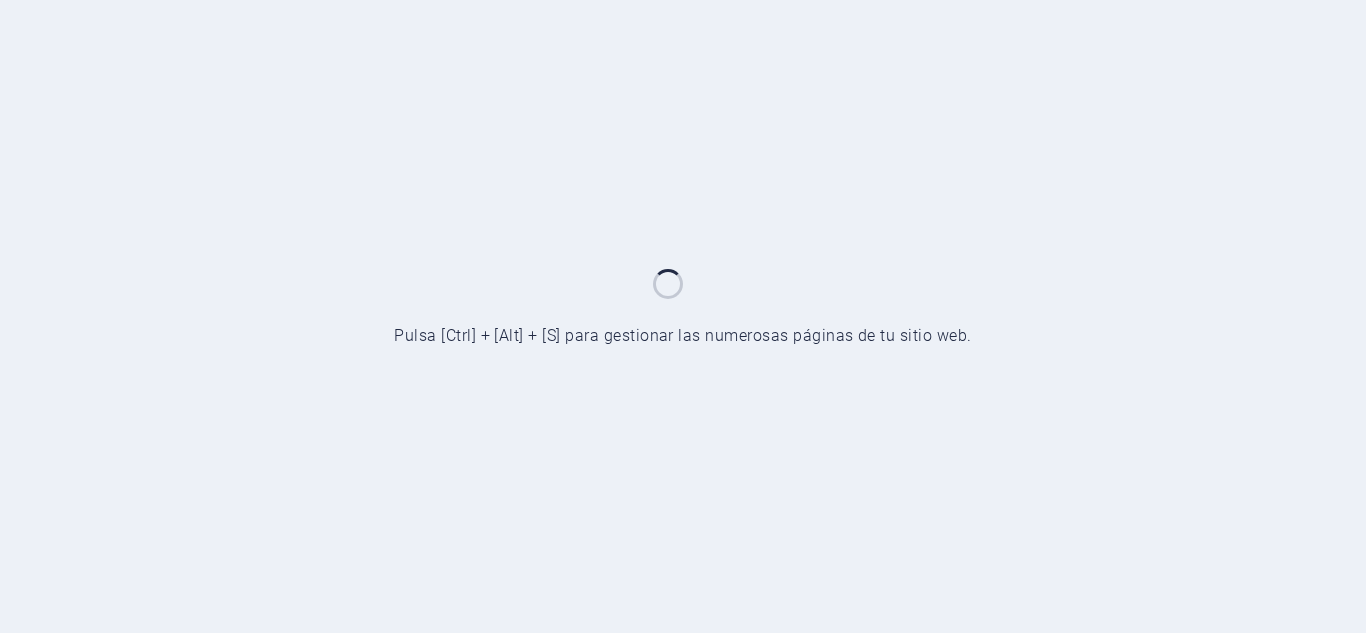 scroll, scrollTop: 0, scrollLeft: 0, axis: both 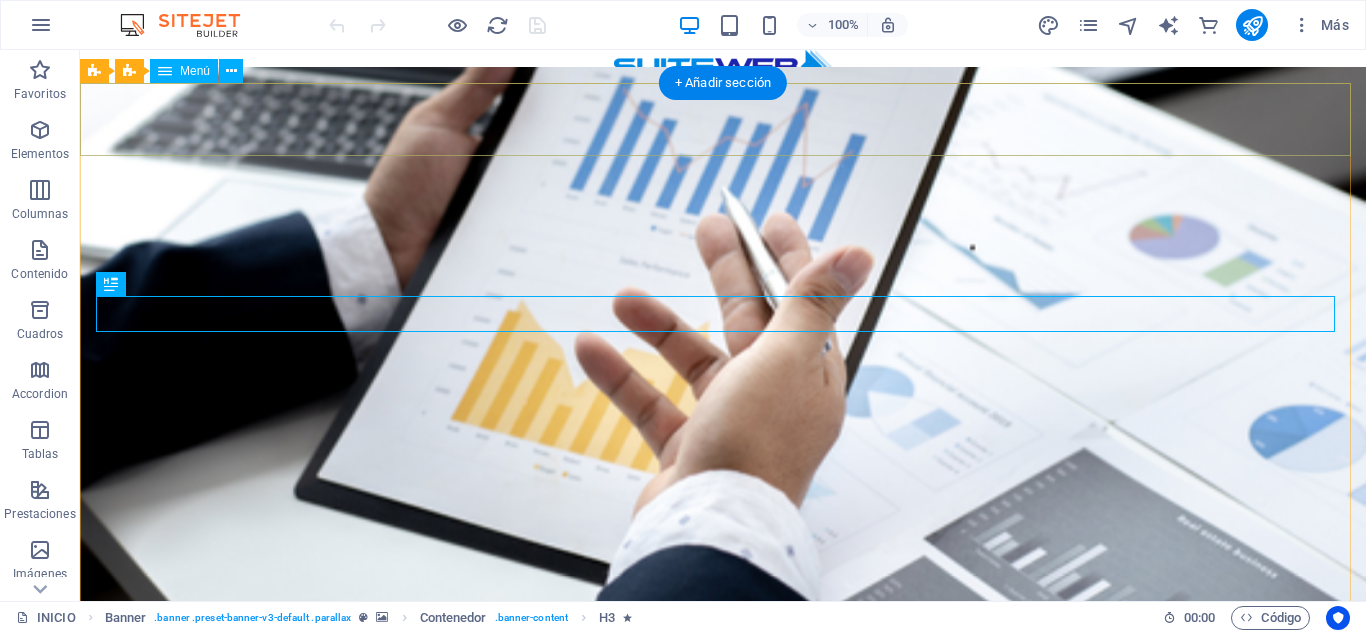 click on "INICIO QUIENE SOMOS CONTACTO PRECIOS INICIAR SESIÓN" at bounding box center (723, 670) 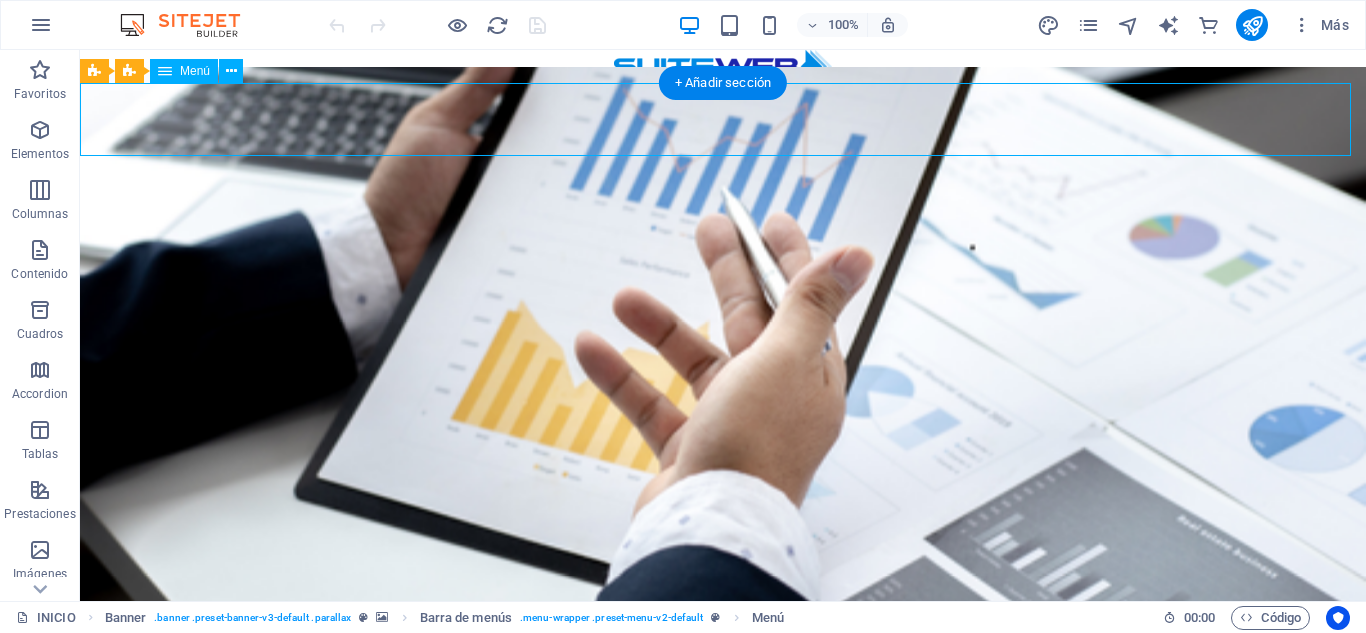 click on "INICIO QUIENE SOMOS CONTACTO PRECIOS INICIAR SESIÓN" at bounding box center (723, 670) 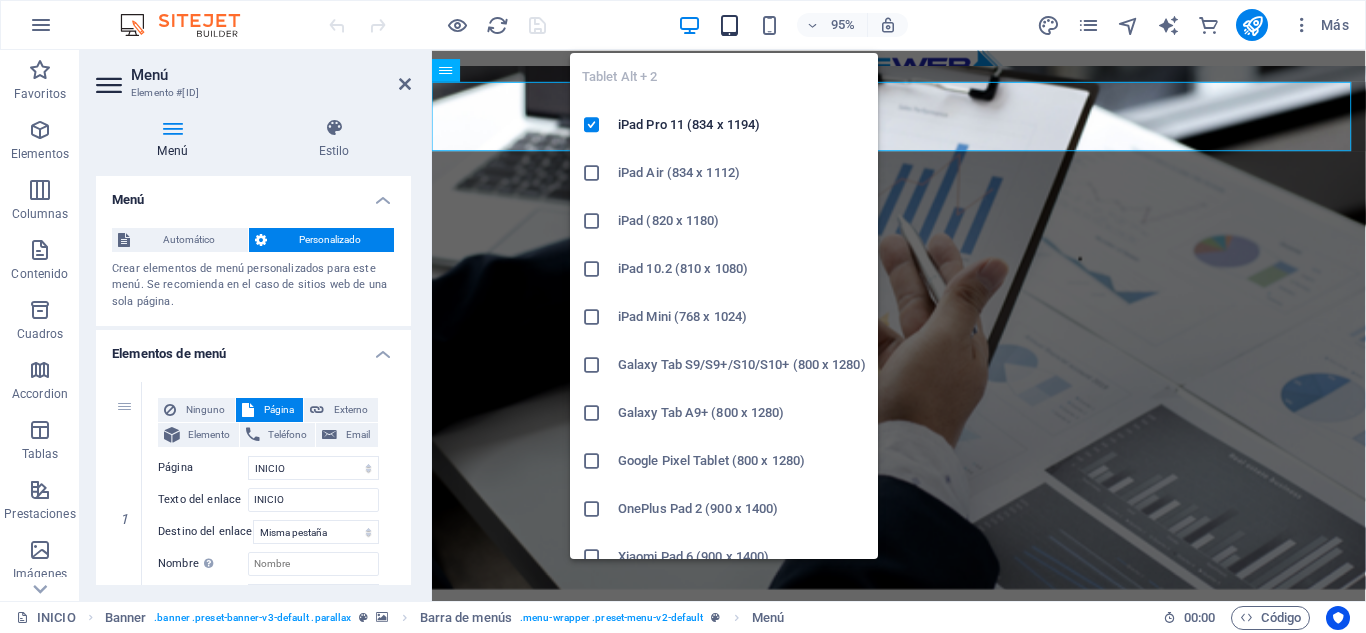 click at bounding box center (729, 25) 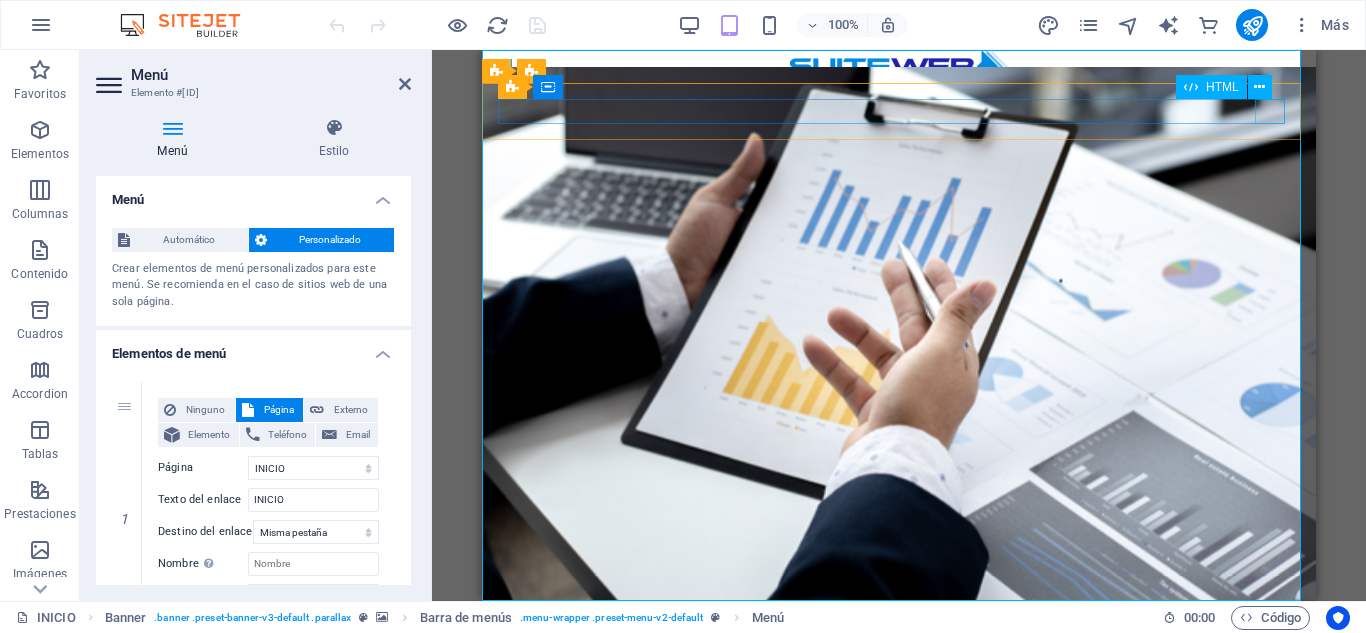click at bounding box center (899, 662) 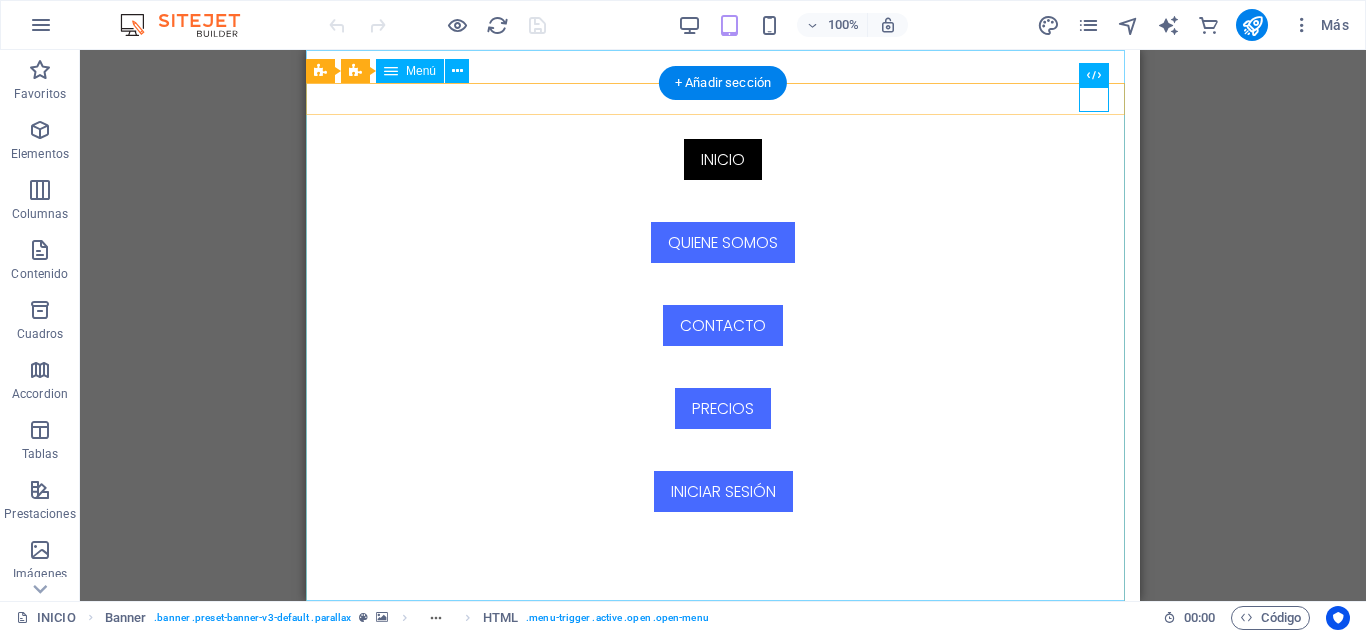 click on "INICIO QUIENE SOMOS CONTACTO PRECIOS INICIAR SESIÓN" at bounding box center (723, 325) 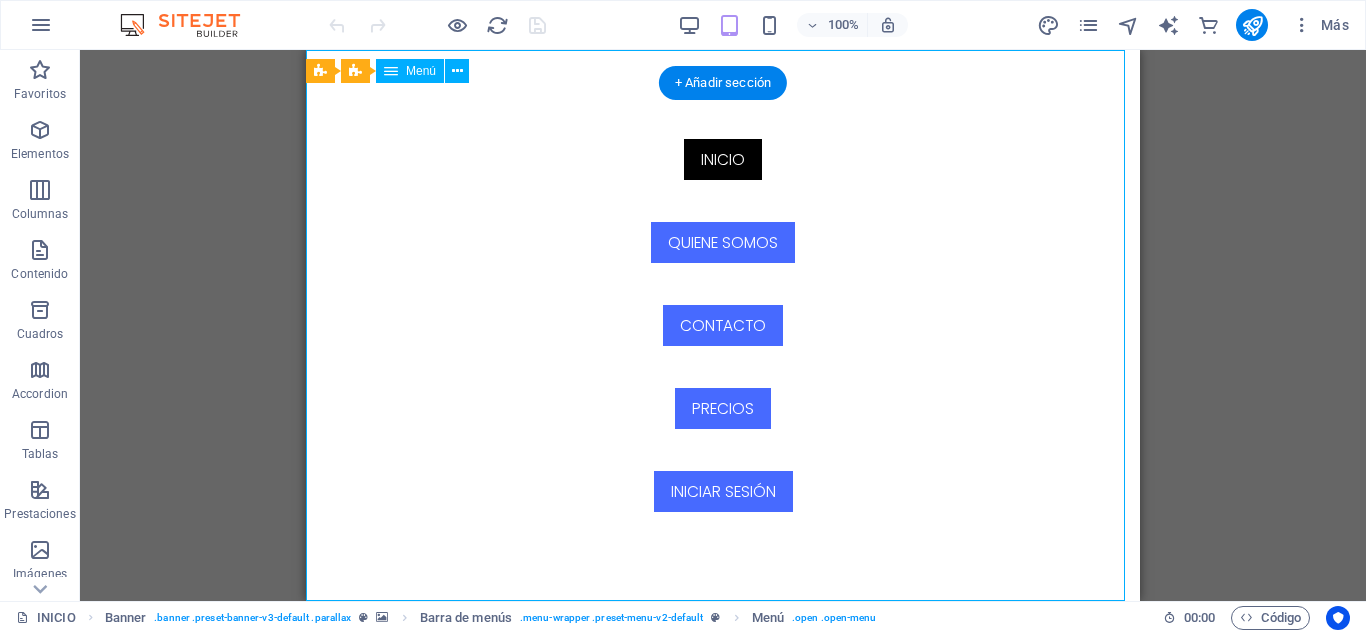 click at bounding box center [337, 662] 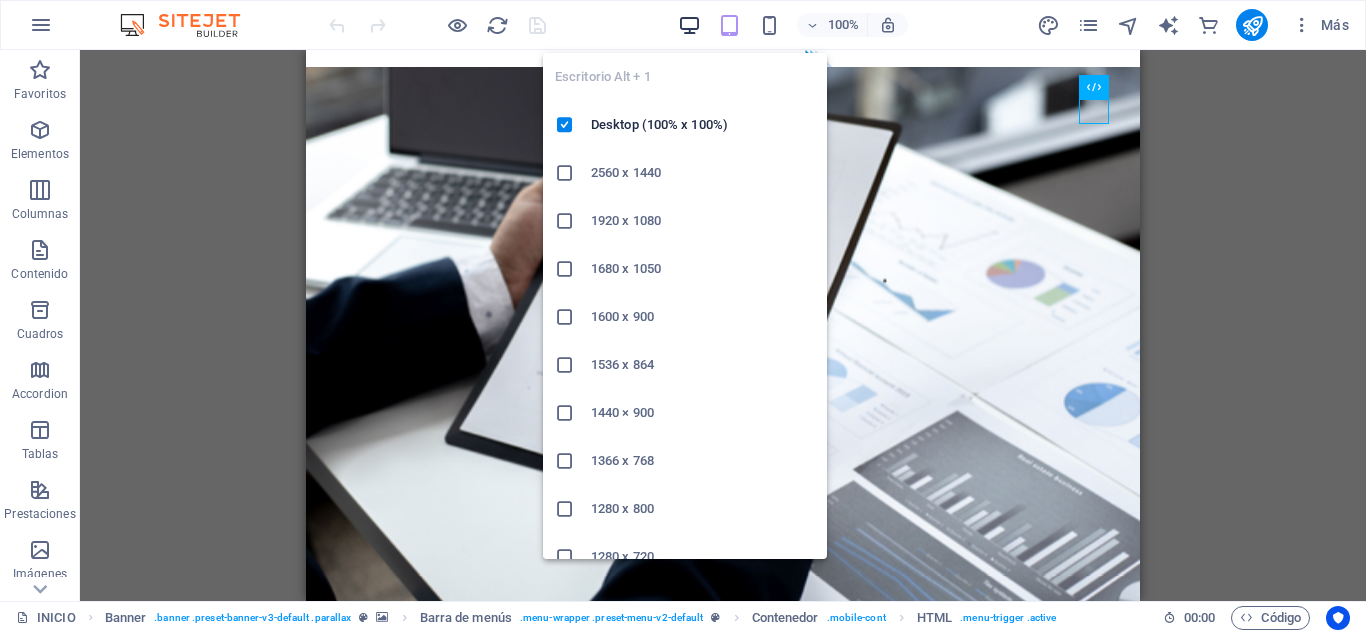 click at bounding box center (689, 25) 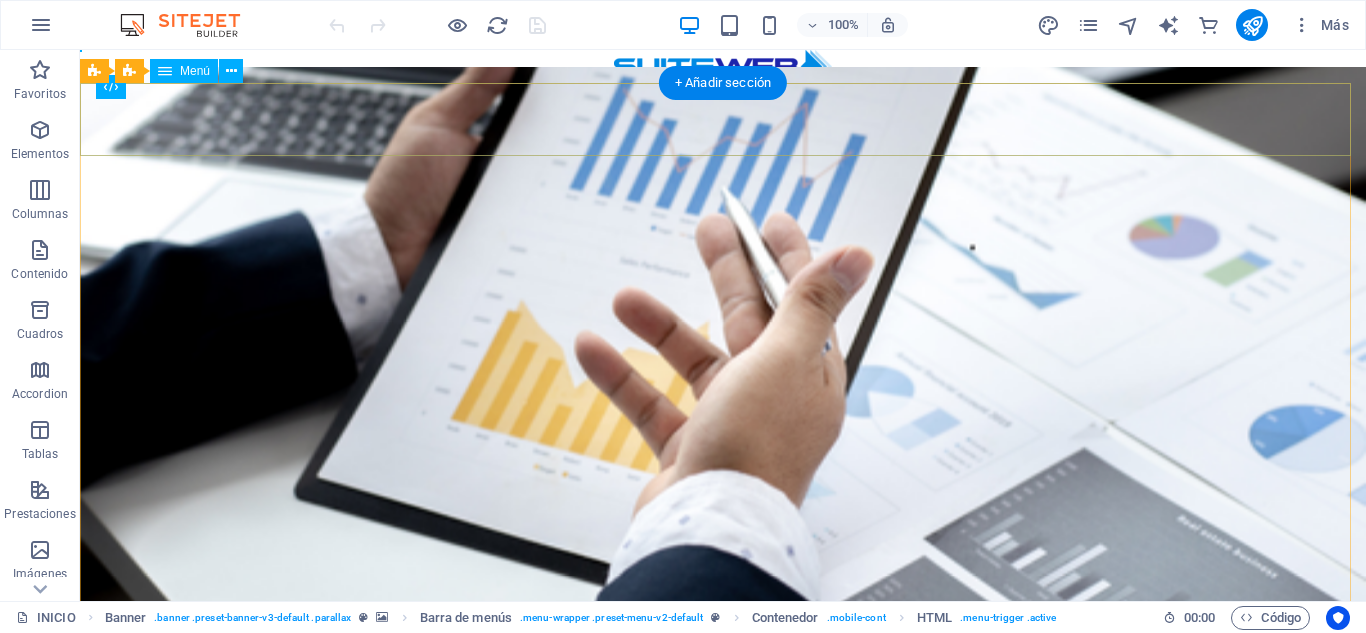click on "INICIO QUIENE SOMOS CONTACTO PRECIOS INICIAR SESIÓN" at bounding box center (723, 670) 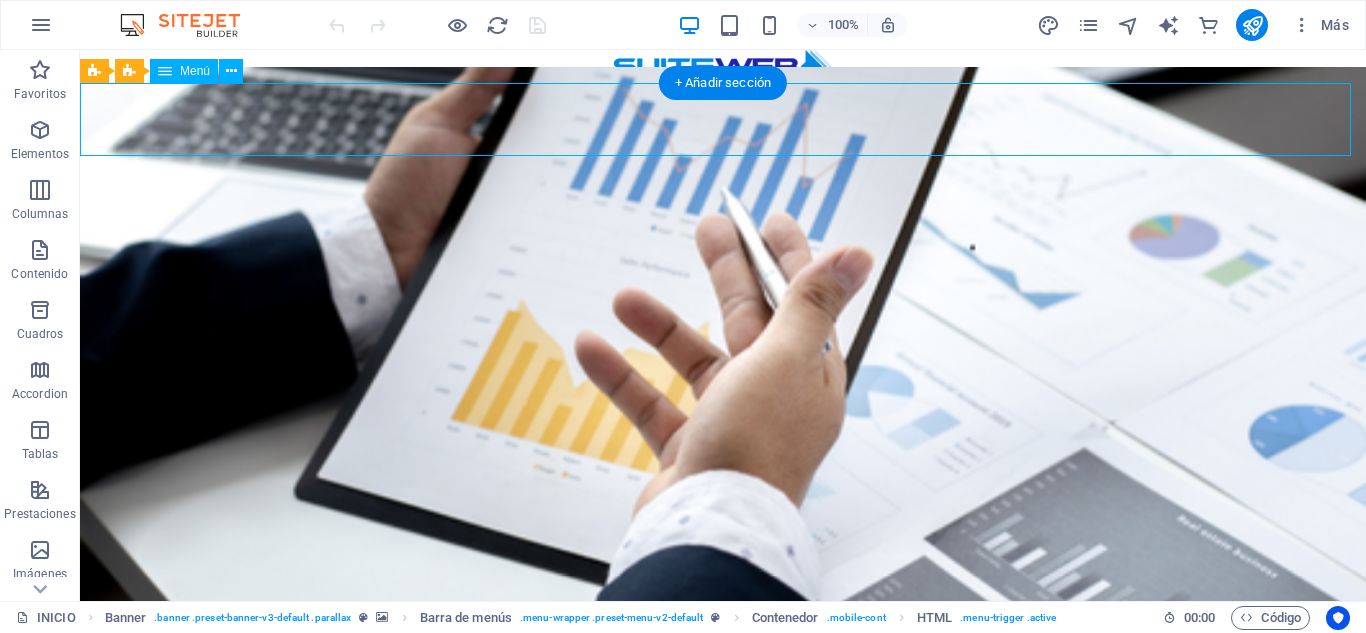 click on "INICIO QUIENE SOMOS CONTACTO PRECIOS INICIAR SESIÓN" at bounding box center [723, 670] 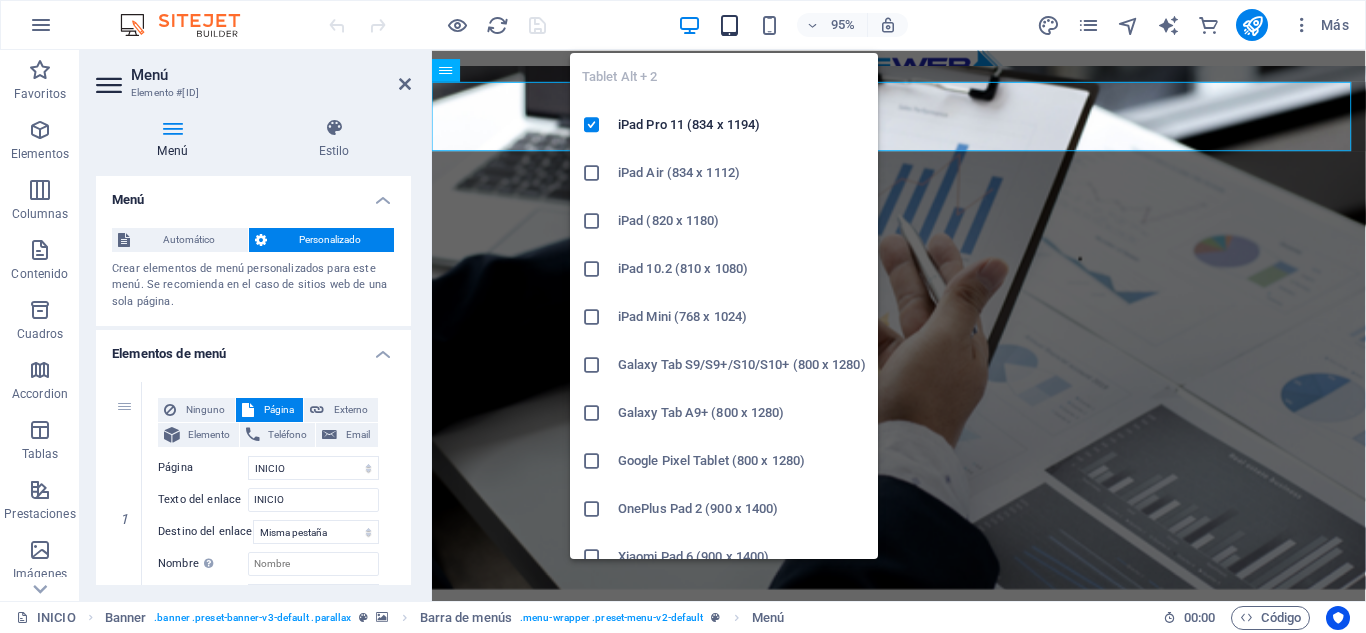 click at bounding box center (729, 25) 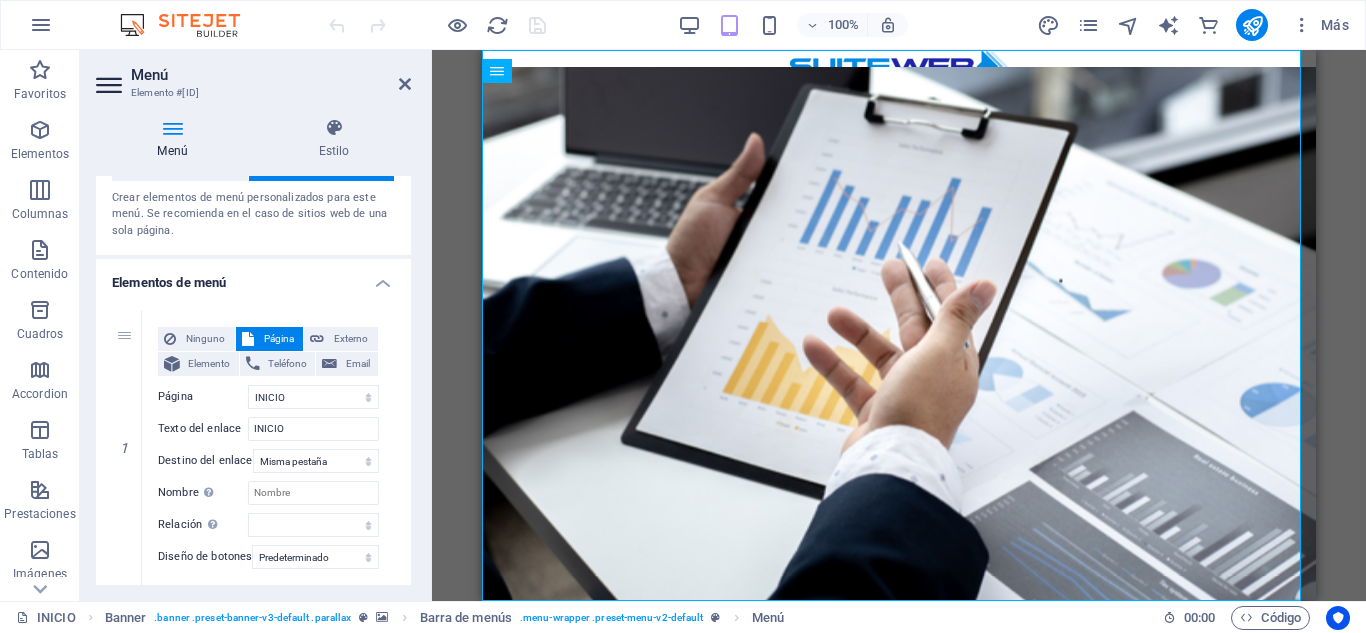 scroll, scrollTop: 100, scrollLeft: 0, axis: vertical 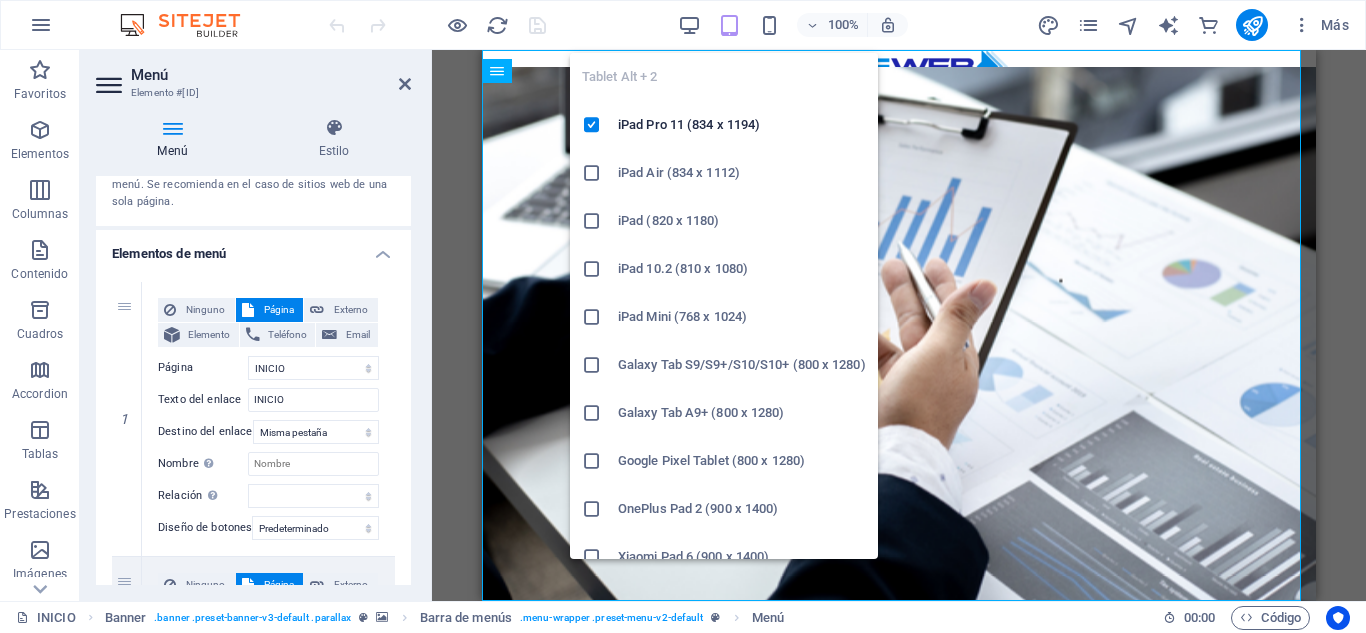 click at bounding box center [729, 25] 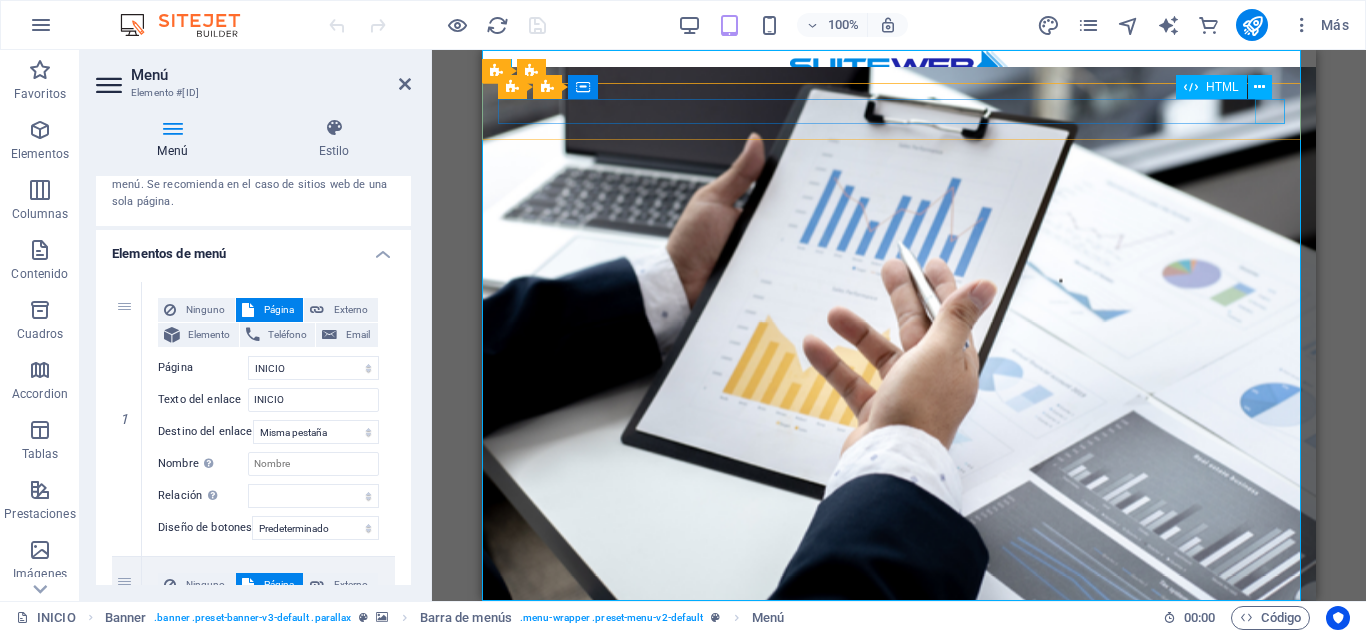 click at bounding box center (899, 662) 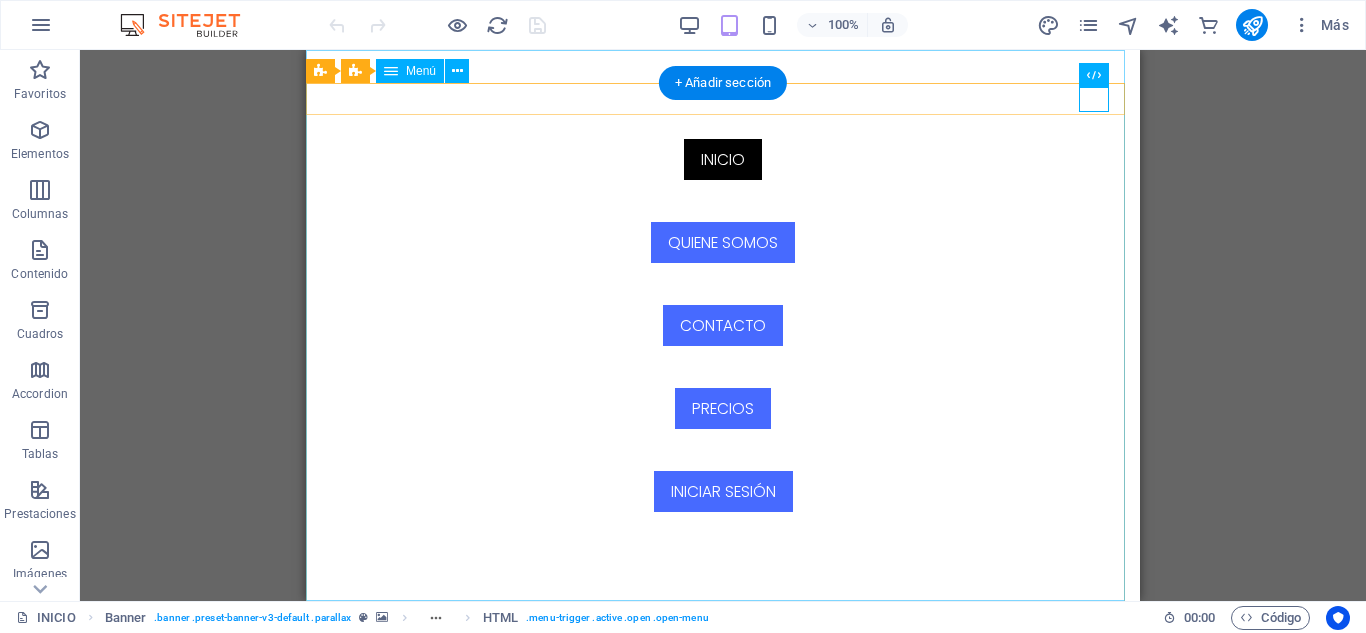 click on "INICIO QUIENE SOMOS CONTACTO PRECIOS INICIAR SESIÓN" at bounding box center (723, 325) 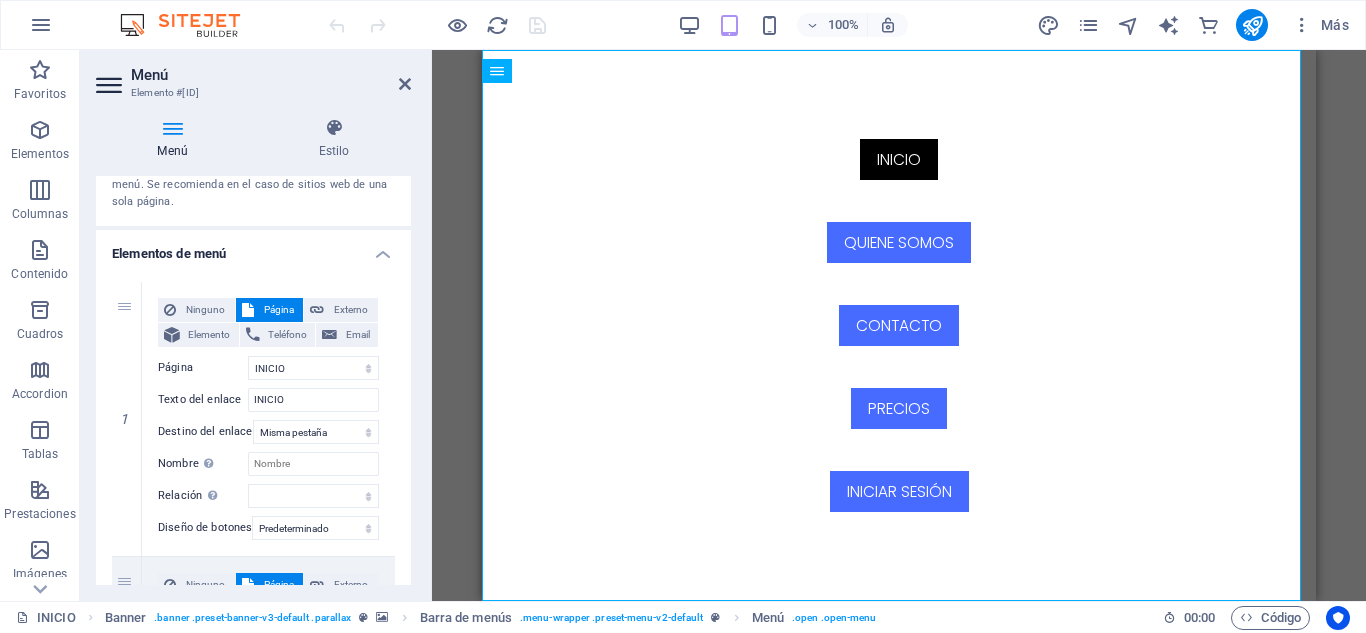 scroll, scrollTop: 200, scrollLeft: 0, axis: vertical 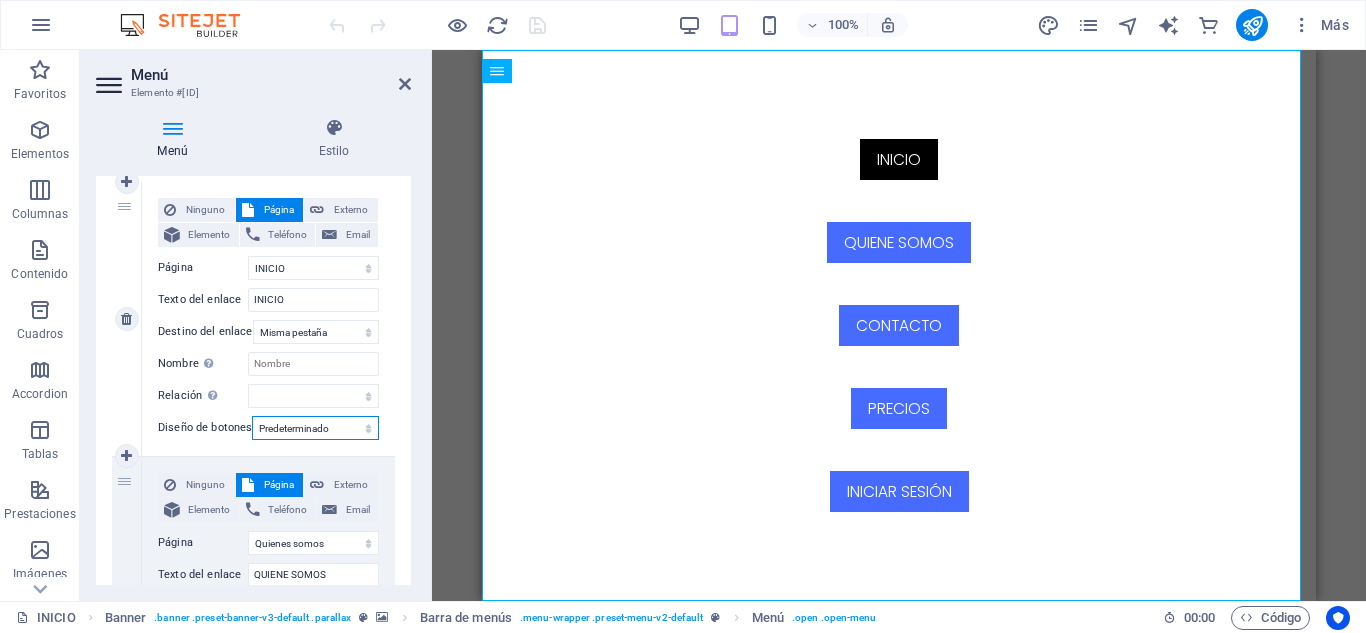 click on "Ninguno Predeterminado Principal Secundario" at bounding box center (315, 428) 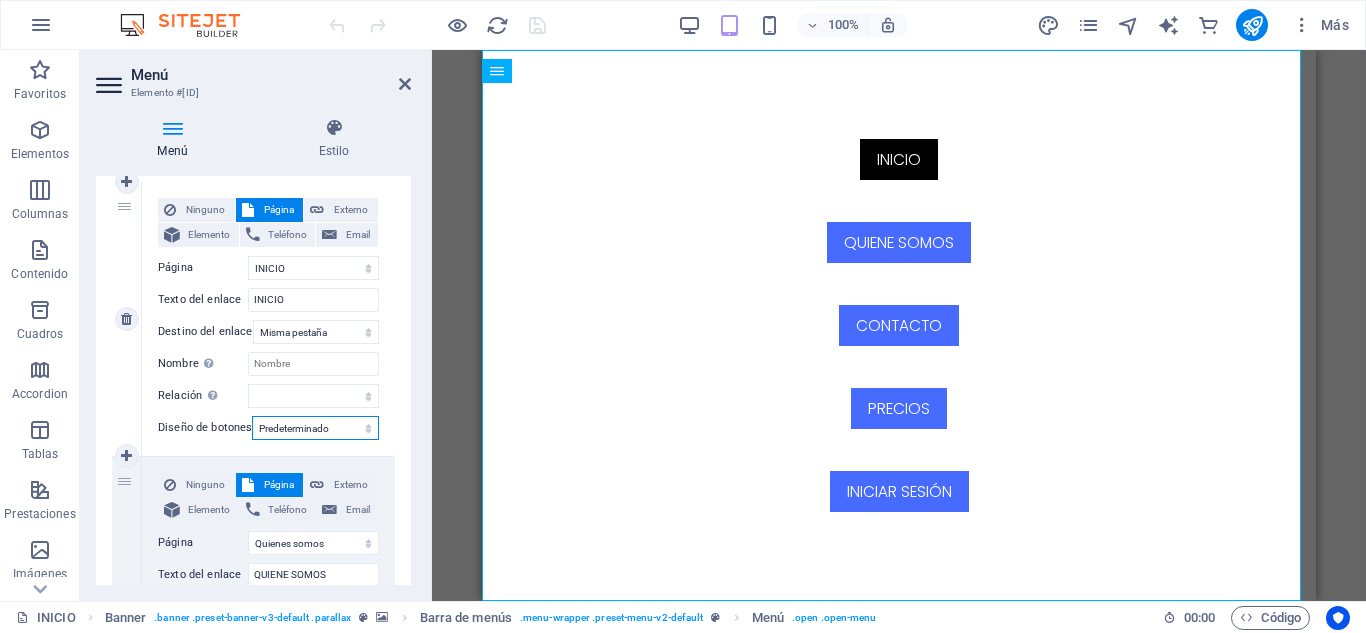 select on "primary" 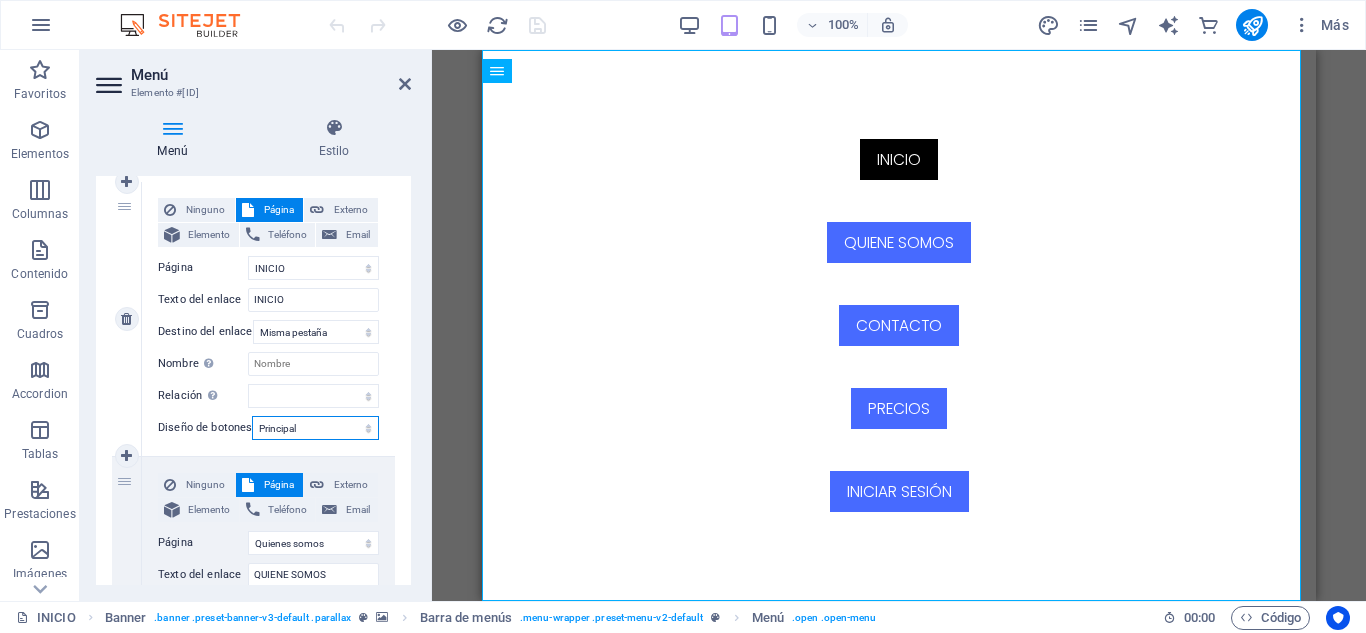 click on "Ninguno Predeterminado Principal Secundario" at bounding box center [315, 428] 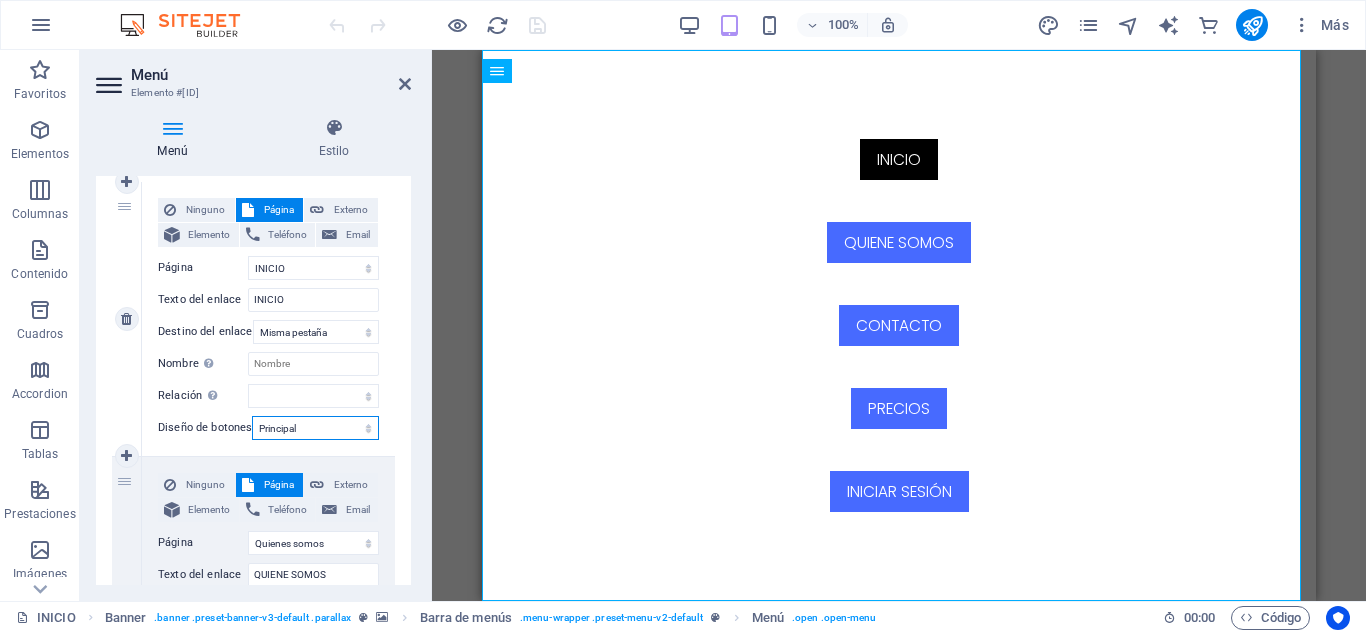 select 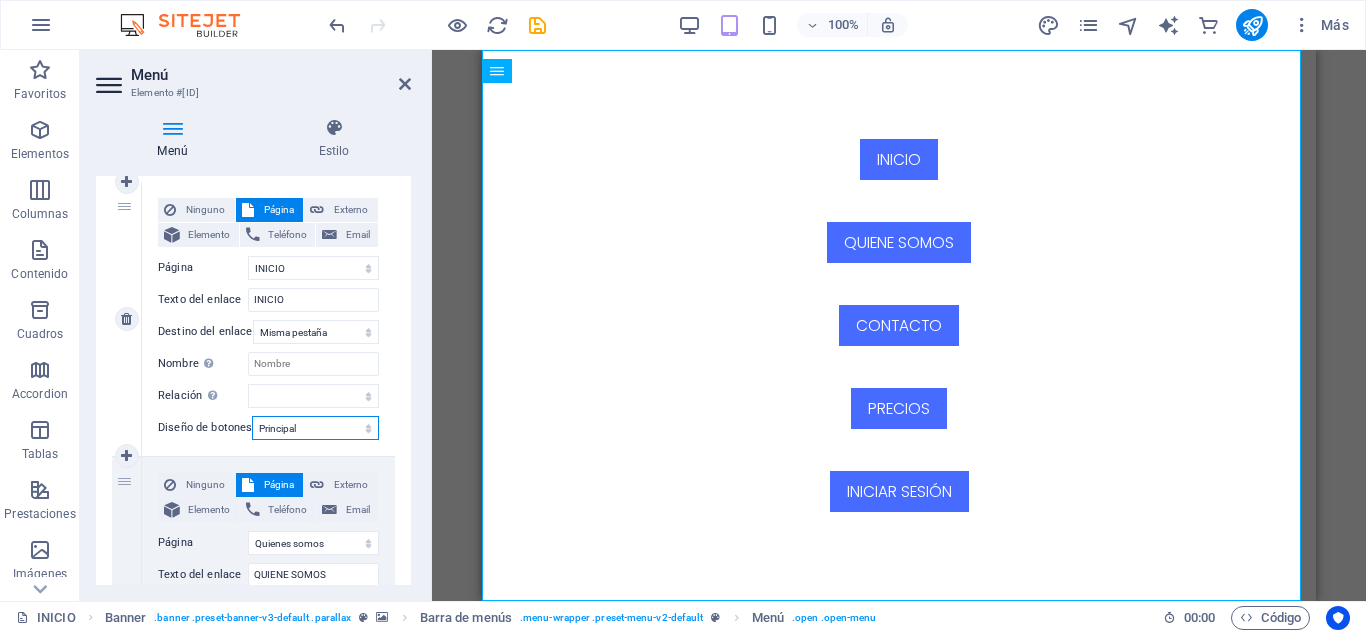 click on "Ninguno Predeterminado Principal Secundario" at bounding box center [315, 428] 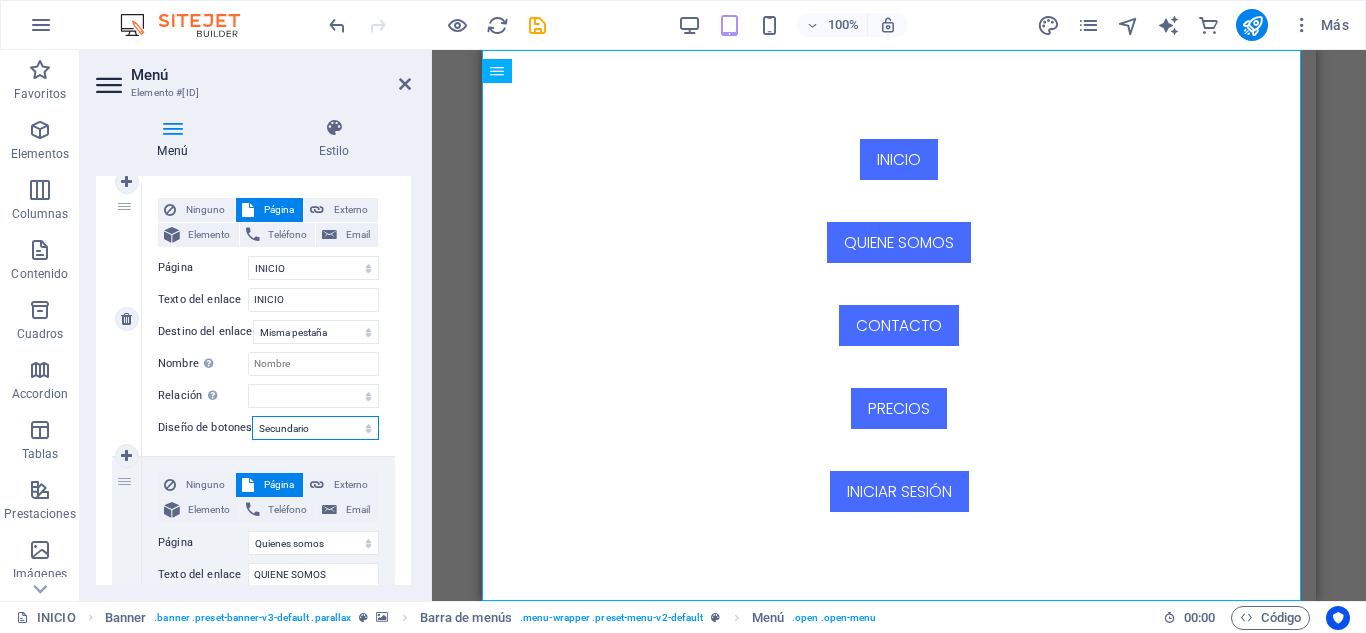 click on "Ninguno Predeterminado Principal Secundario" at bounding box center [315, 428] 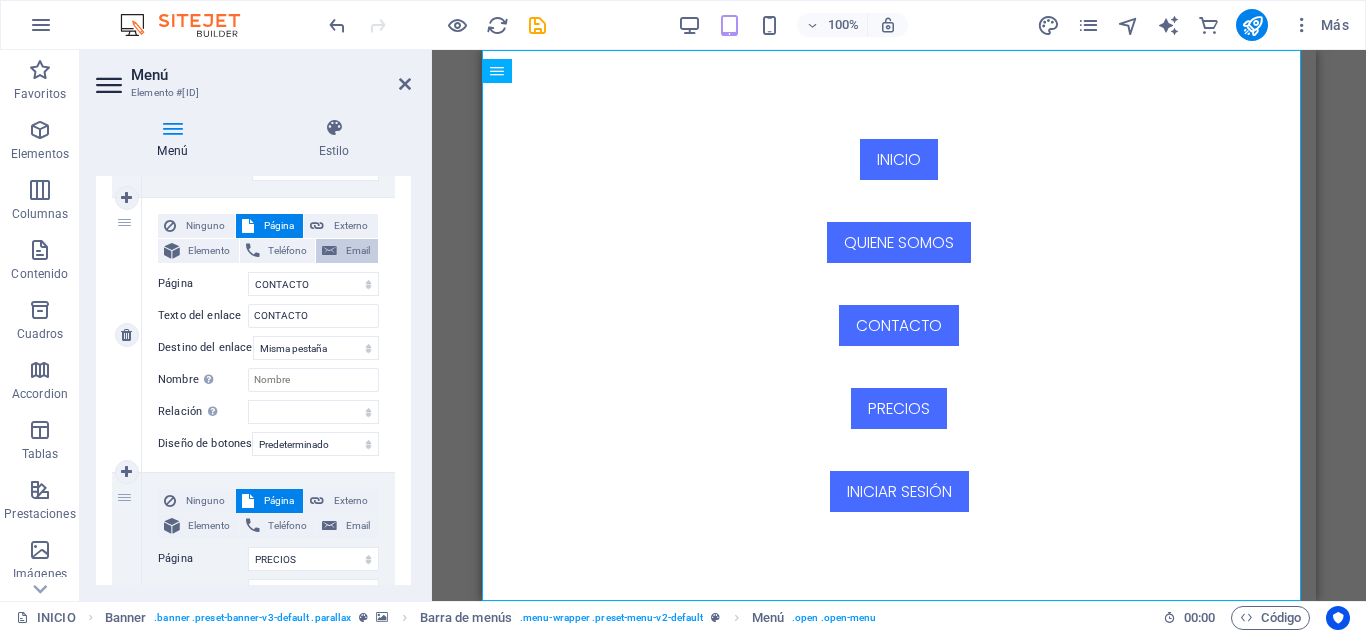 scroll, scrollTop: 800, scrollLeft: 0, axis: vertical 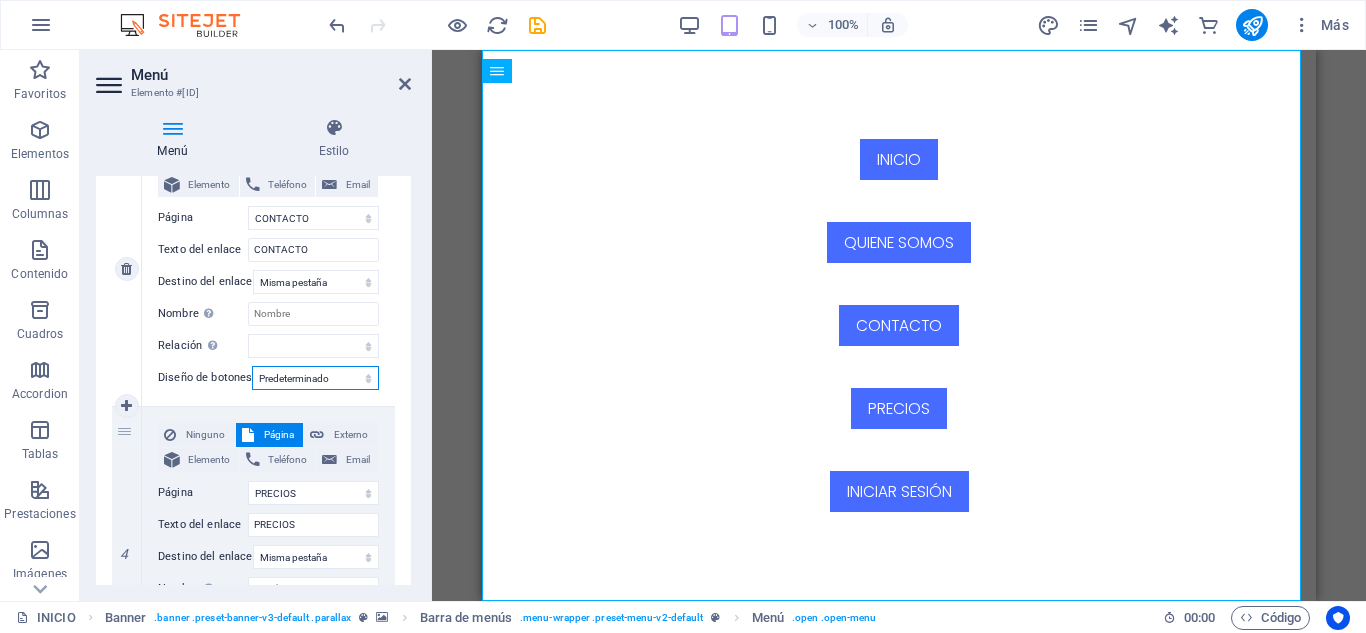 click on "Ninguno Predeterminado Principal Secundario" at bounding box center [315, 378] 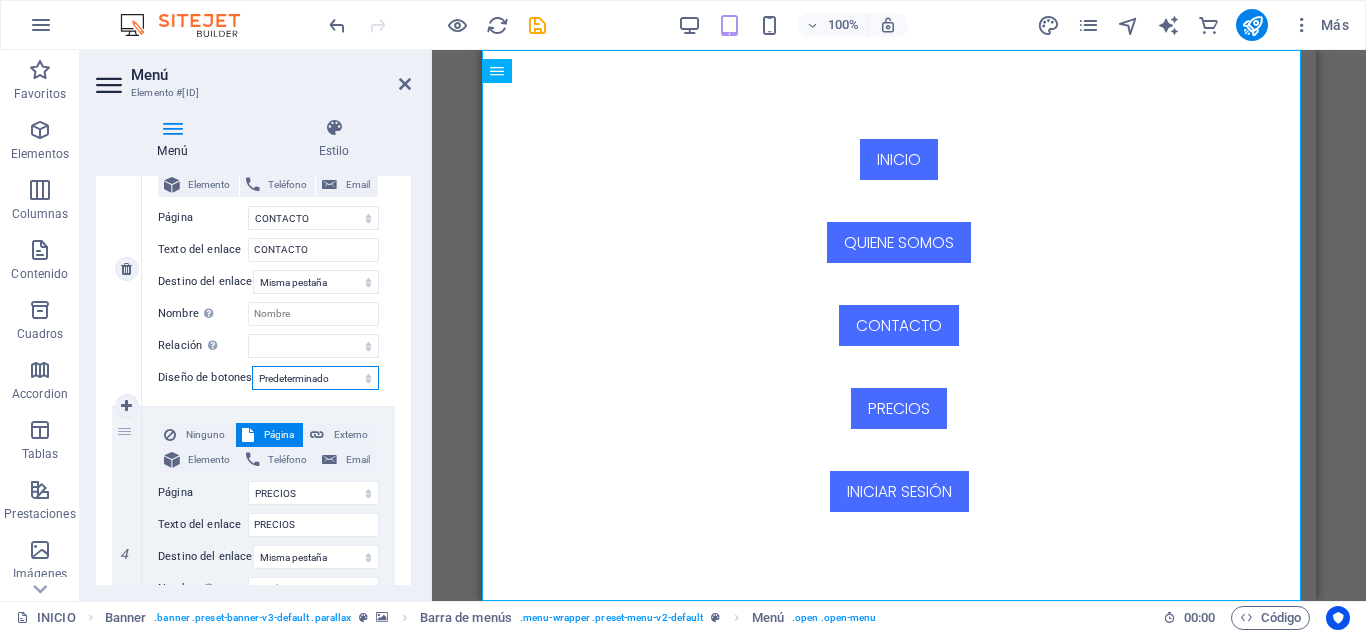 select on "primary" 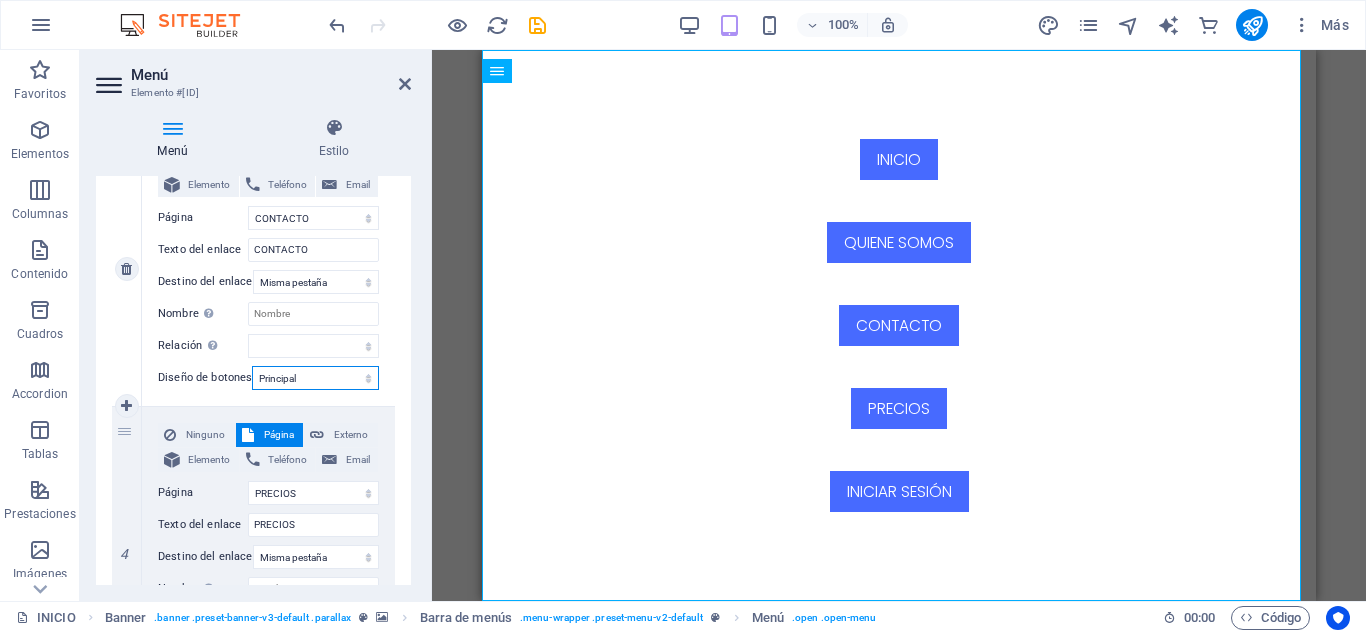 click on "Ninguno Predeterminado Principal Secundario" at bounding box center [315, 378] 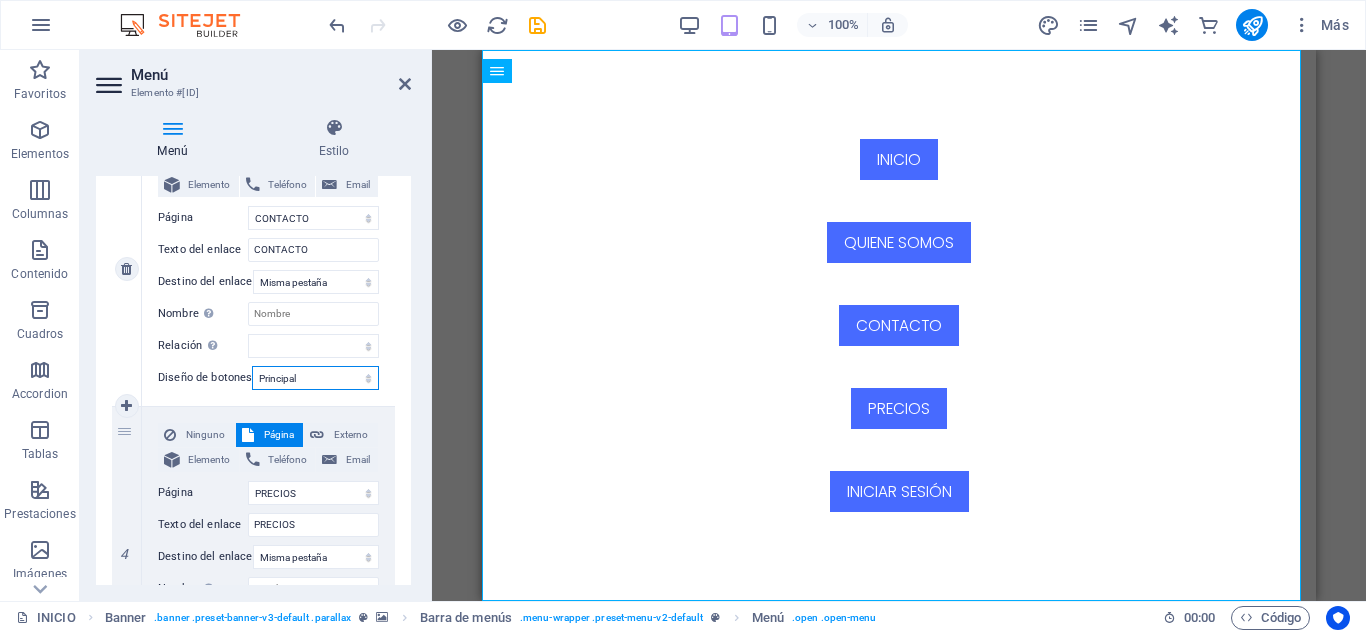 click on "Ninguno Predeterminado Principal Secundario" at bounding box center [315, 378] 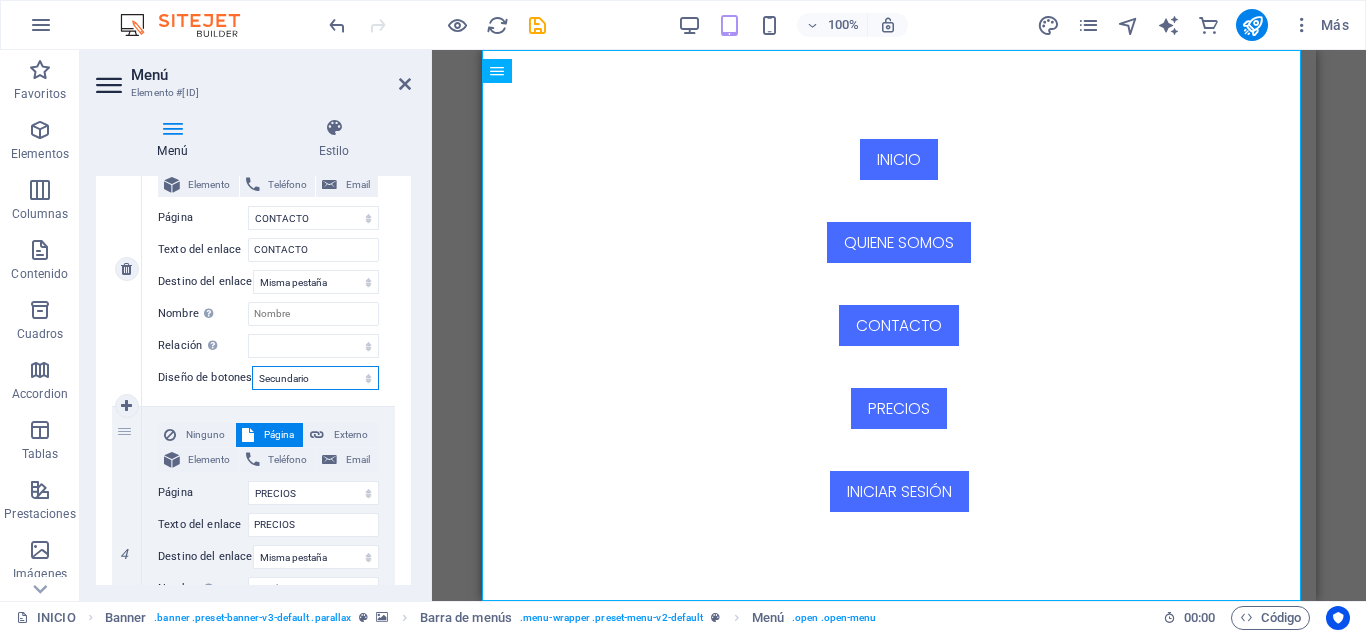 click on "Ninguno Predeterminado Principal Secundario" at bounding box center (315, 378) 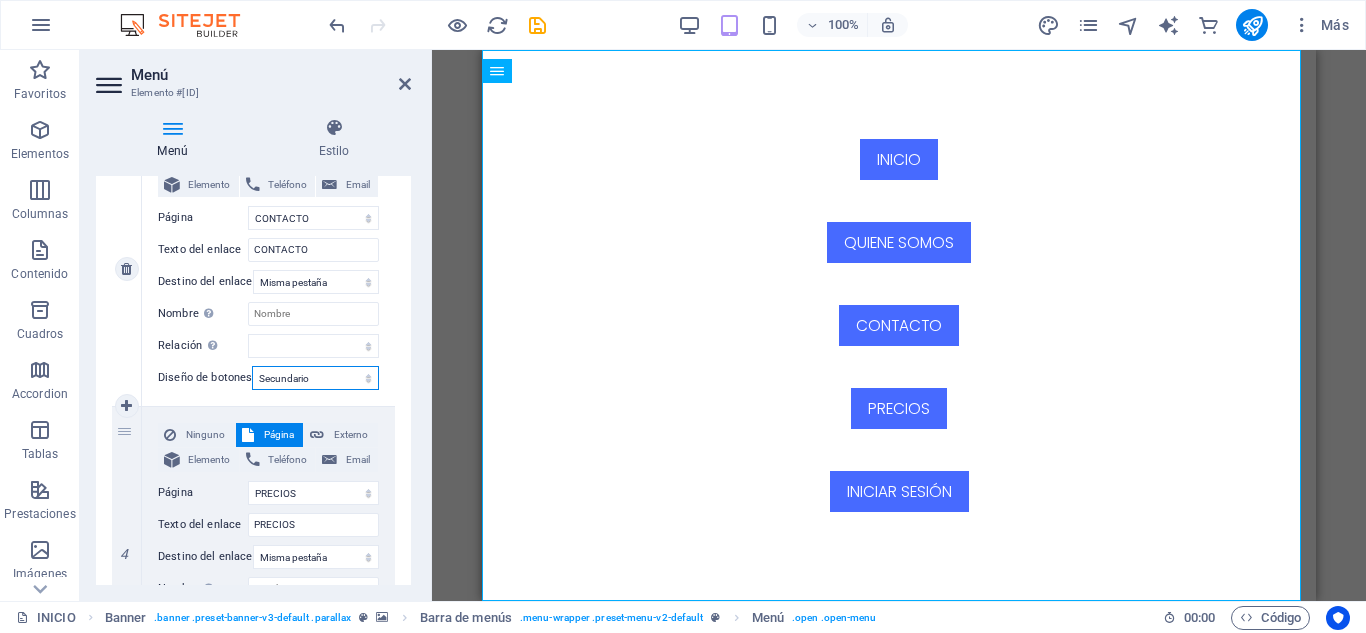 click on "Ninguno Predeterminado Principal Secundario" at bounding box center [315, 378] 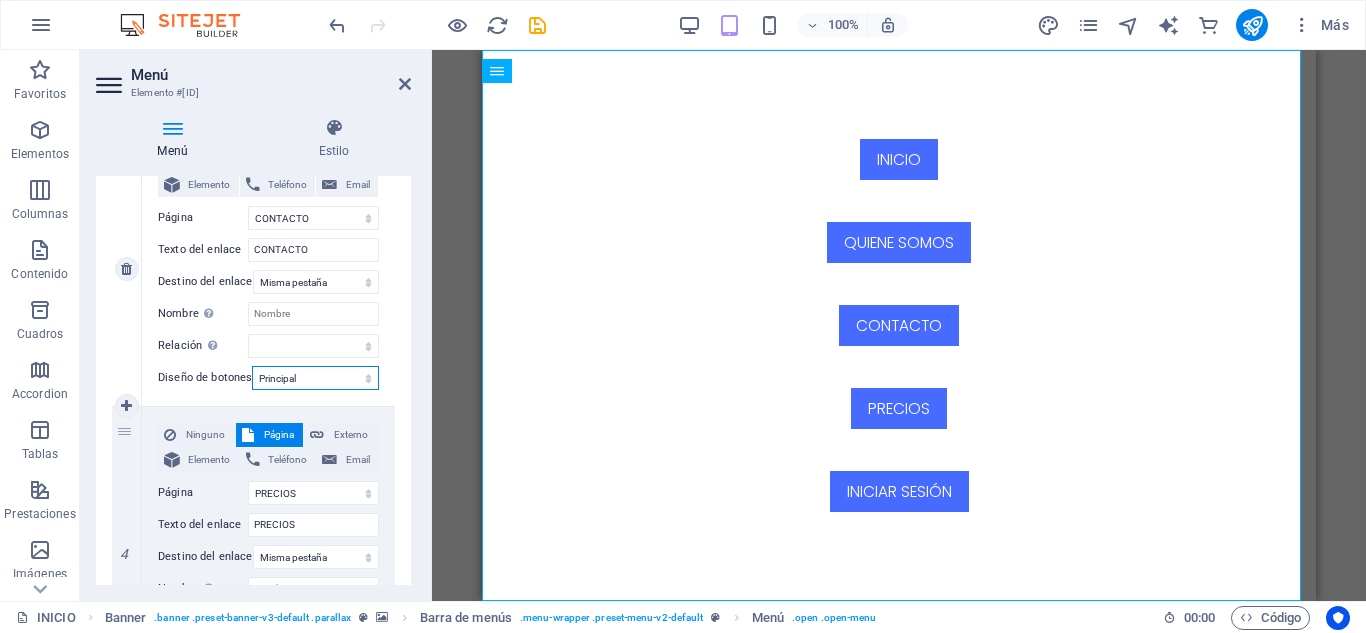 click on "Ninguno Predeterminado Principal Secundario" at bounding box center [315, 378] 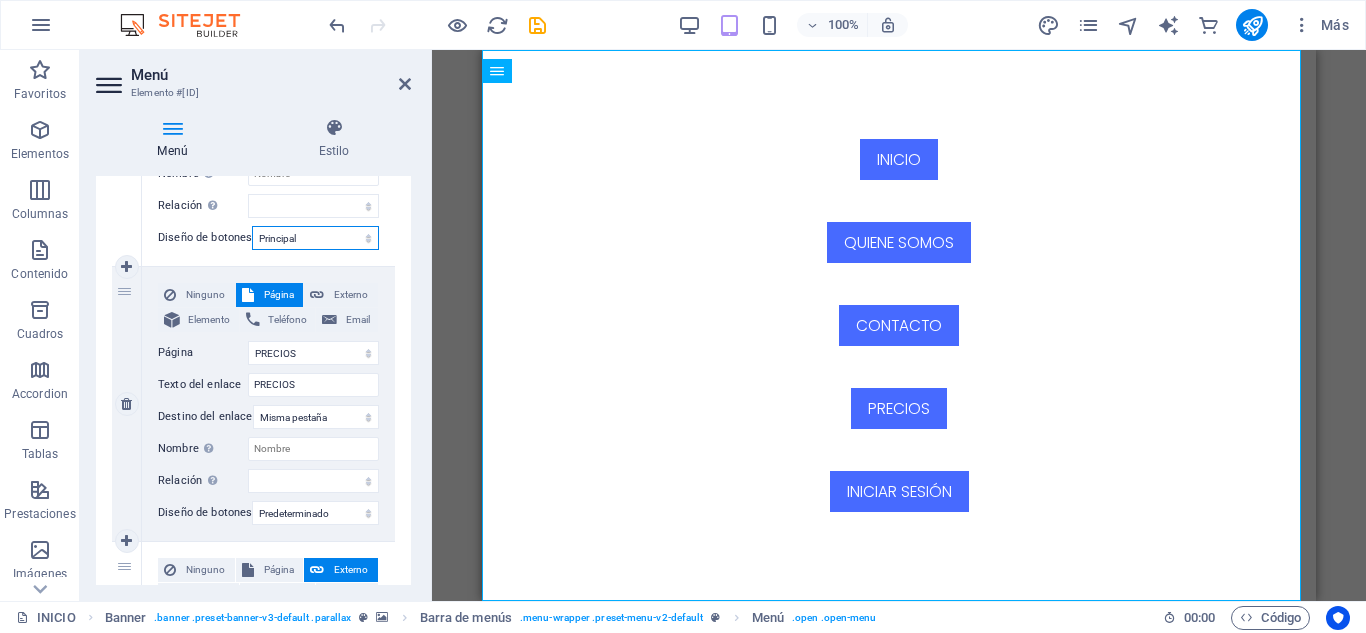 scroll, scrollTop: 1000, scrollLeft: 0, axis: vertical 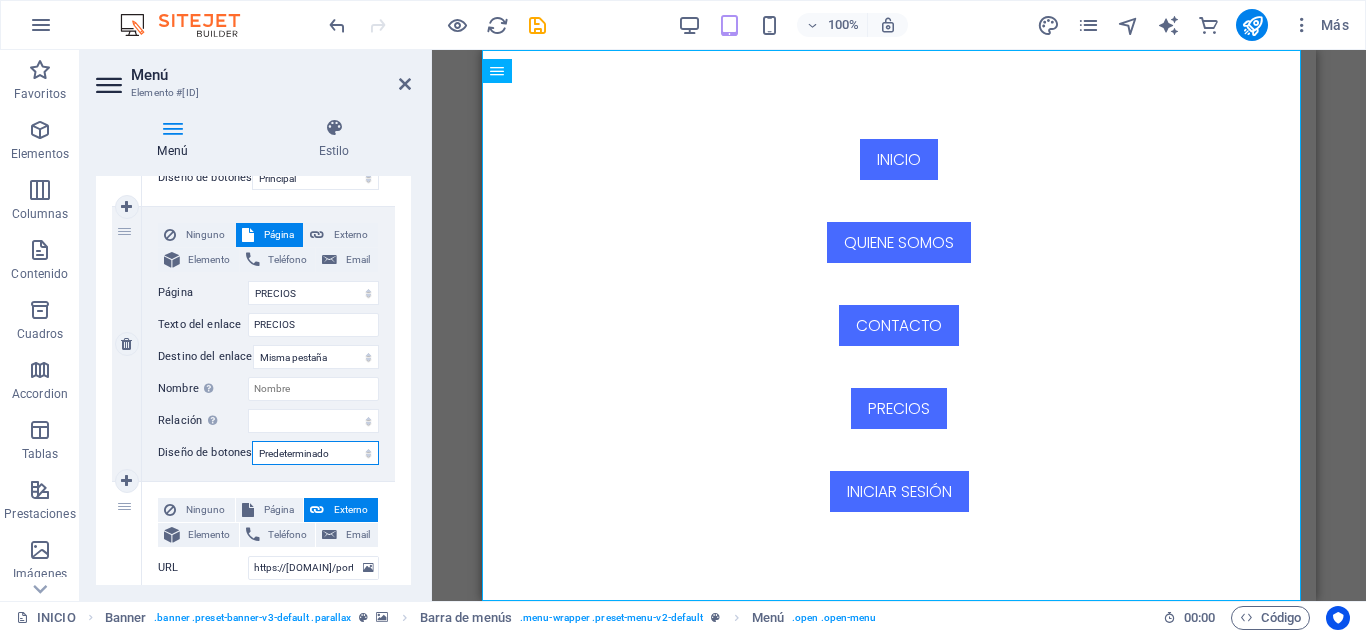 click on "Ninguno Predeterminado Principal Secundario" at bounding box center (315, 453) 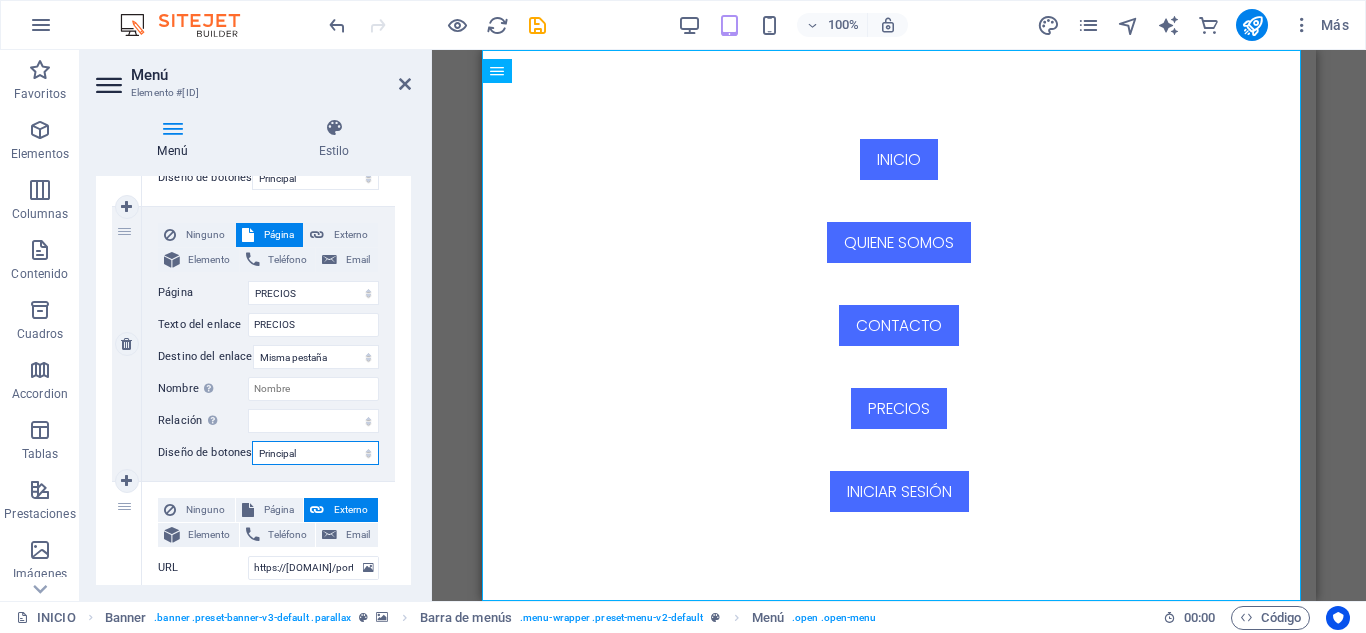 click on "Ninguno Predeterminado Principal Secundario" at bounding box center (315, 453) 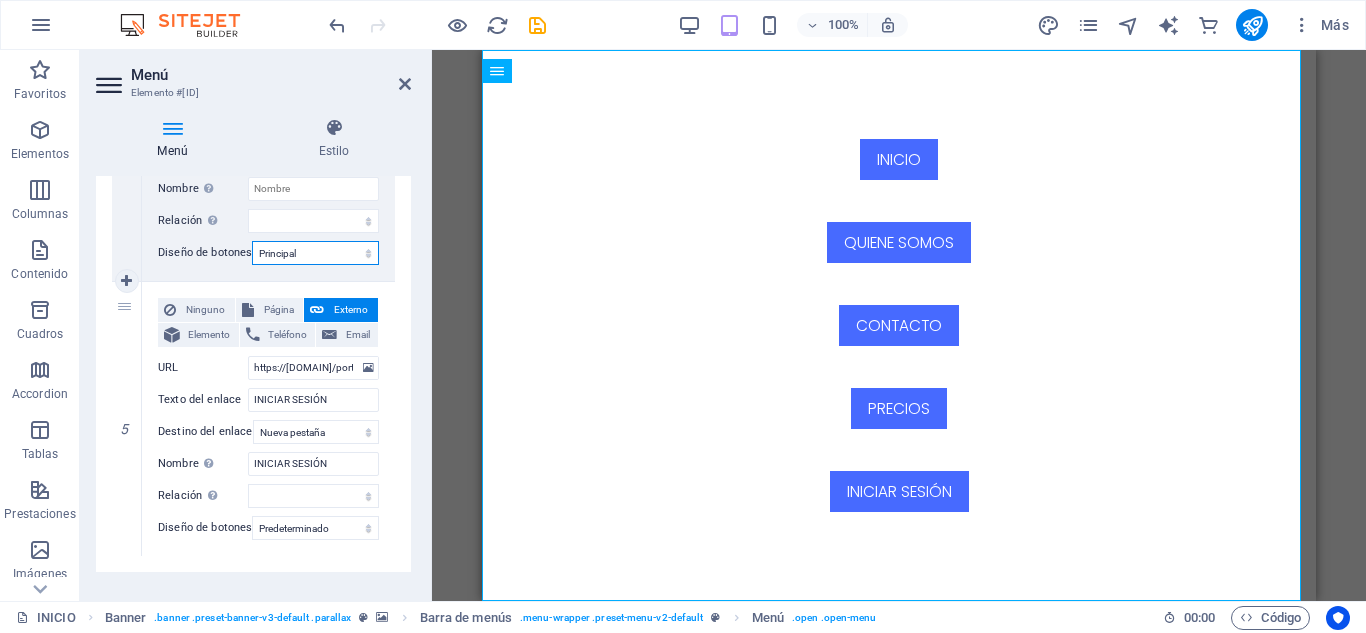 scroll, scrollTop: 1240, scrollLeft: 0, axis: vertical 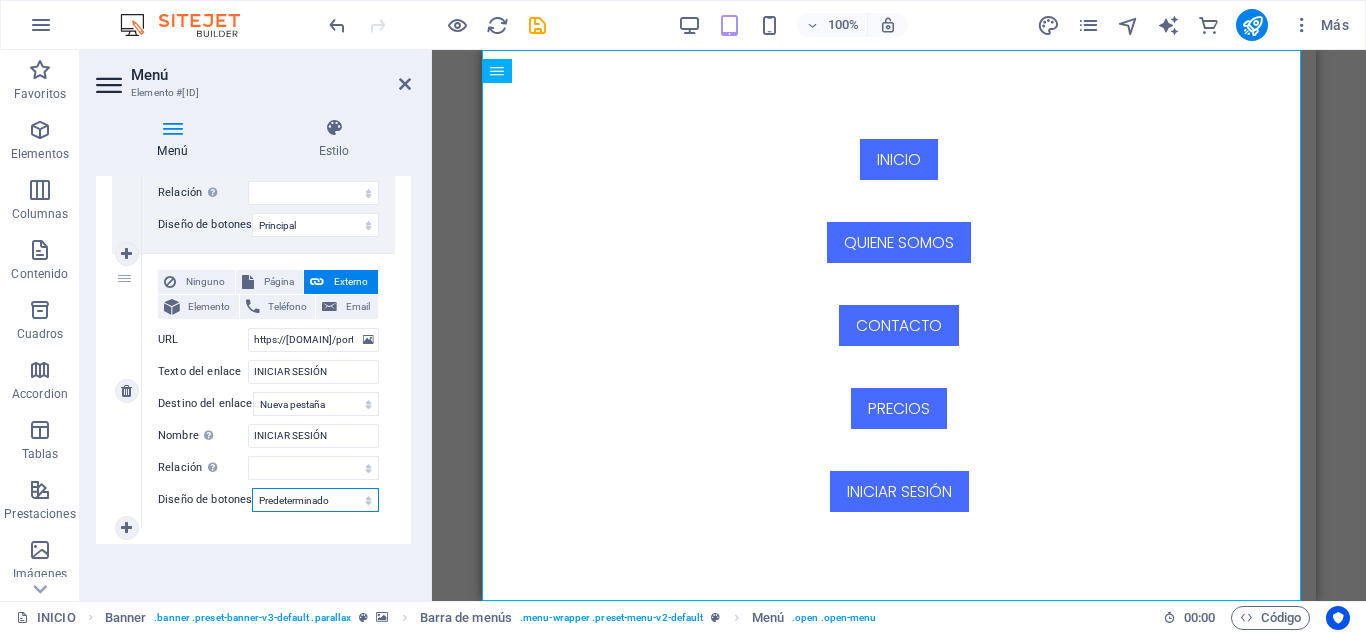 click on "Ninguno Predeterminado Principal Secundario" at bounding box center [315, 500] 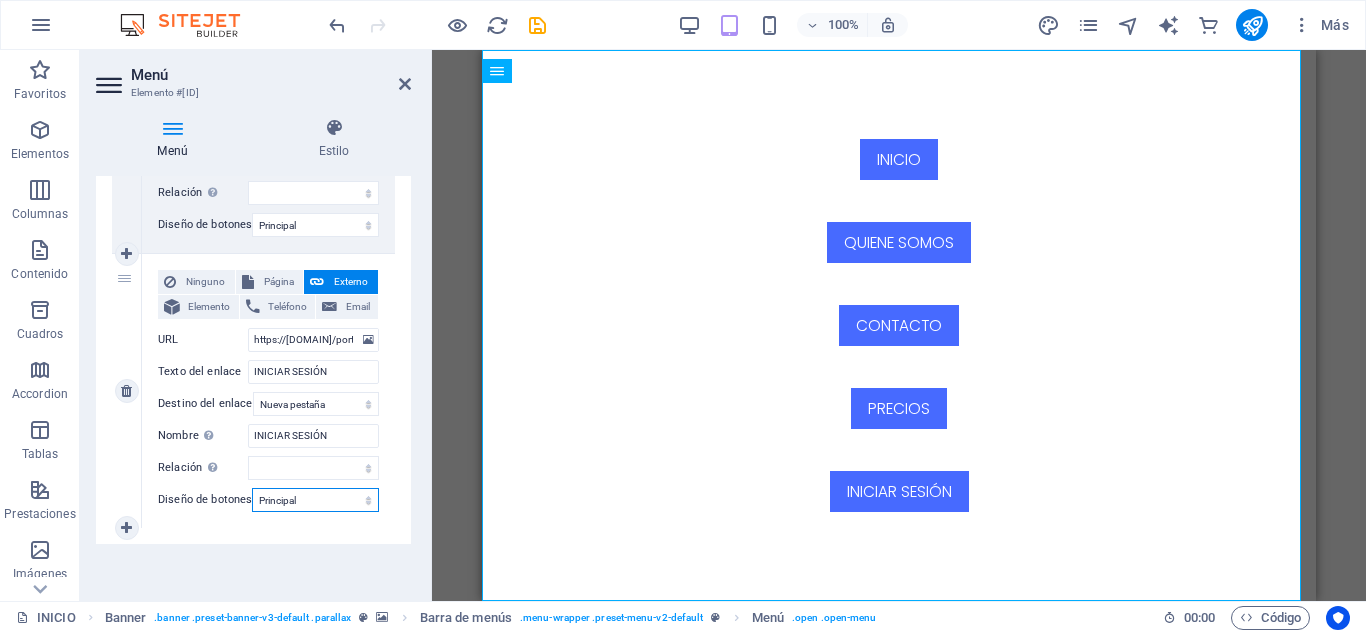 click on "Ninguno Predeterminado Principal Secundario" at bounding box center (315, 500) 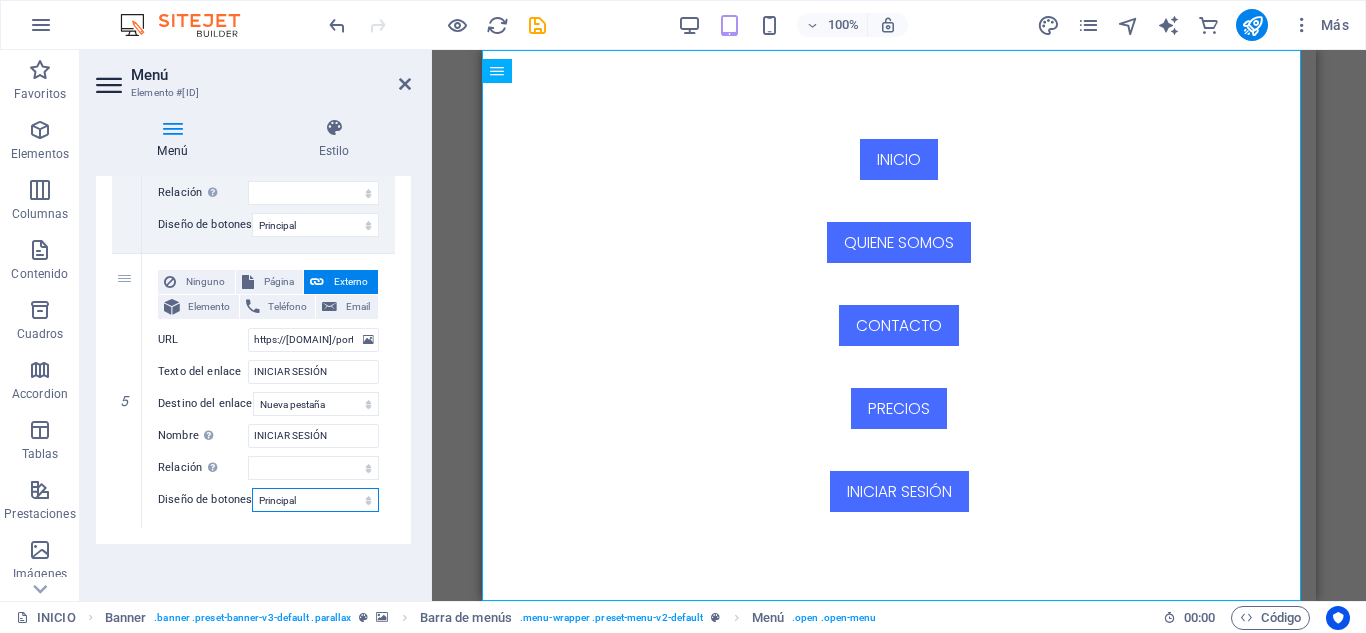 select 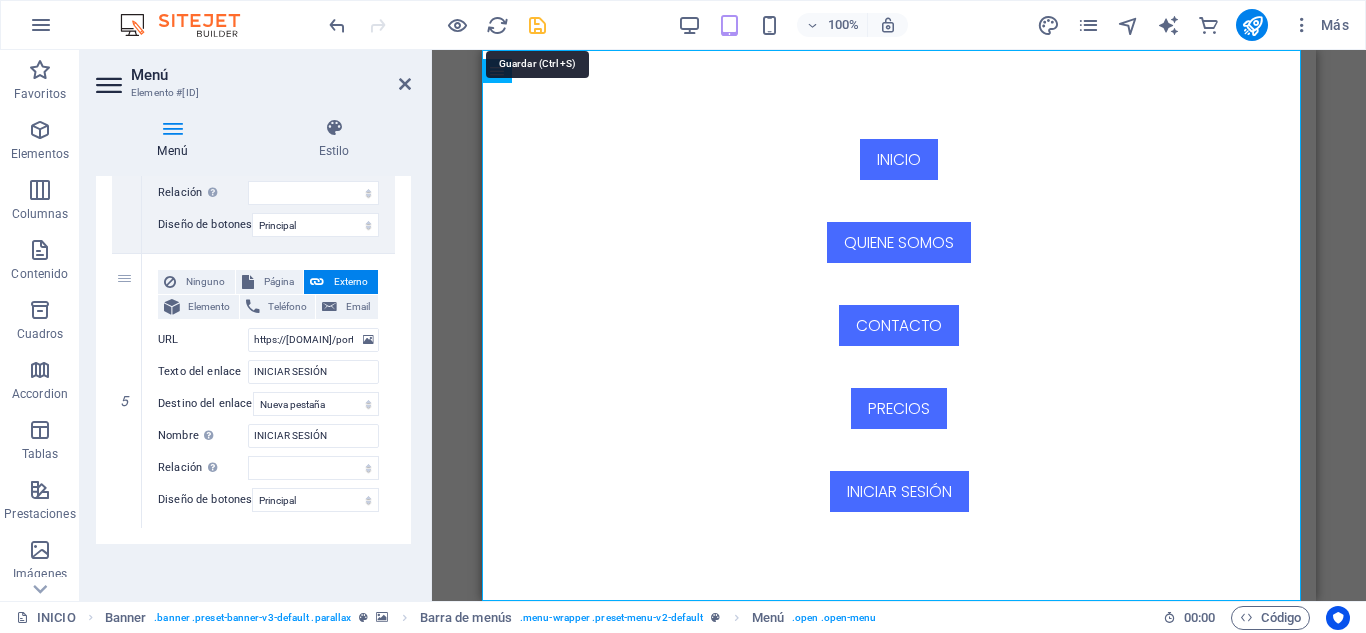 click at bounding box center (537, 25) 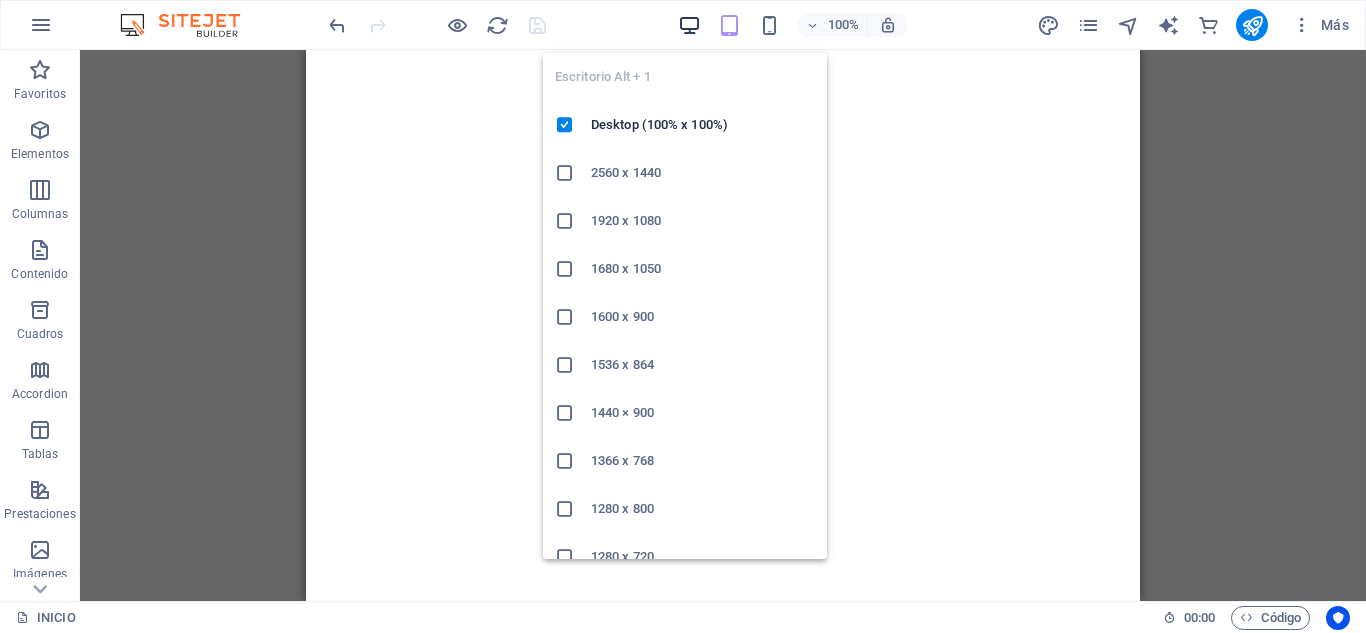 click at bounding box center [689, 25] 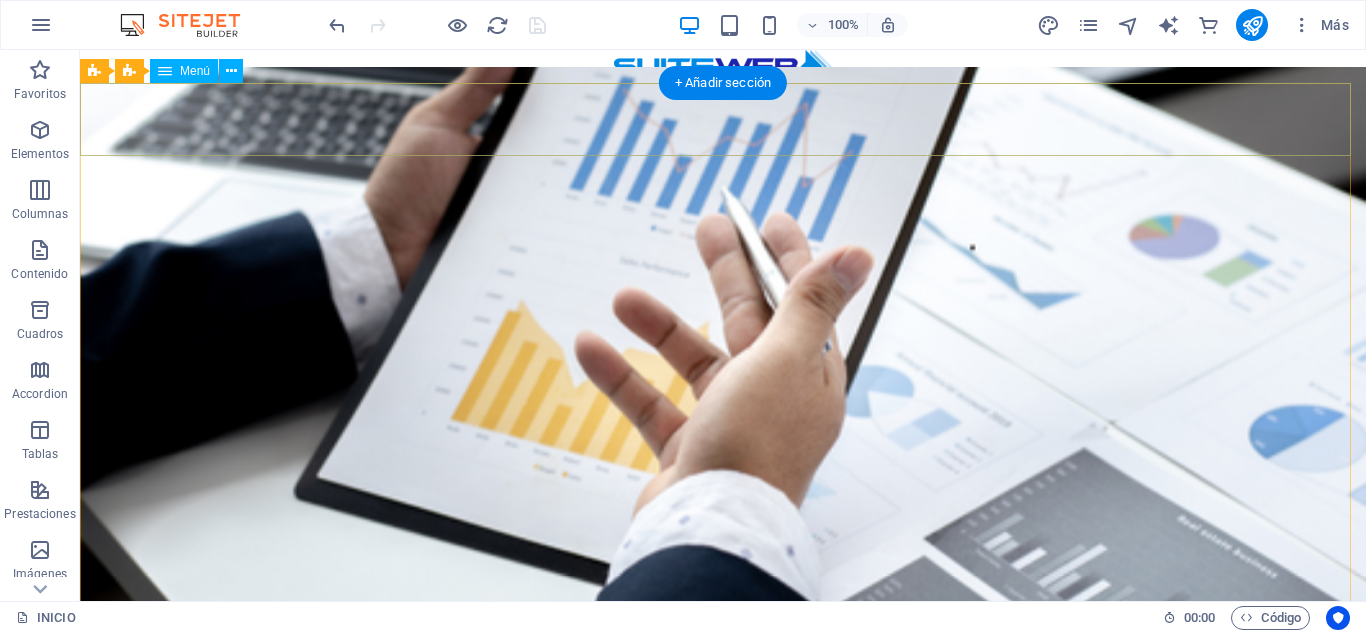 click on "INICIO QUIENE SOMOS CONTACTO PRECIOS INICIAR SESIÓN" at bounding box center [723, 670] 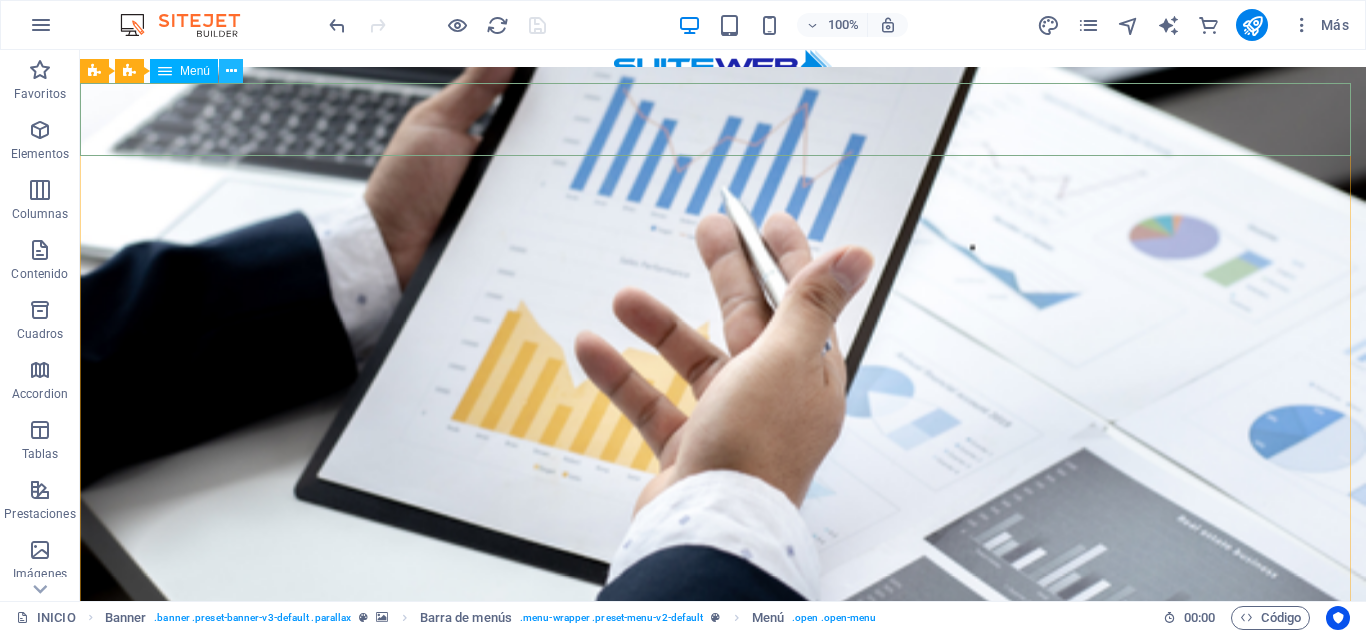 click at bounding box center [231, 71] 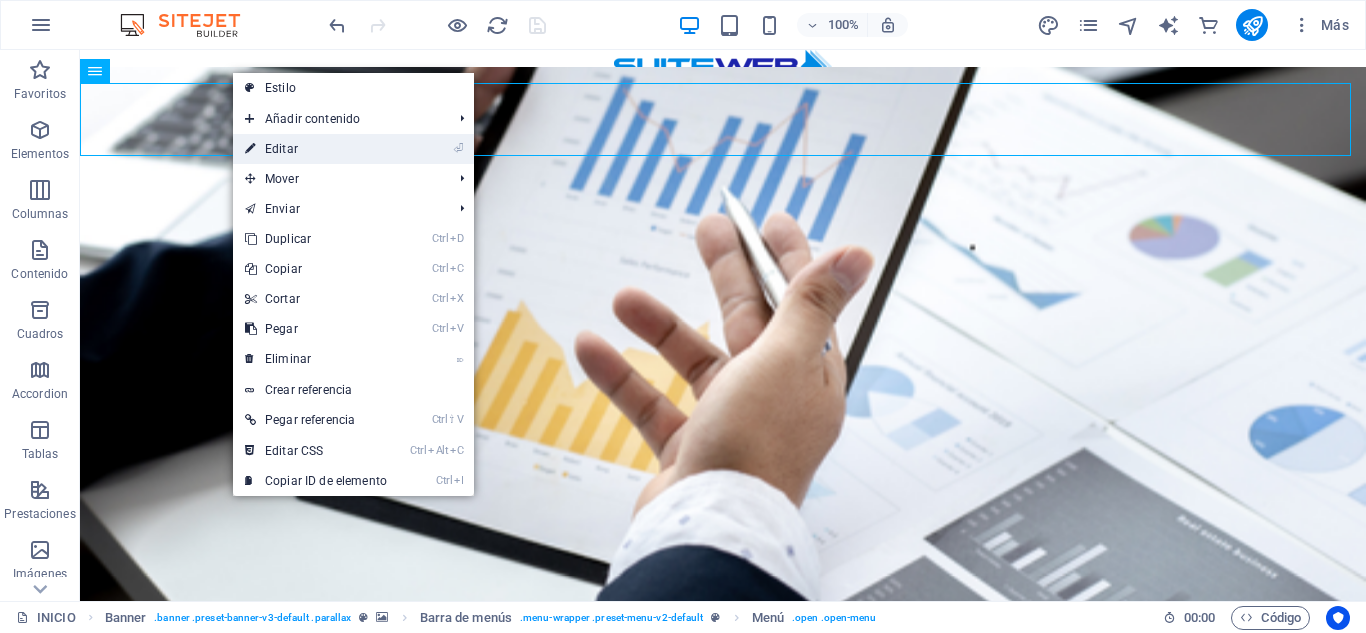 click on "⏎  Editar" at bounding box center [316, 149] 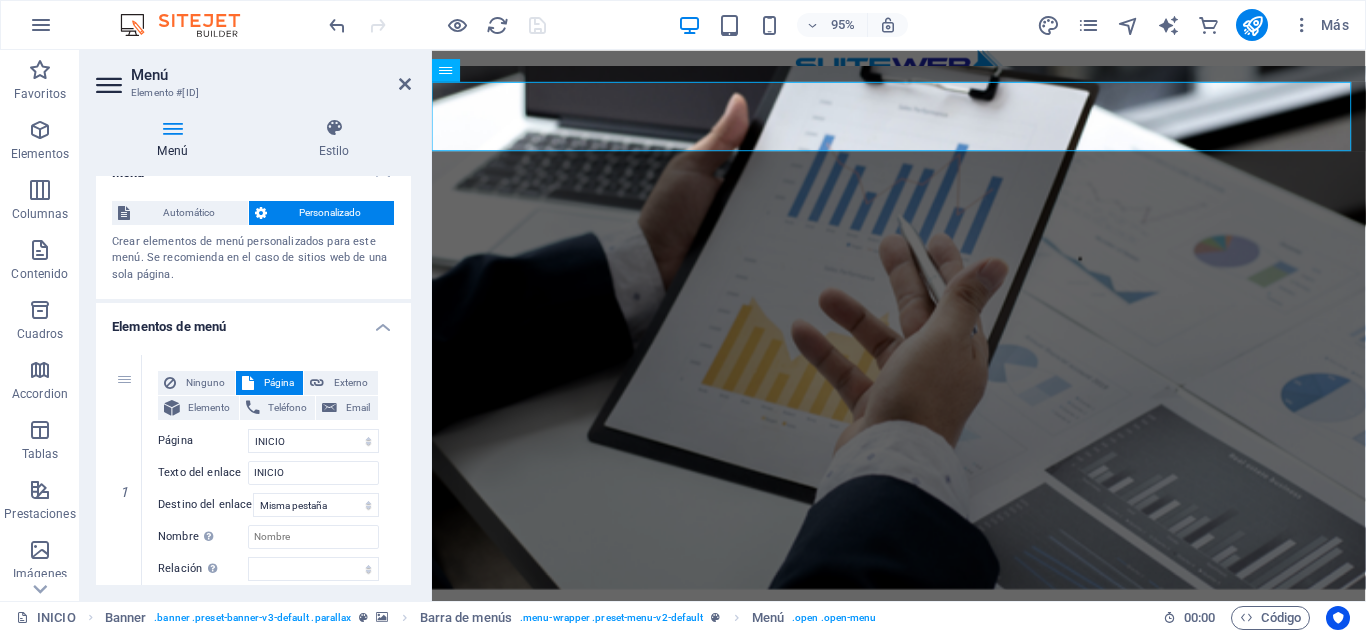 scroll, scrollTop: 0, scrollLeft: 0, axis: both 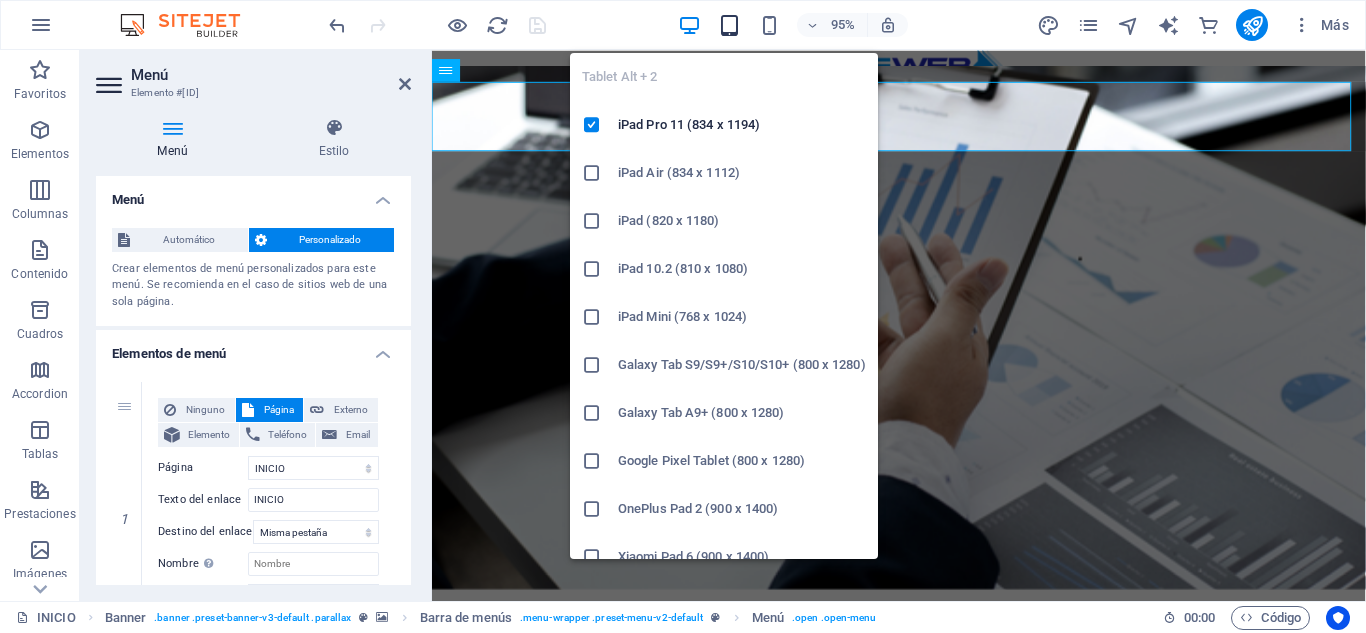 click at bounding box center [729, 25] 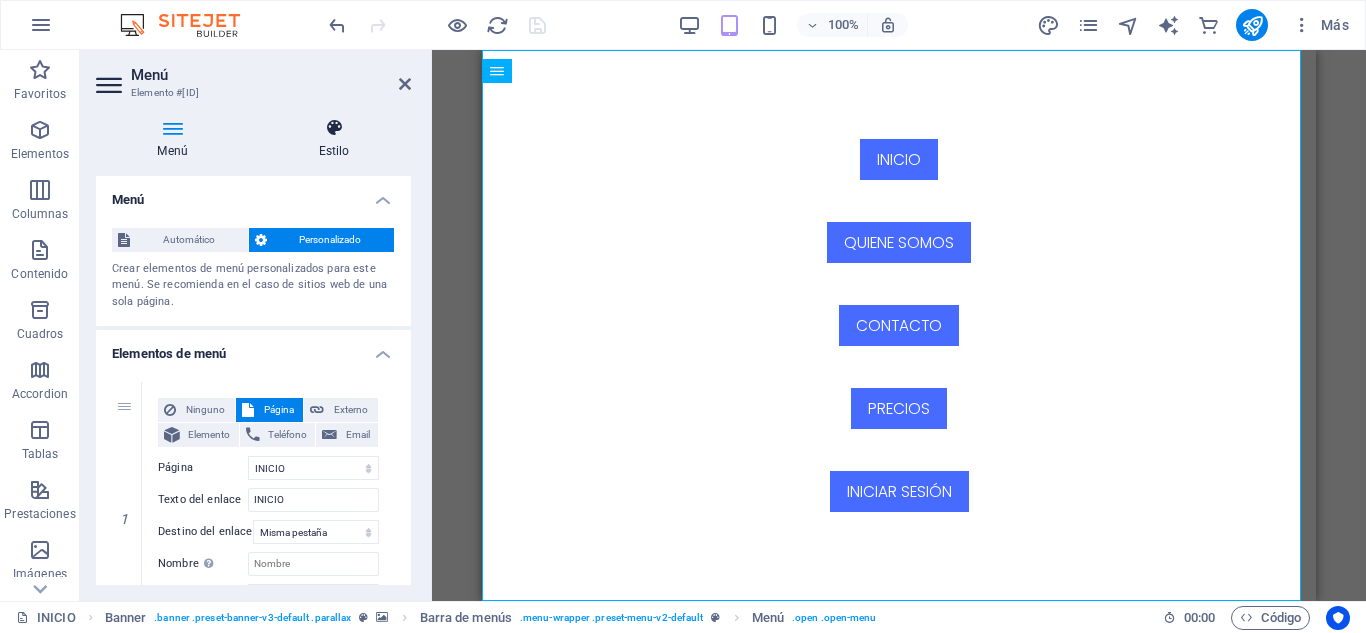click at bounding box center (334, 128) 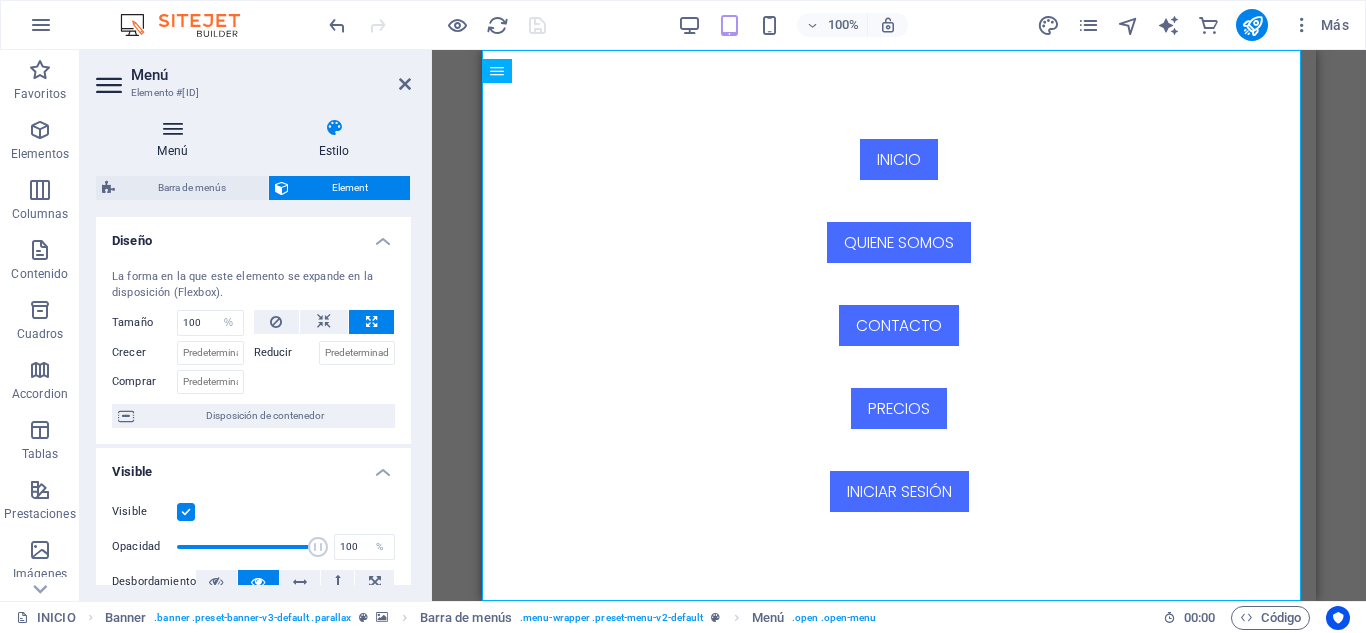 click at bounding box center [172, 128] 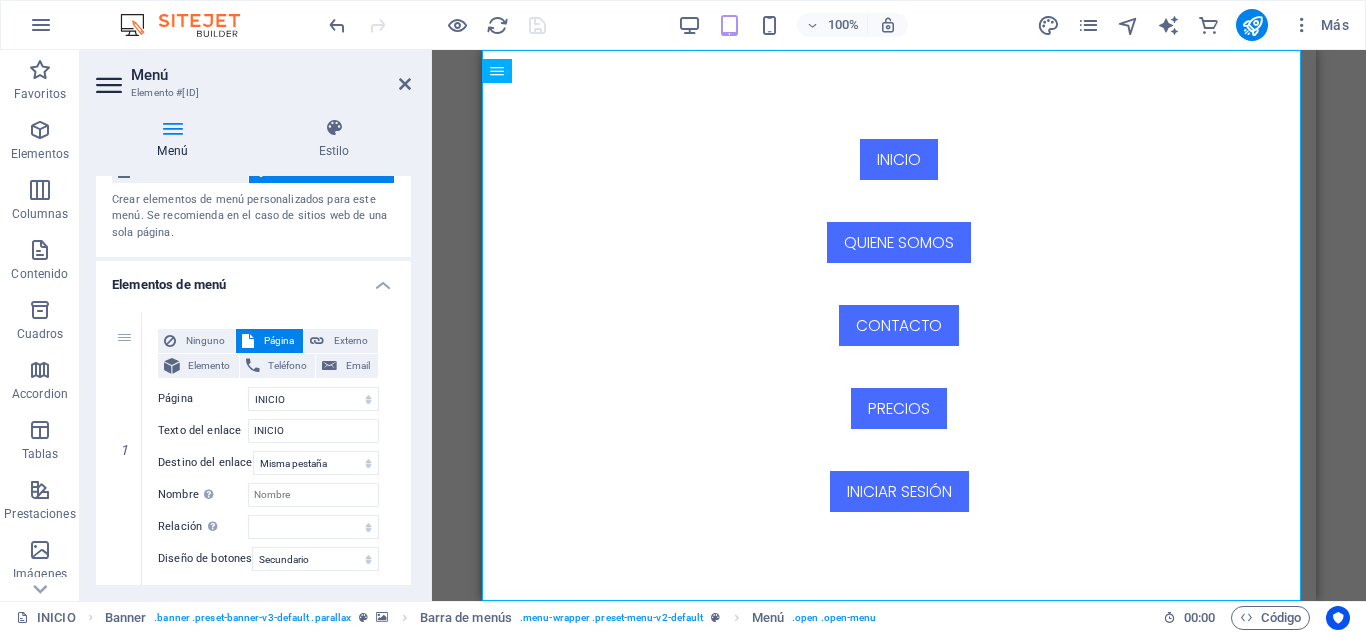 scroll, scrollTop: 100, scrollLeft: 0, axis: vertical 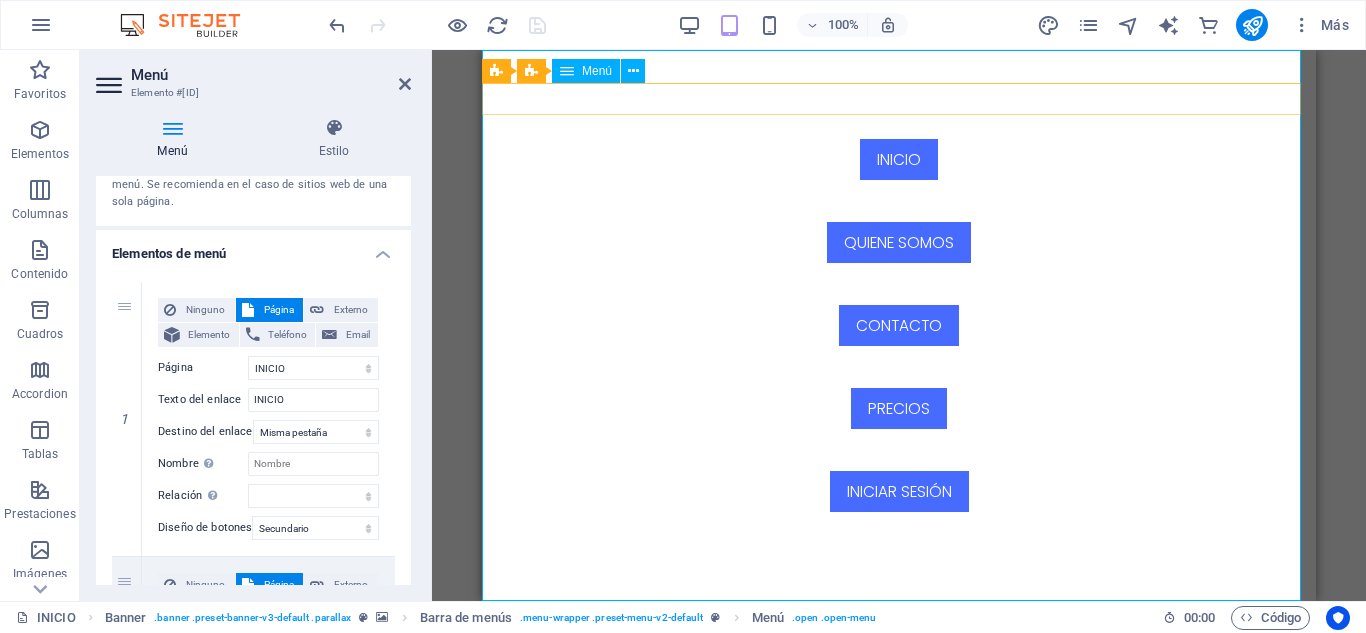 click on "INICIO QUIENE SOMOS CONTACTO PRECIOS INICIAR SESIÓN" at bounding box center (899, 325) 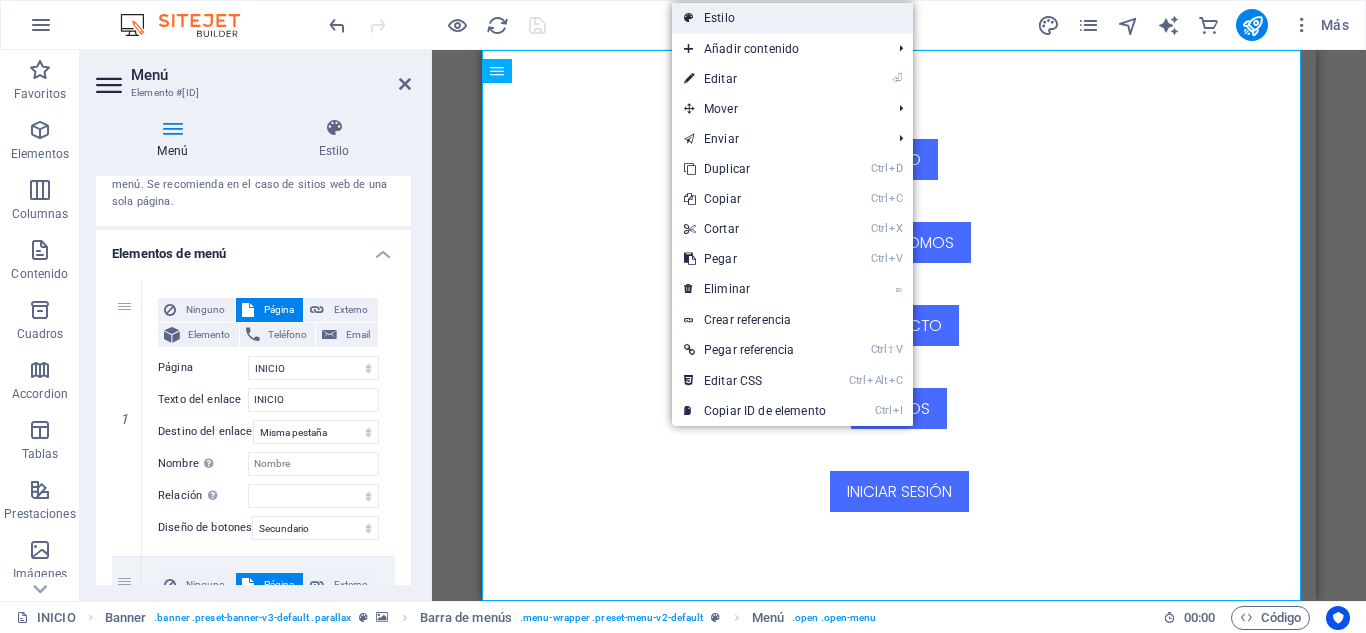 click on "Estilo" at bounding box center [792, 18] 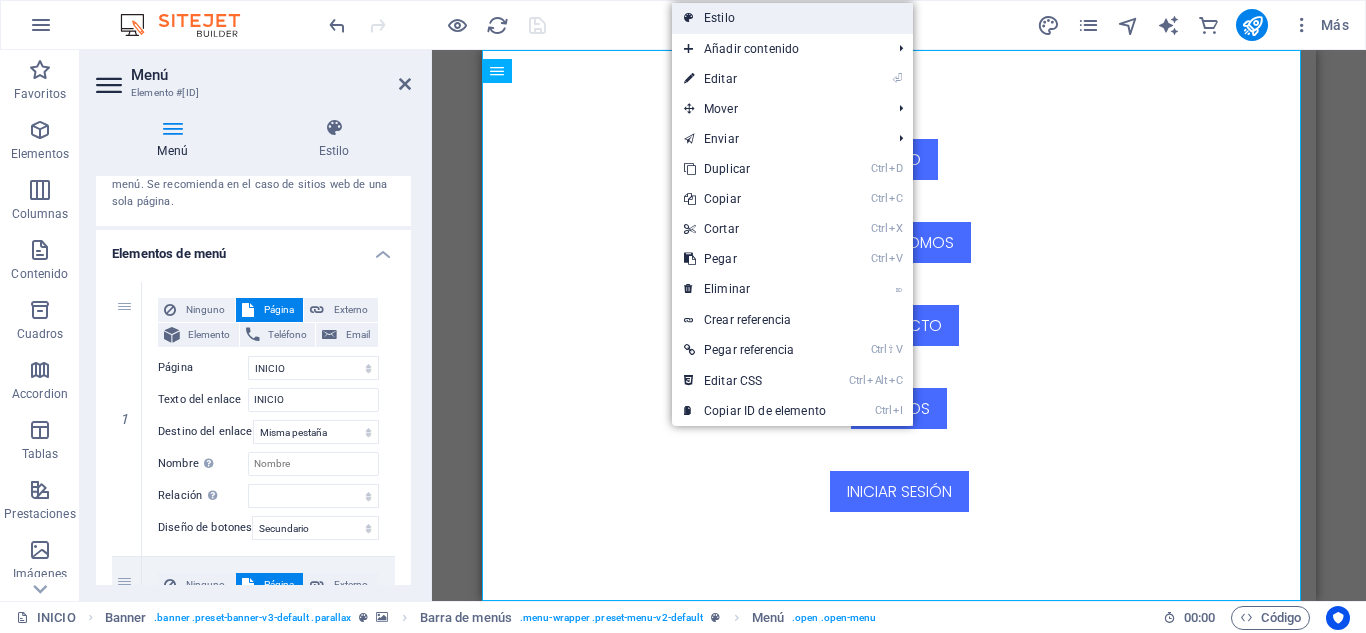 select on "rem" 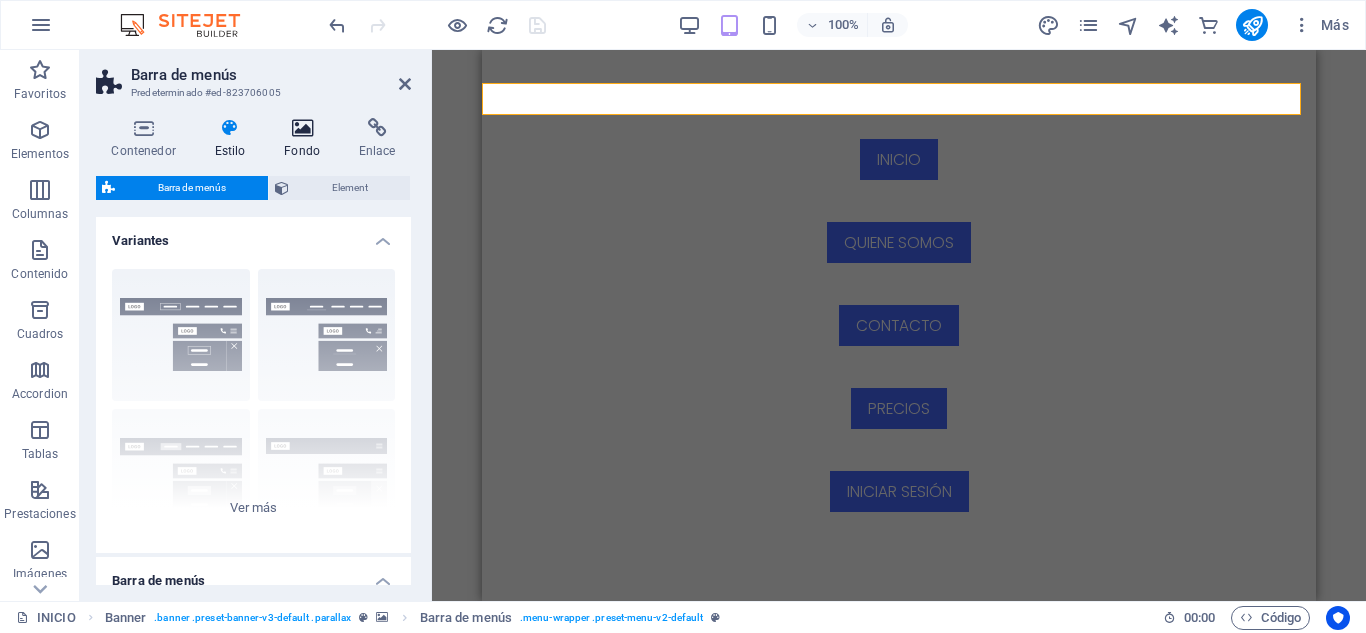 click on "Fondo" at bounding box center [306, 139] 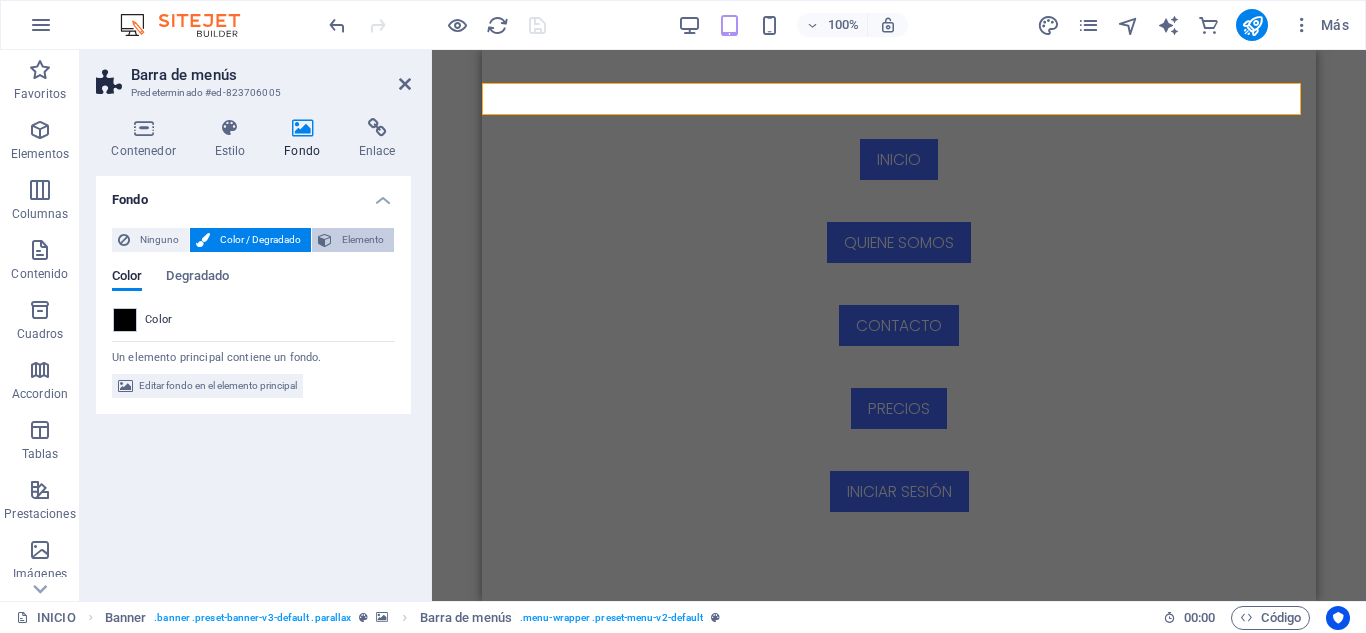 click on "Elemento" at bounding box center [363, 240] 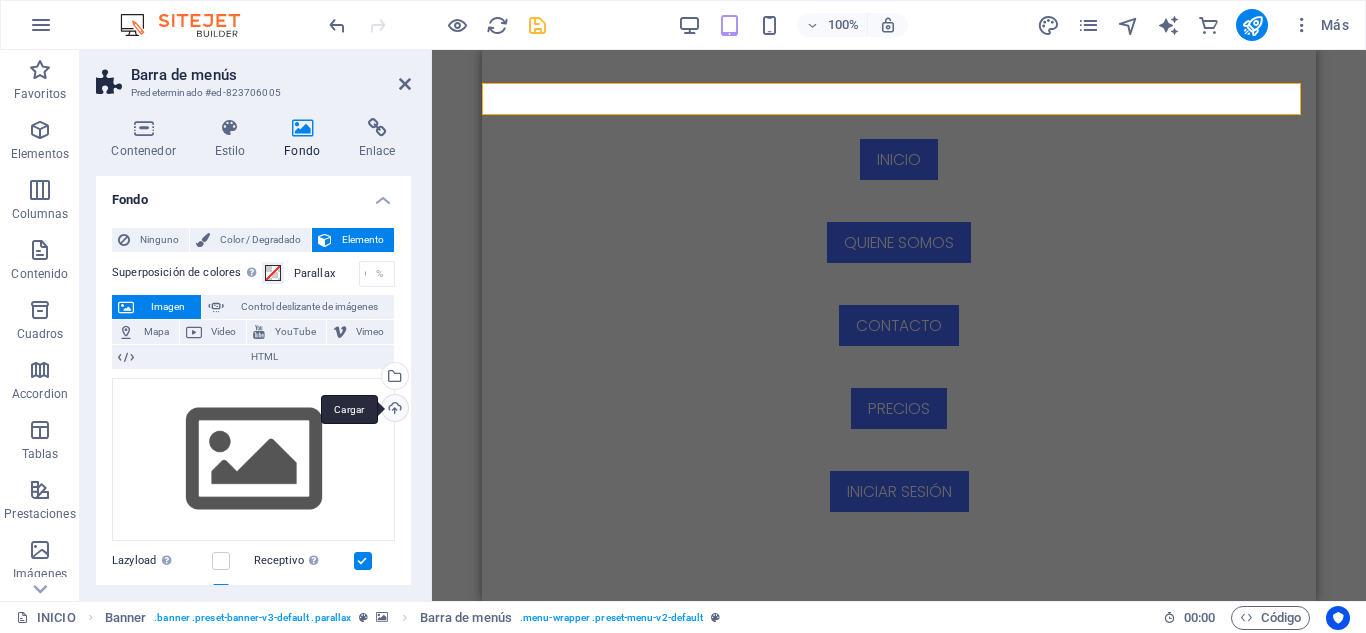 click on "Cargar" at bounding box center (393, 410) 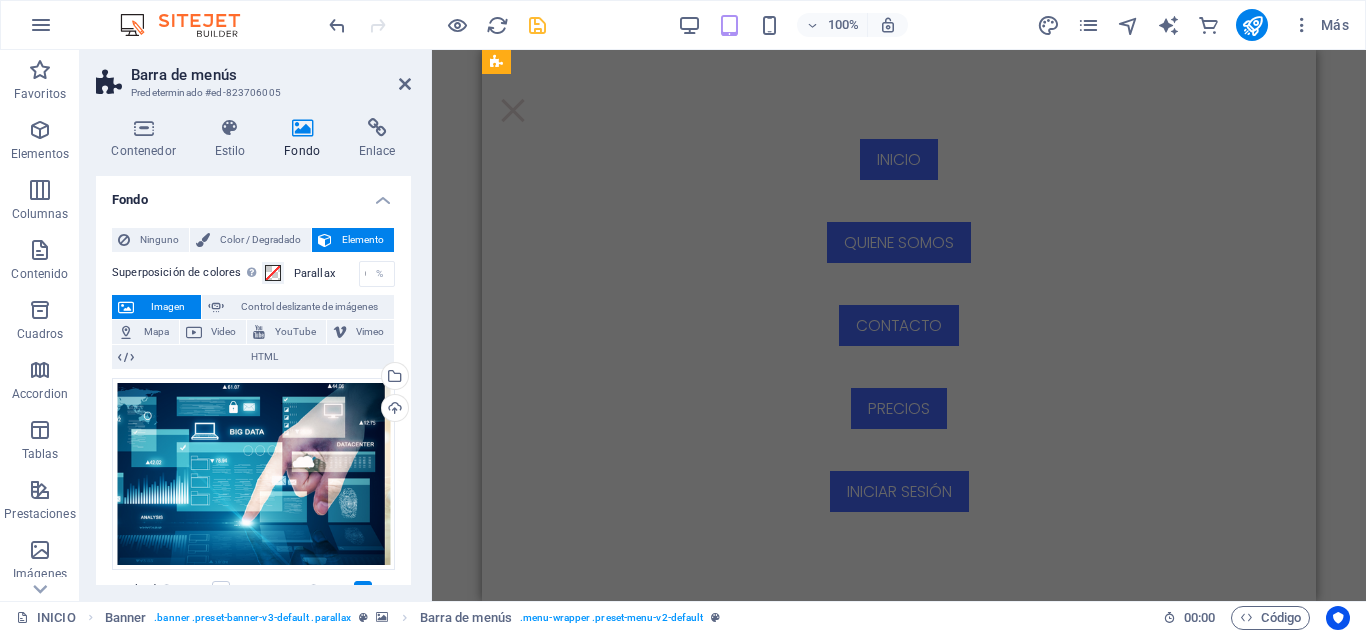 scroll, scrollTop: 0, scrollLeft: 0, axis: both 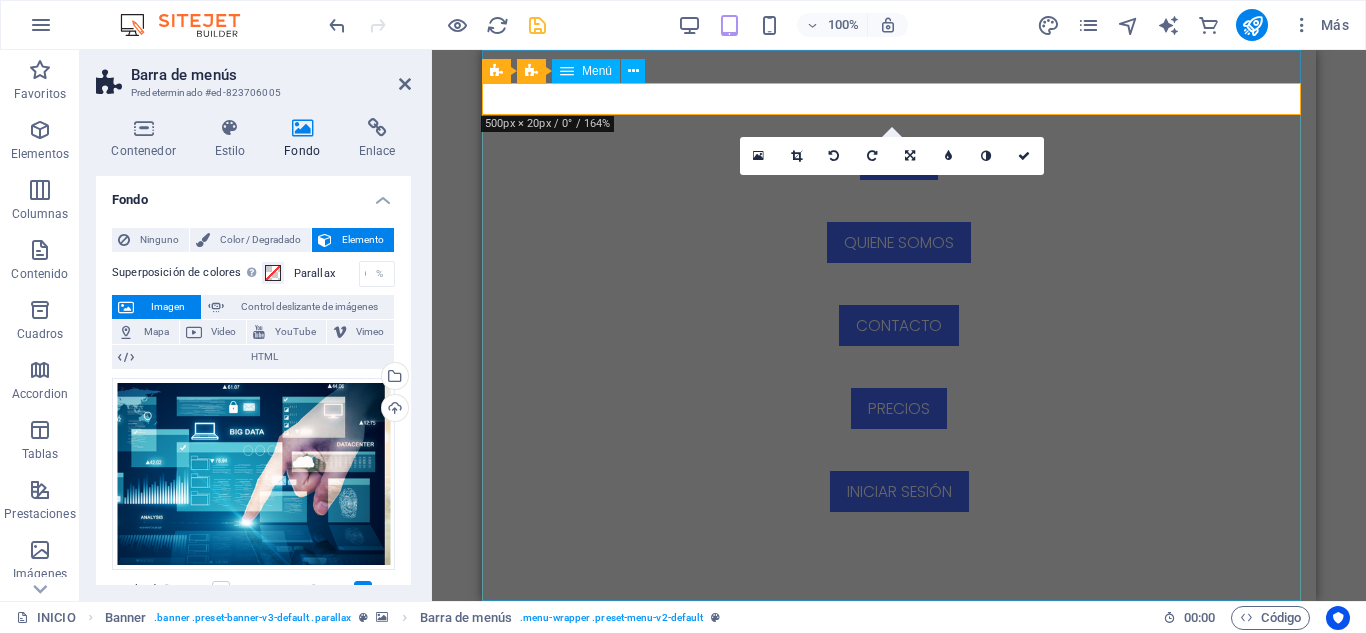 click on "INICIO QUIENE SOMOS CONTACTO PRECIOS INICIAR SESIÓN" at bounding box center [899, 325] 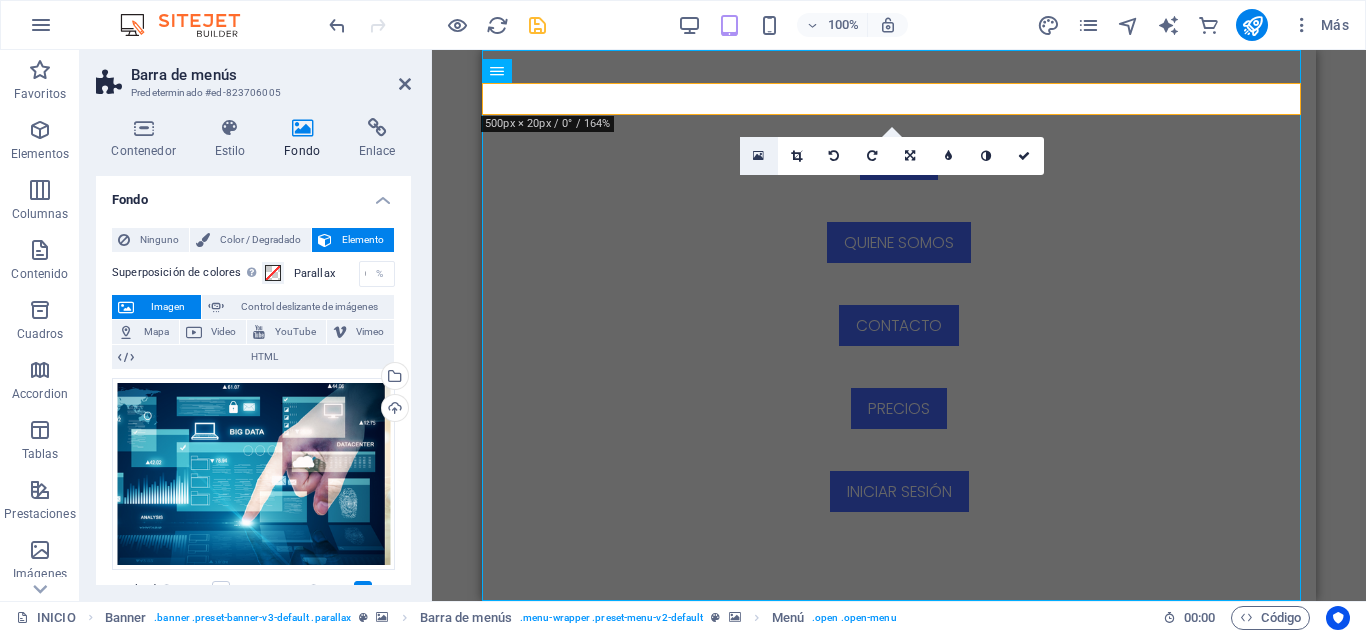 click at bounding box center [758, 156] 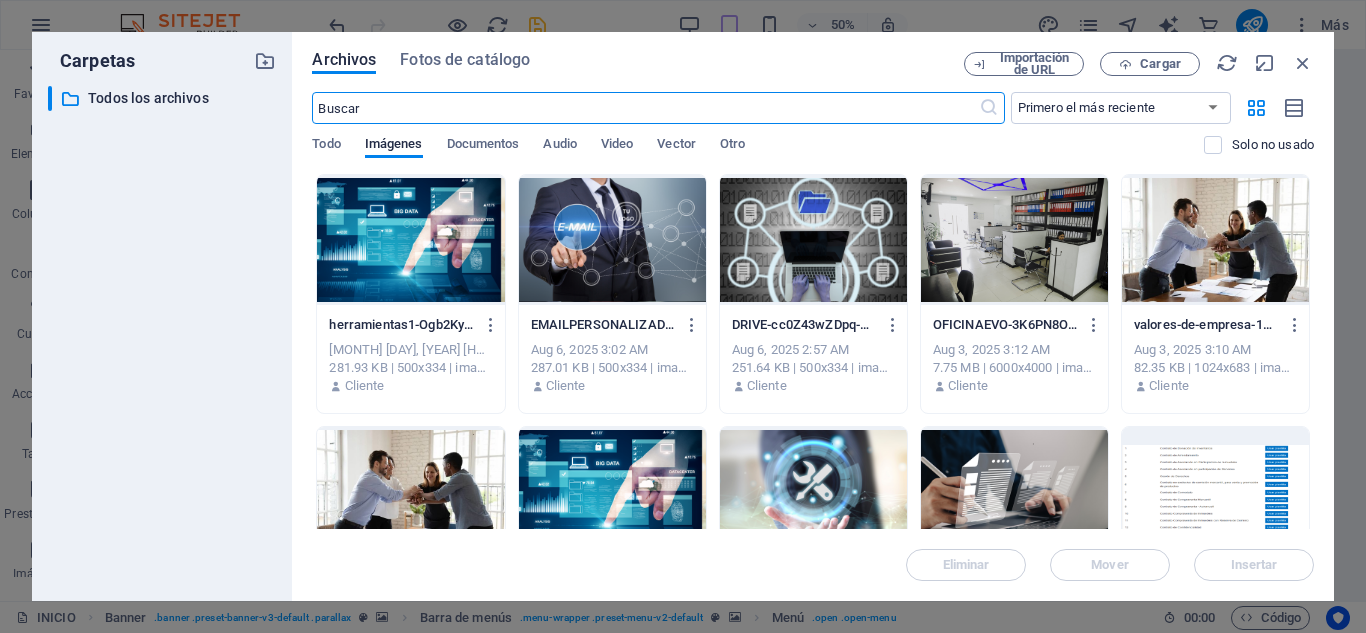 click at bounding box center (410, 240) 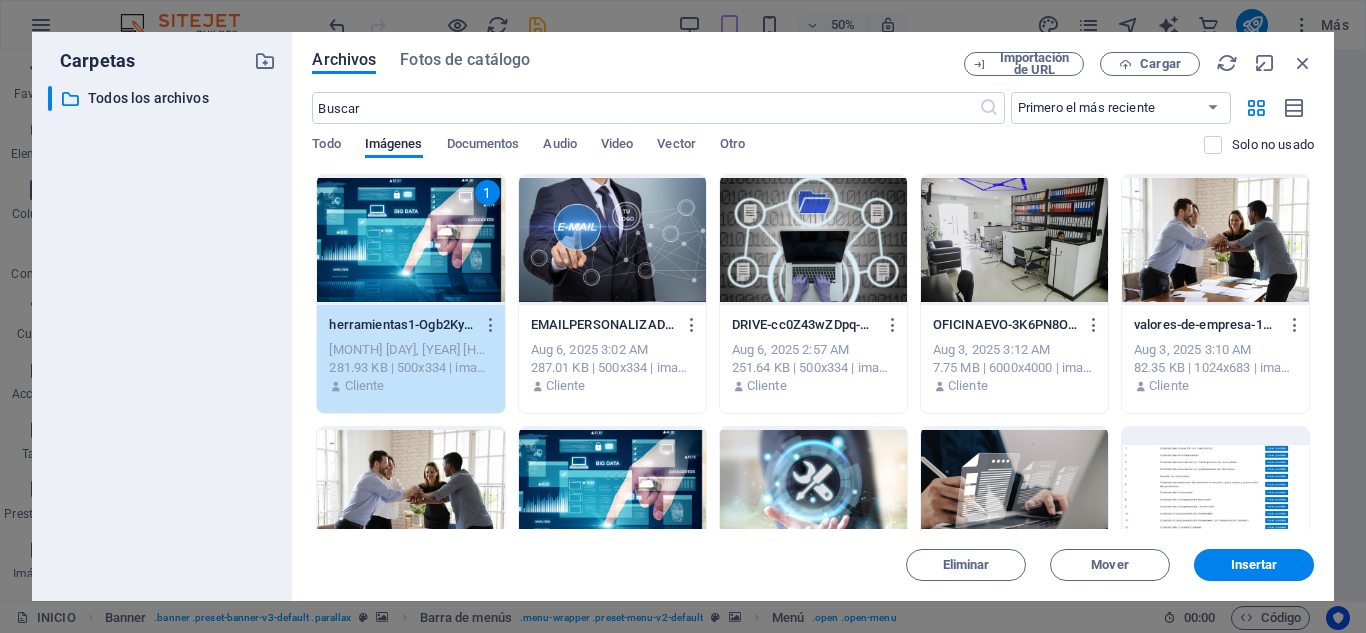 click on "1" at bounding box center [410, 240] 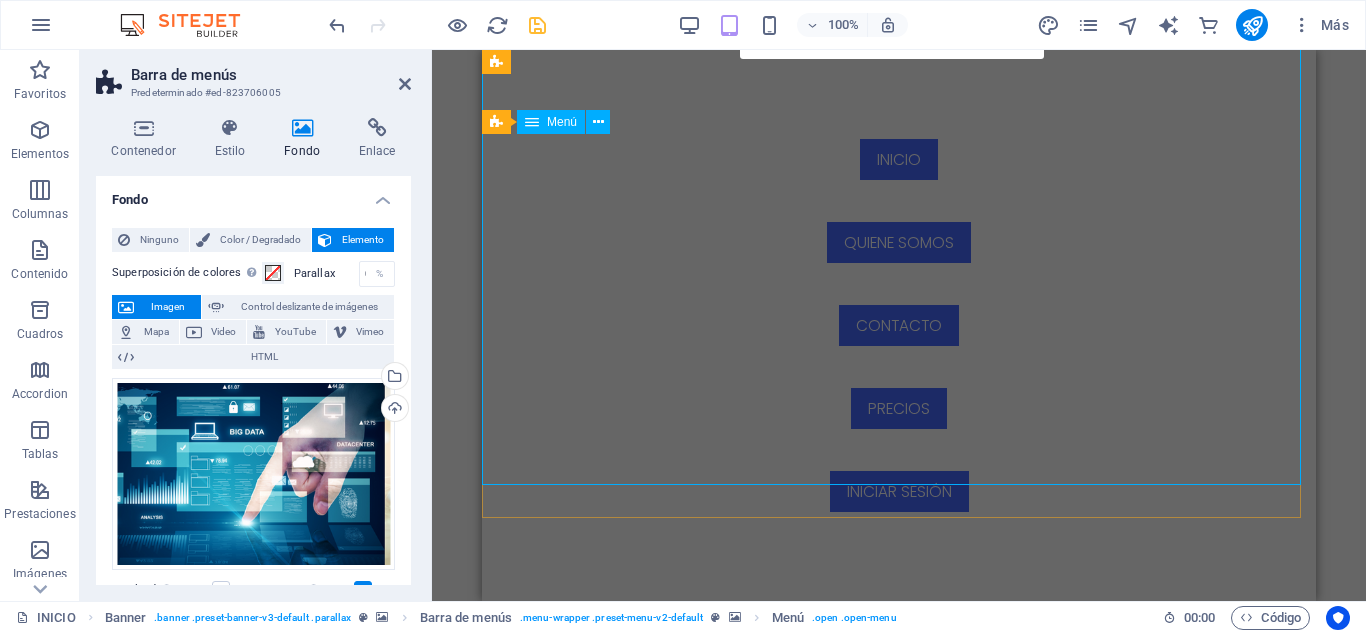 scroll, scrollTop: 0, scrollLeft: 0, axis: both 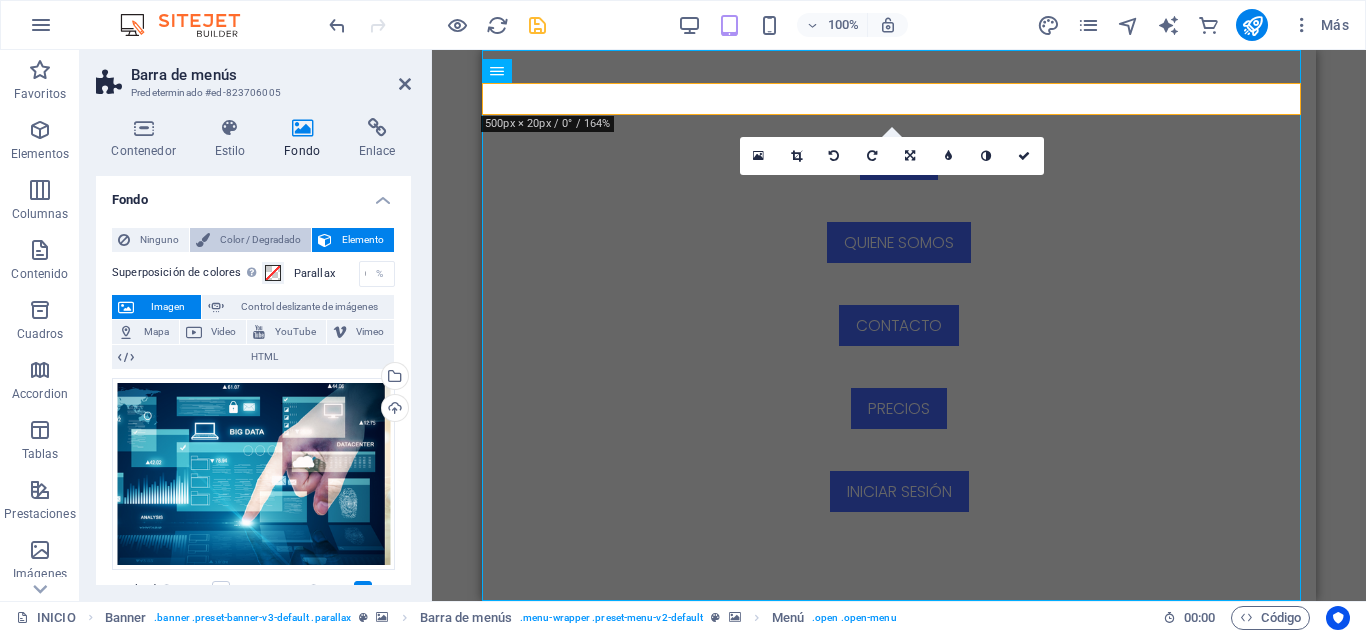 click on "Color / Degradado" at bounding box center [260, 240] 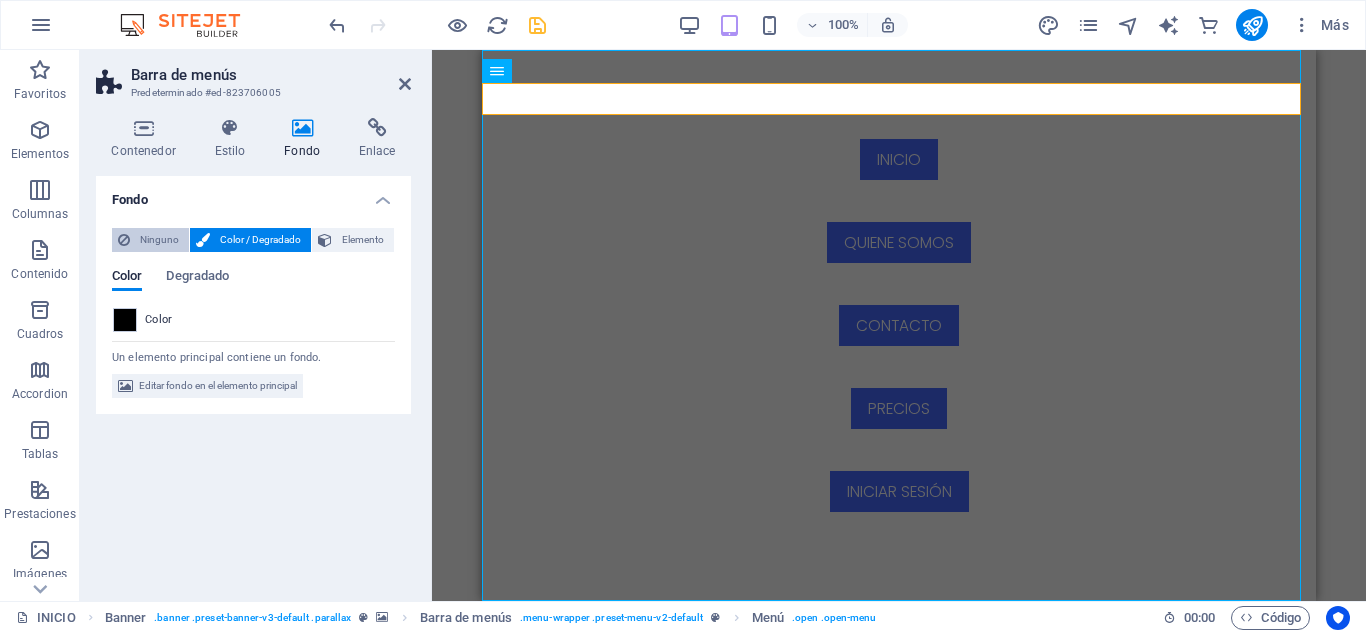 click on "Ninguno" at bounding box center (159, 240) 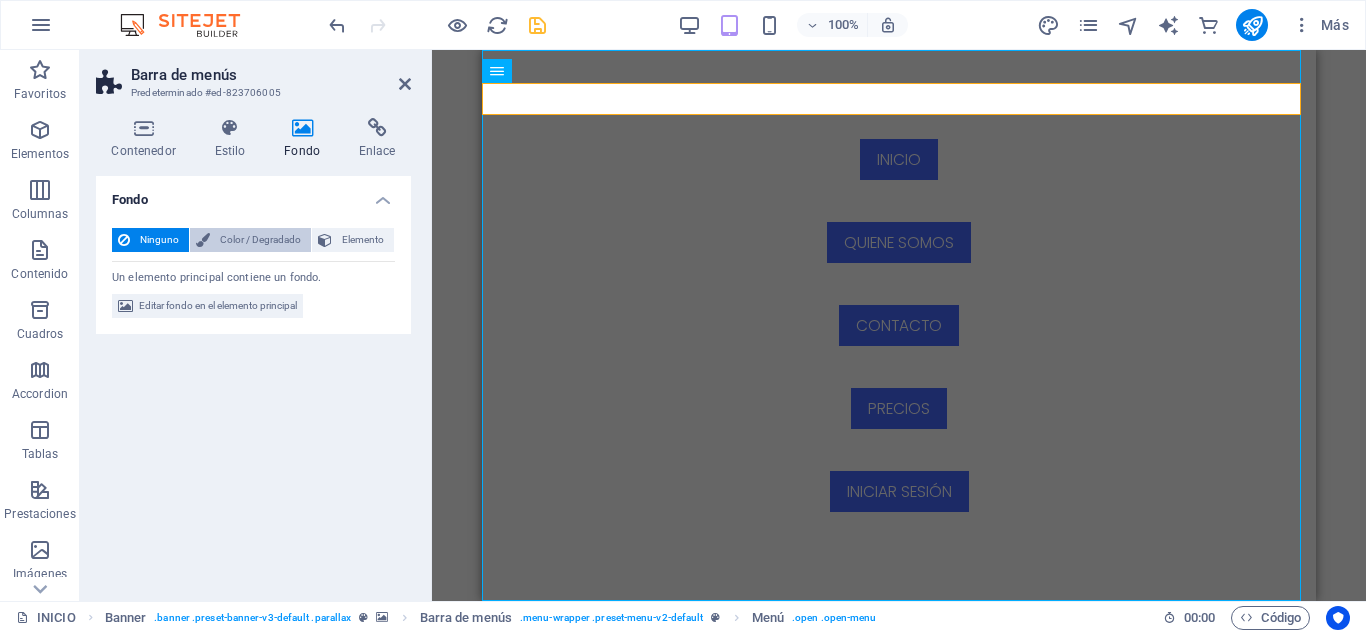 click on "Color / Degradado" at bounding box center (260, 240) 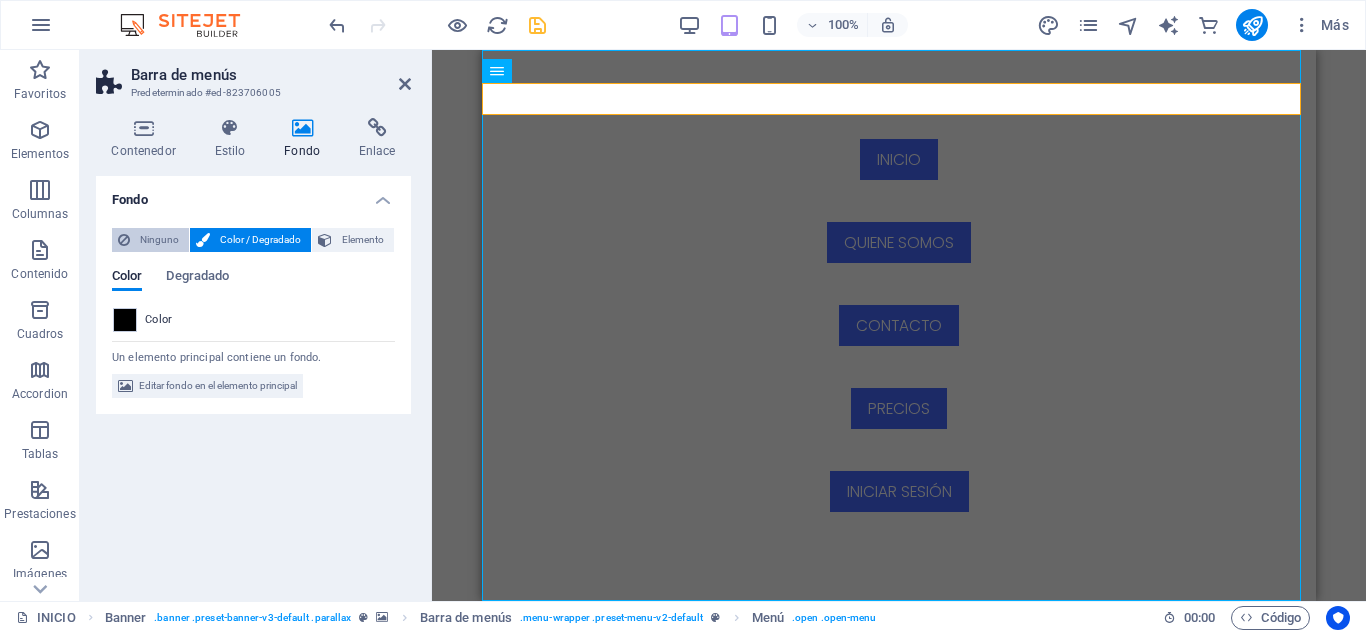 click on "Ninguno" at bounding box center [159, 240] 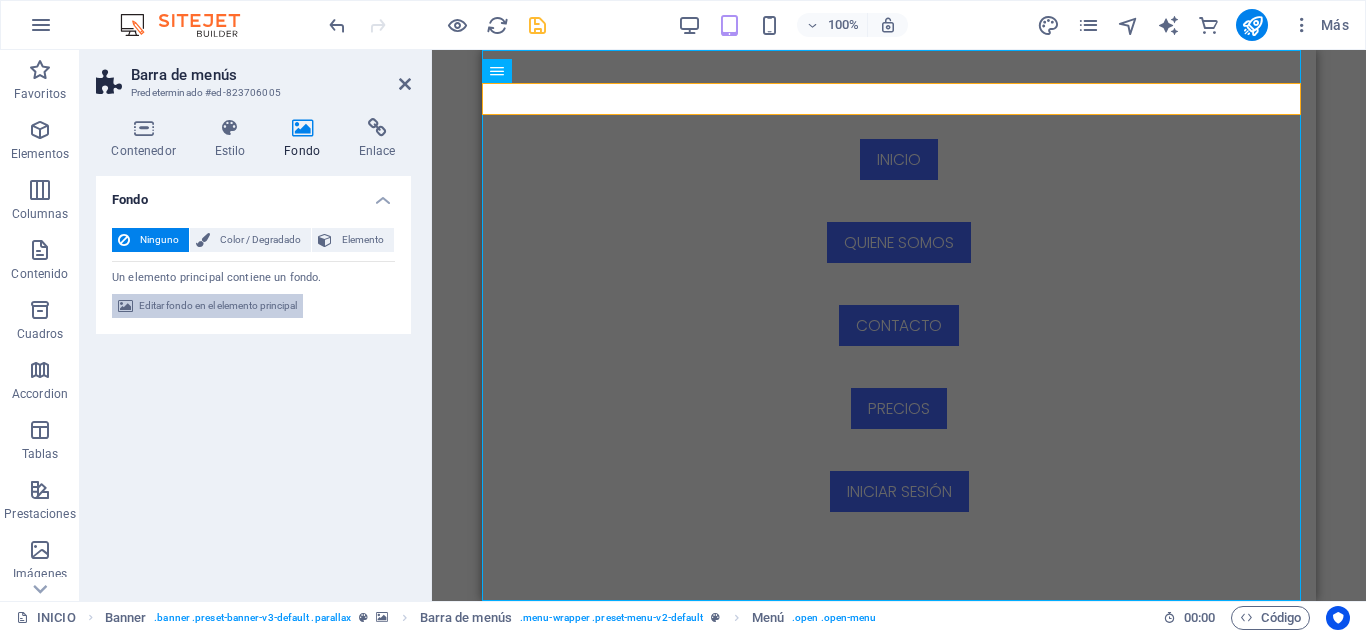 click on "Editar fondo en el elemento principal" at bounding box center [218, 306] 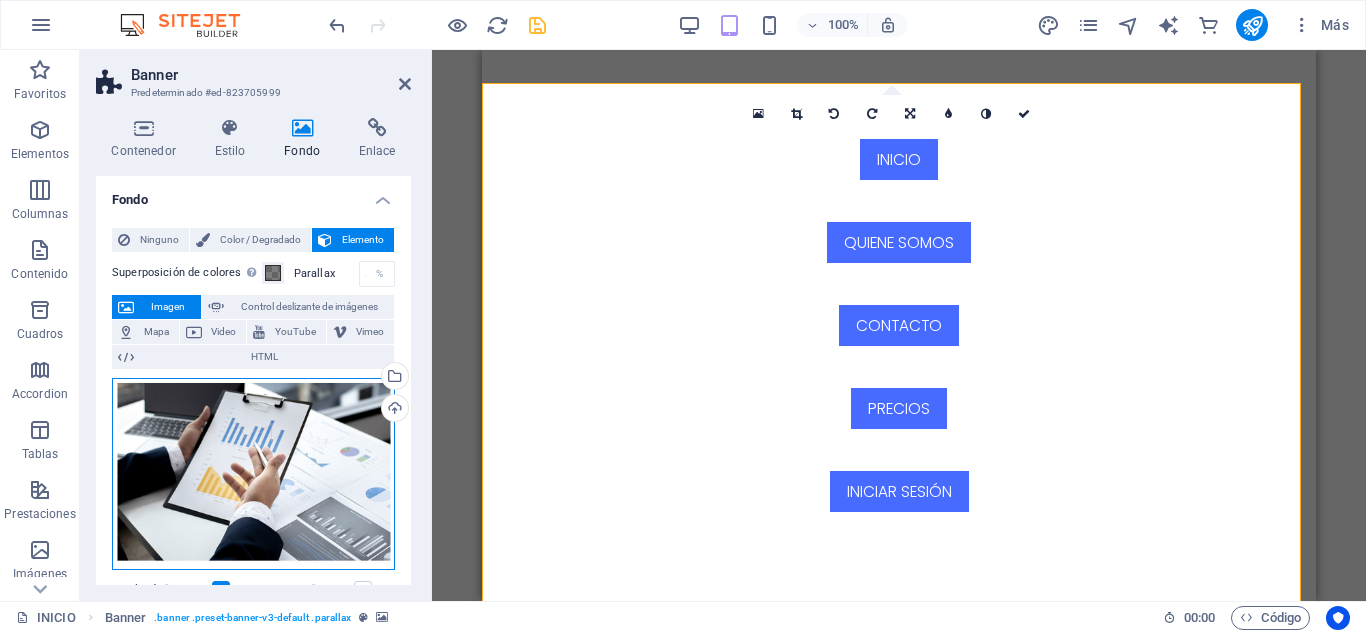 click on "Arrastra archivos aquí, haz clic para escoger archivos o  selecciona archivos de Archivos o de nuestra galería gratuita de fotos y vídeos" at bounding box center [253, 474] 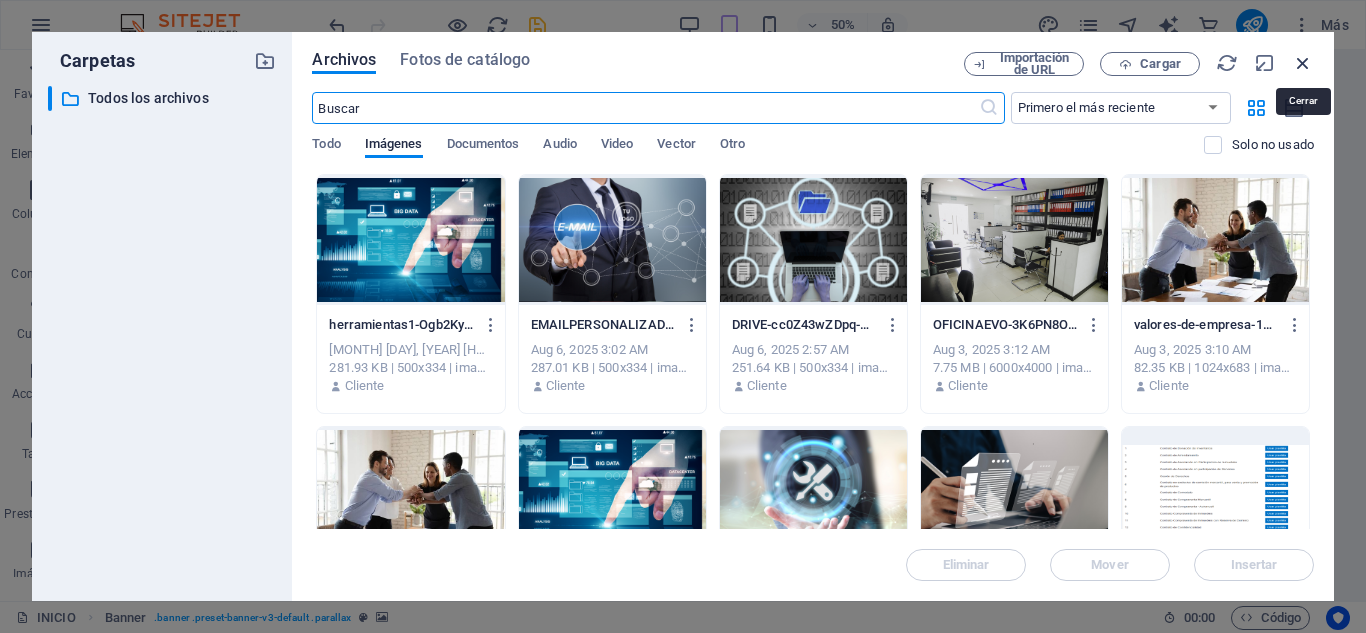 click at bounding box center (1303, 63) 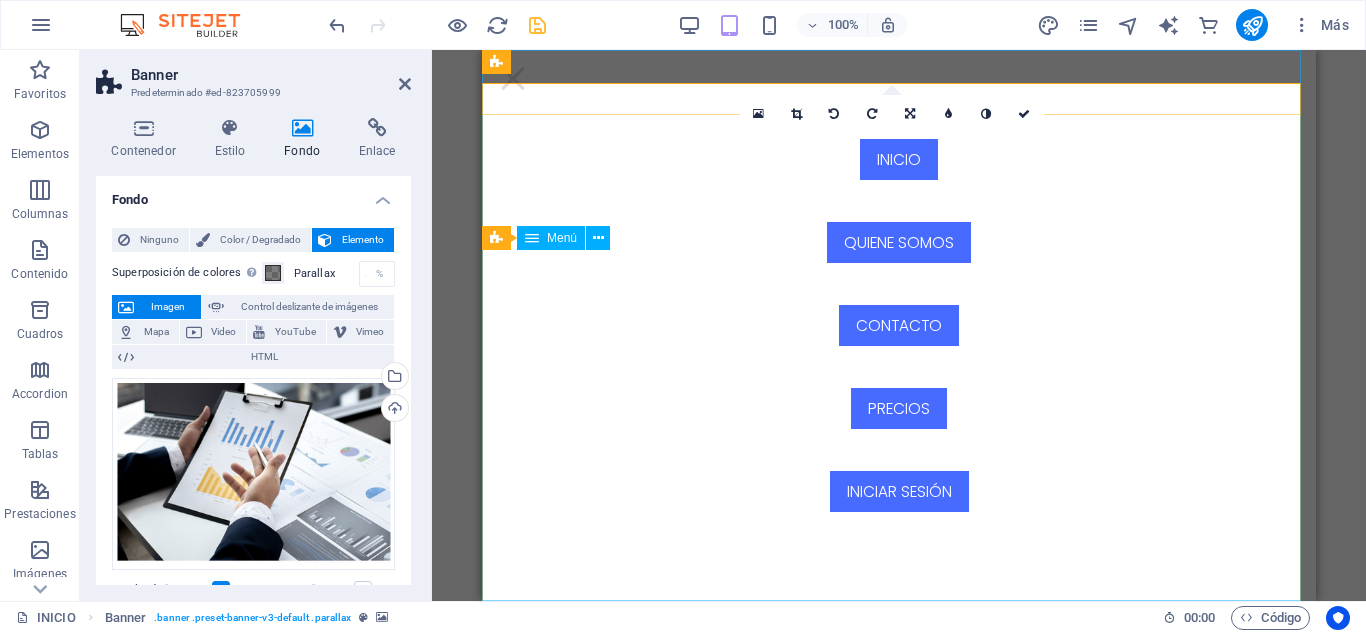 scroll, scrollTop: 0, scrollLeft: 0, axis: both 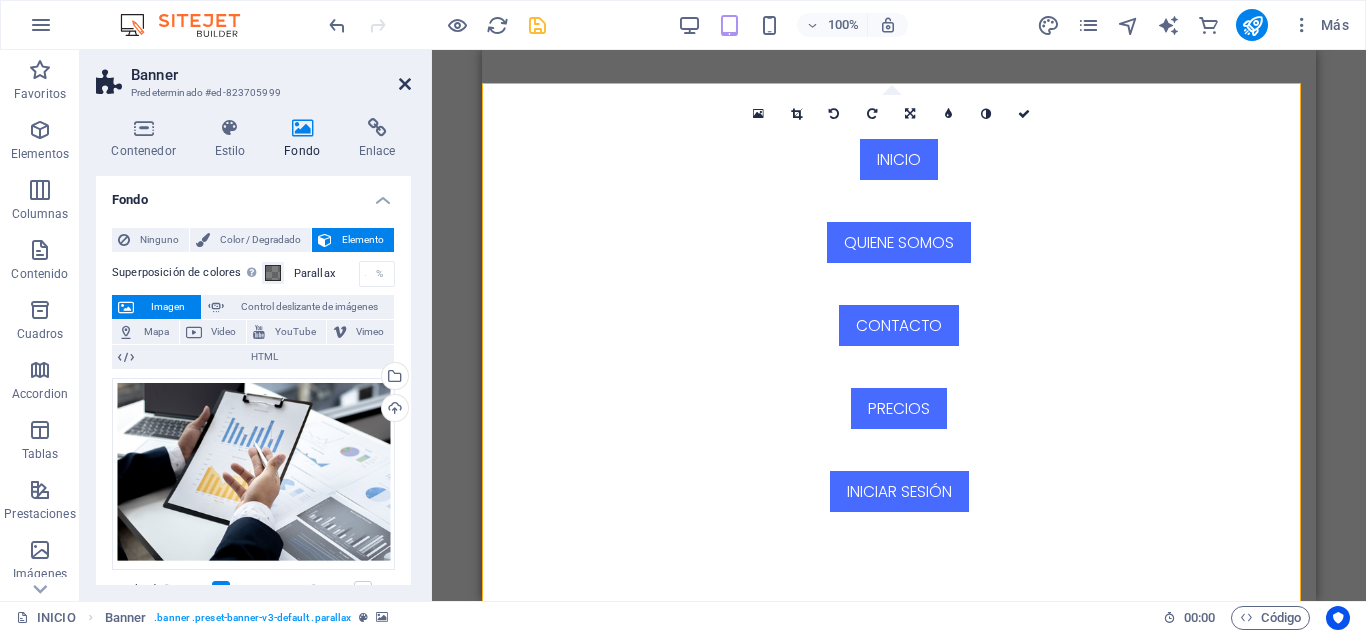 click at bounding box center (405, 84) 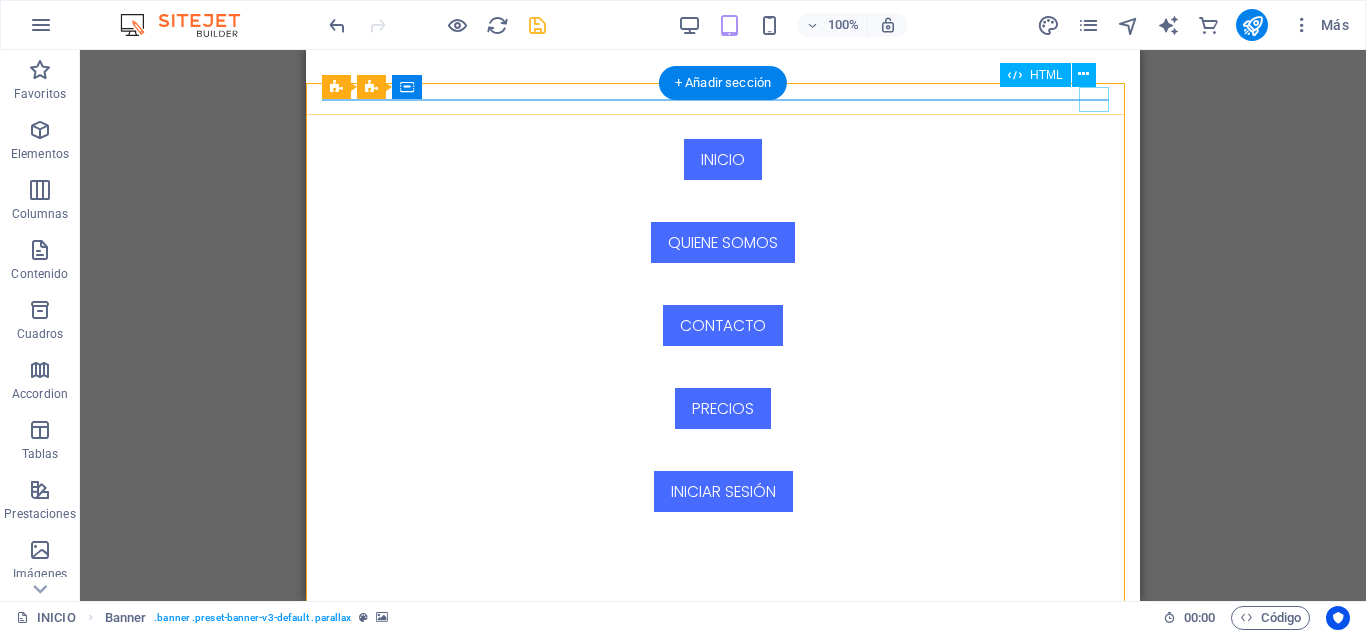 click at bounding box center [337, 662] 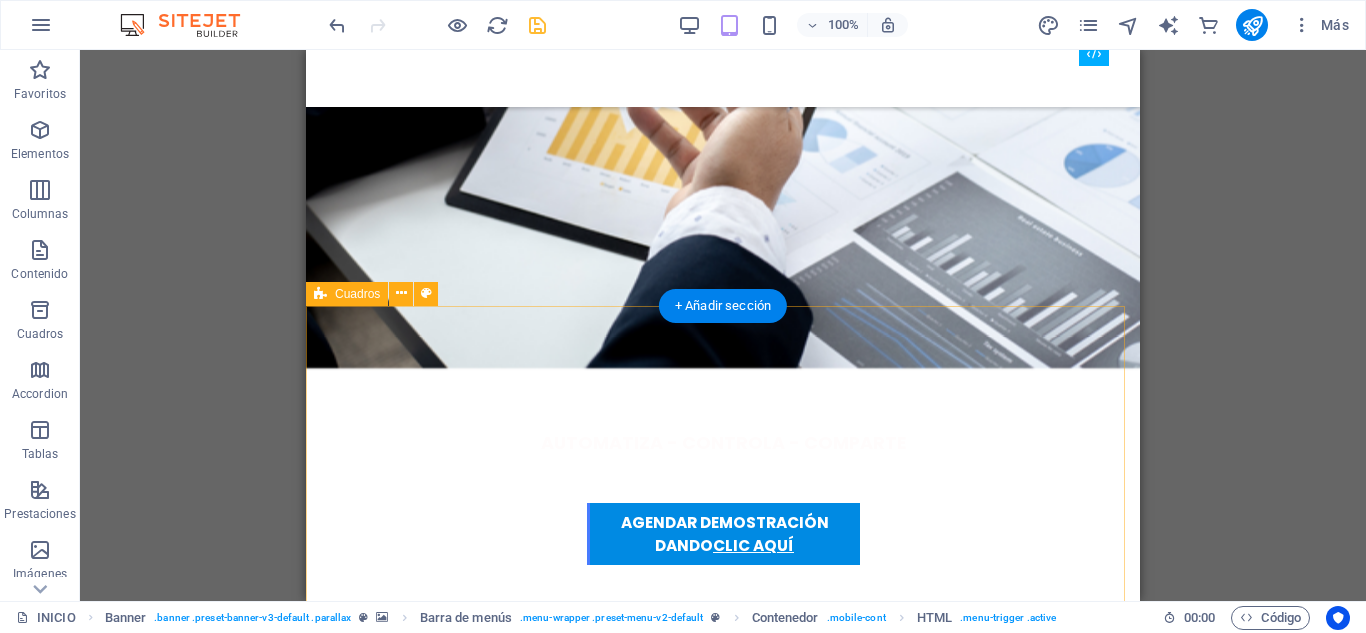 scroll, scrollTop: 0, scrollLeft: 0, axis: both 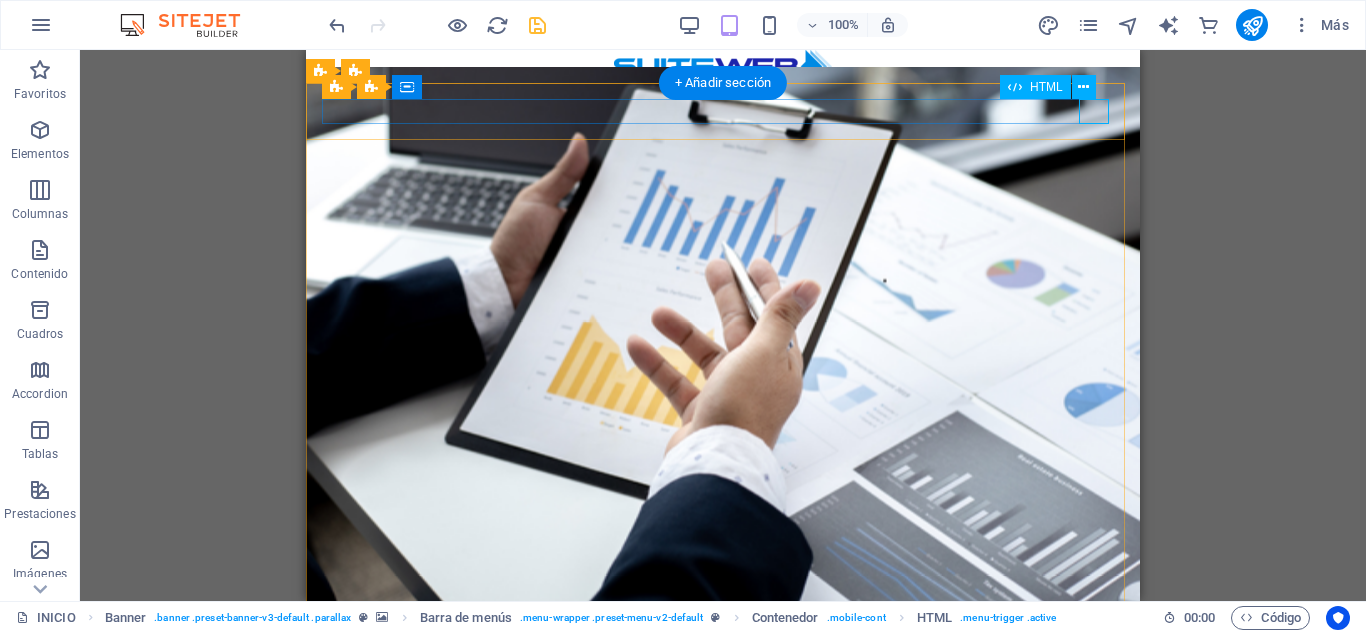 click at bounding box center [723, 662] 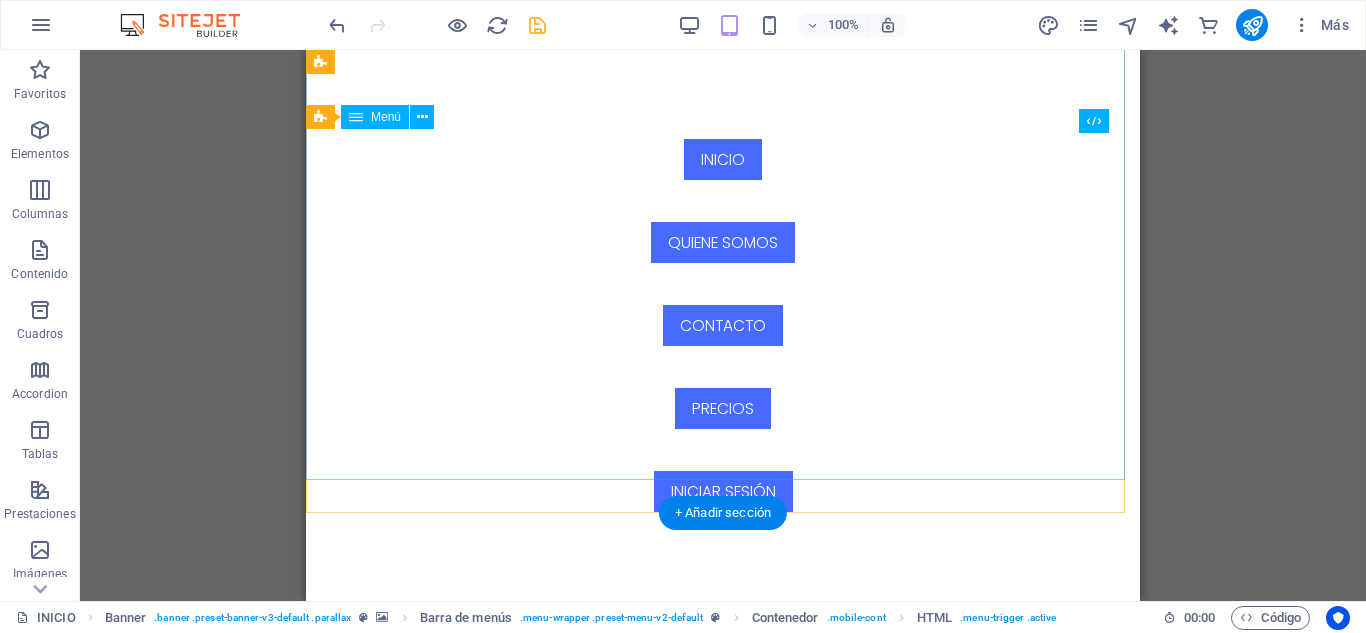 scroll, scrollTop: 0, scrollLeft: 0, axis: both 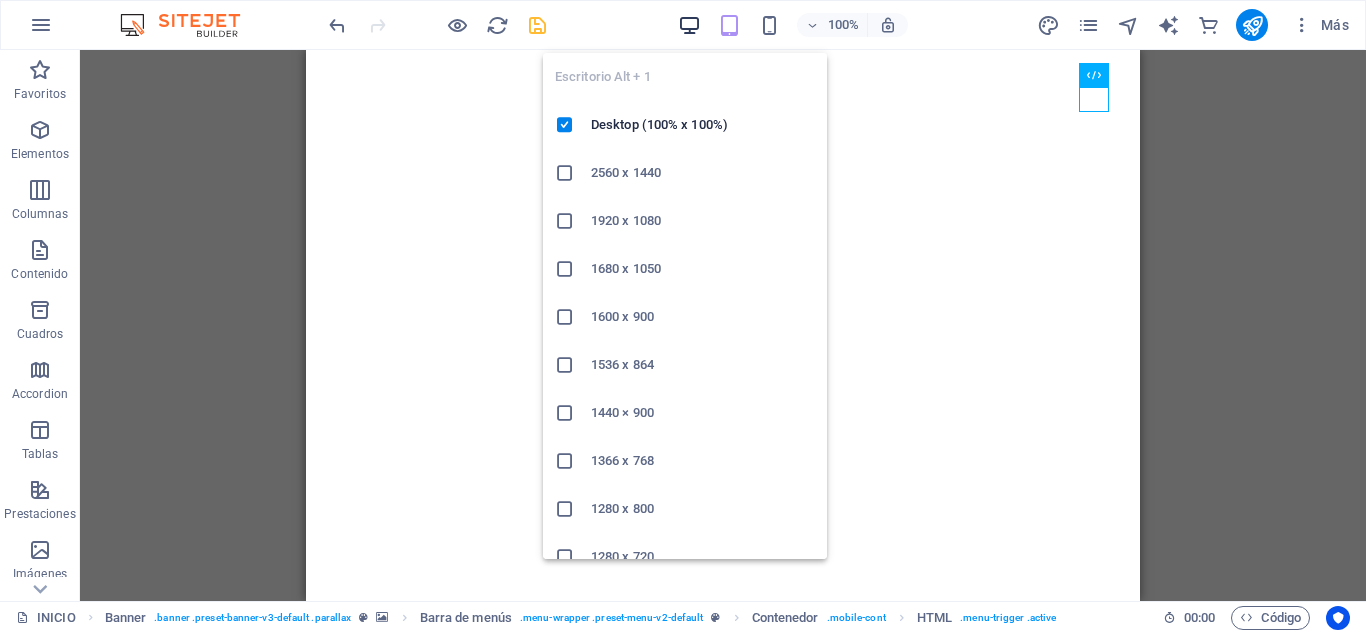 click at bounding box center [689, 25] 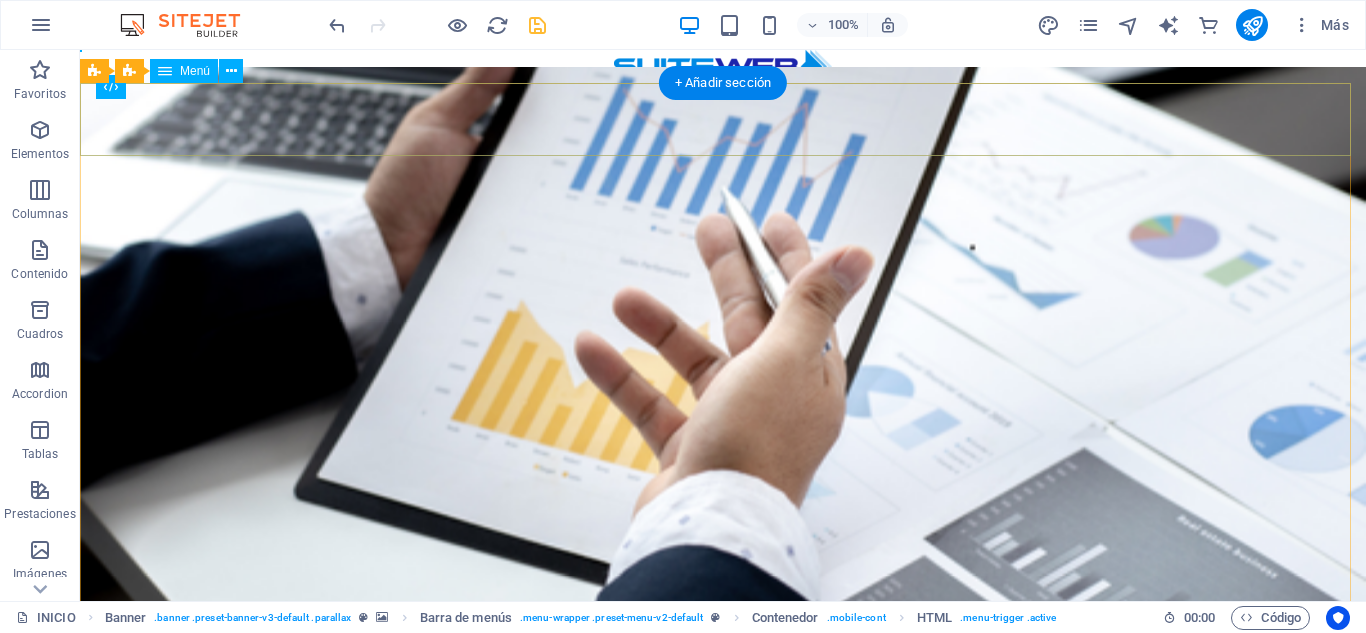 click on "INICIO QUIENE SOMOS CONTACTO PRECIOS INICIAR SESIÓN" at bounding box center (723, 670) 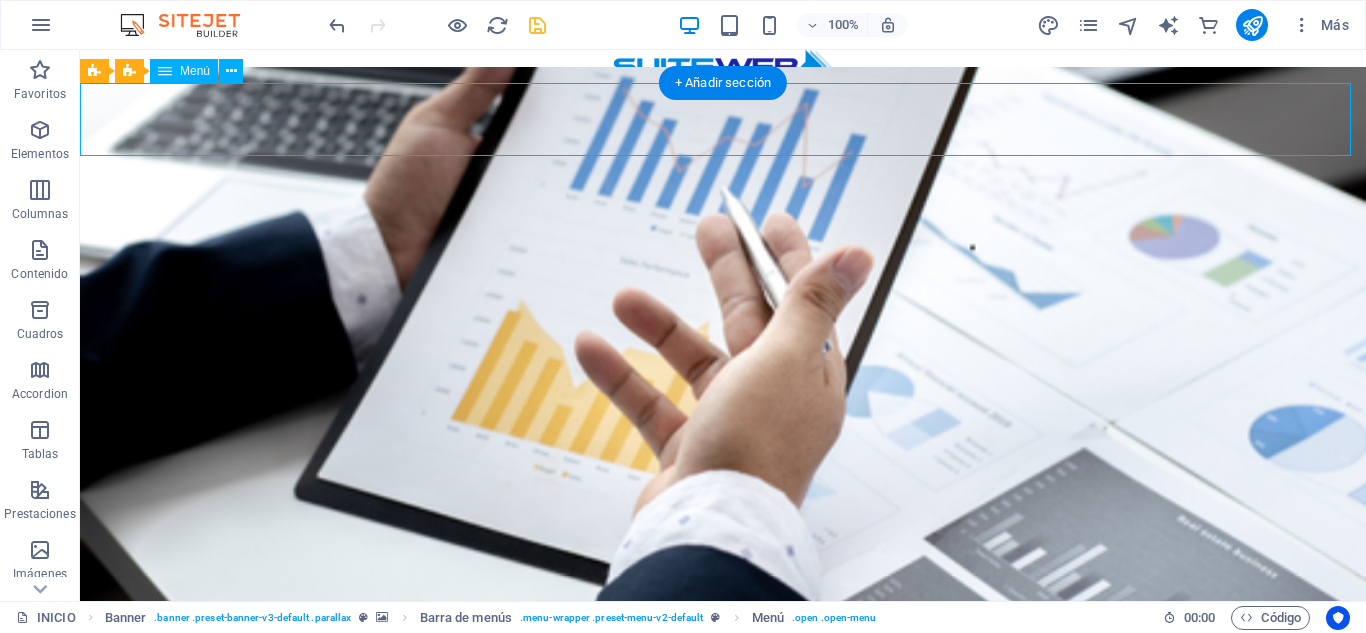 click on "INICIO QUIENE SOMOS CONTACTO PRECIOS INICIAR SESIÓN" at bounding box center (723, 670) 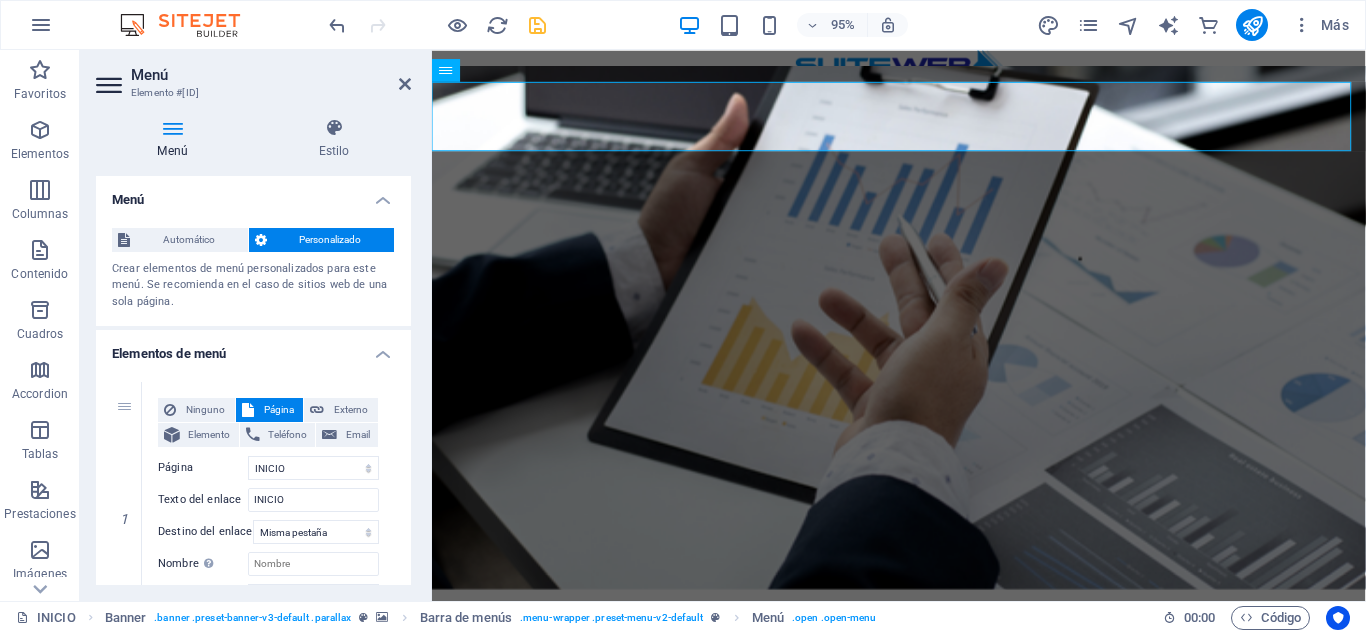 click on "Menú Estilo Menú Automático Personalizado Crear elementos de menú personalizados para este menú. Se recomienda en el caso de sitios web de una sola página. Gestionar páginas Elementos de menú 1 Ninguno Página Externo Elemento Teléfono Email Página INICIO Quienes somos CONTACTO PRECIOS Elemento
URL /[ID] Teléfono Email Texto del enlace INICIO Destino del enlace Nueva pestaña Misma pestaña Superposición Nombre Una descripción adicional del enlace no debería ser igual al texto del enlace. El título suele mostrarse como un texto de información cuando se mueve el ratón por encima del elemento. Déjalo en blanco en caso de dudas. Relación Define la  relación de este enlace con el destino del enlace . Por ejemplo, el valor "nofollow" indica a los buscadores que no sigan al enlace. Puede dejarse vacío. alternativo autor marcador externo ayuda licencia siguiente nofollow noreferrer noopener ant buscar etiqueta Diseño de botones Ninguno Predeterminado Principal 2 URL" at bounding box center (253, 351) 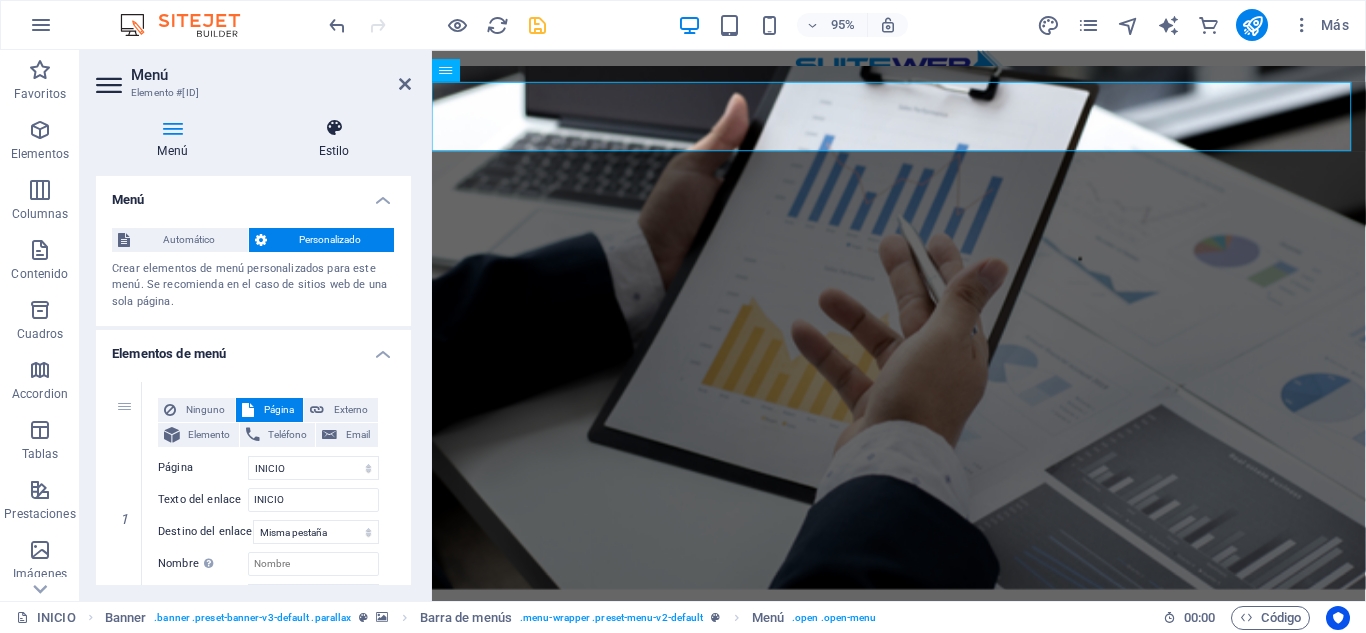 click at bounding box center (334, 128) 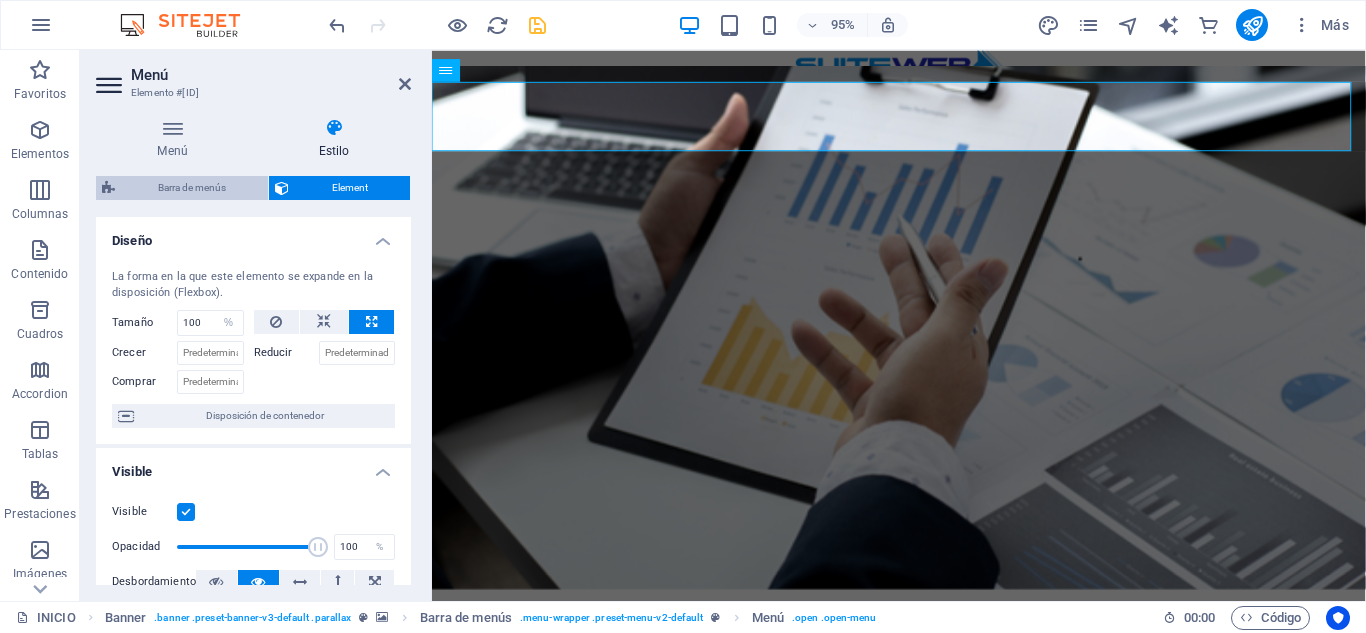 click on "Barra de menús" at bounding box center (191, 188) 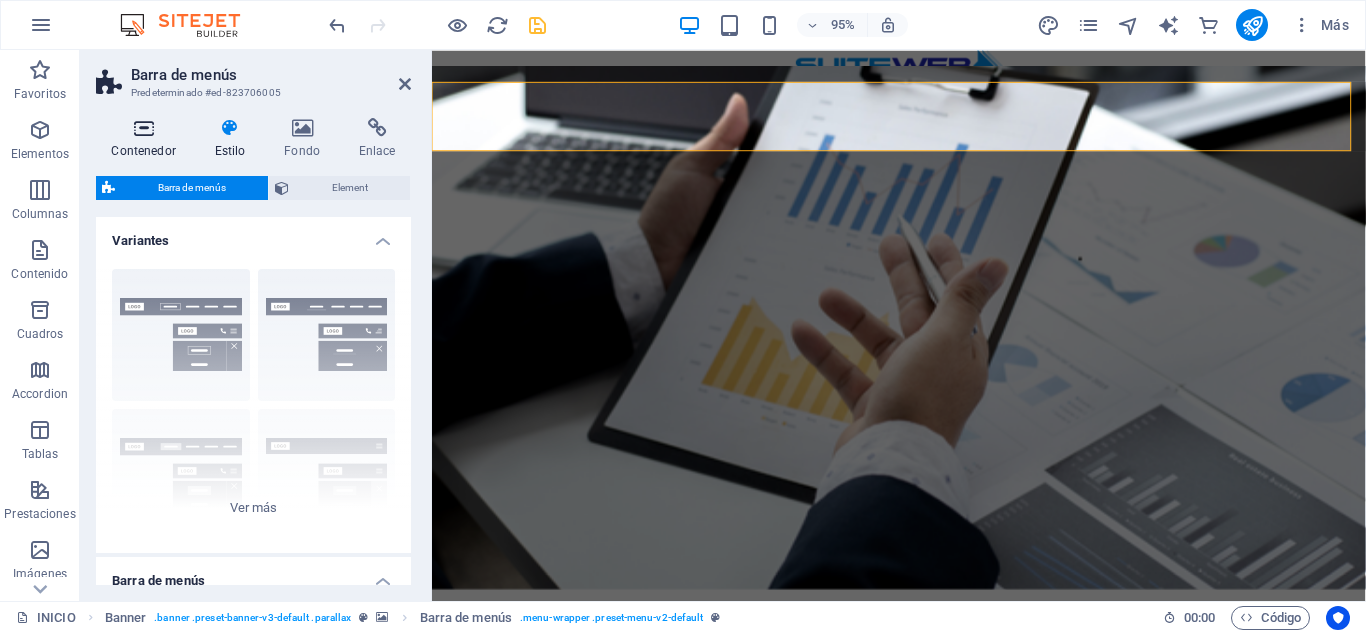 type on "0" 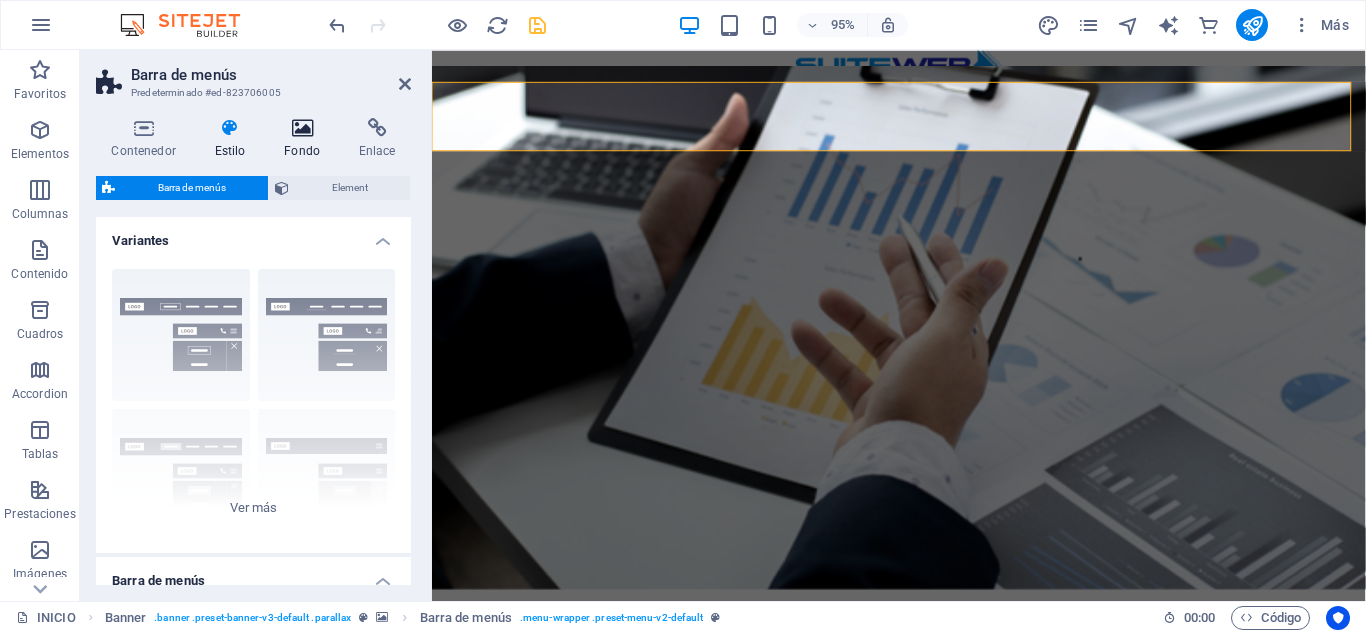 click at bounding box center (302, 128) 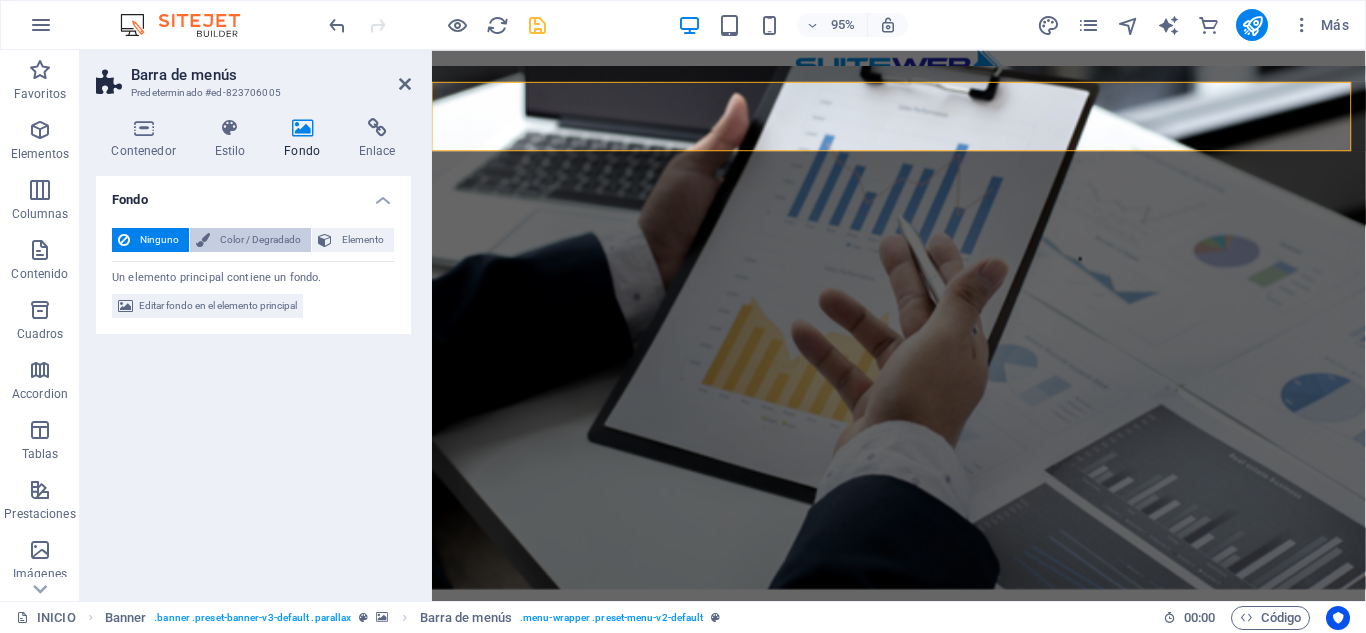 click on "Color / Degradado" at bounding box center (260, 240) 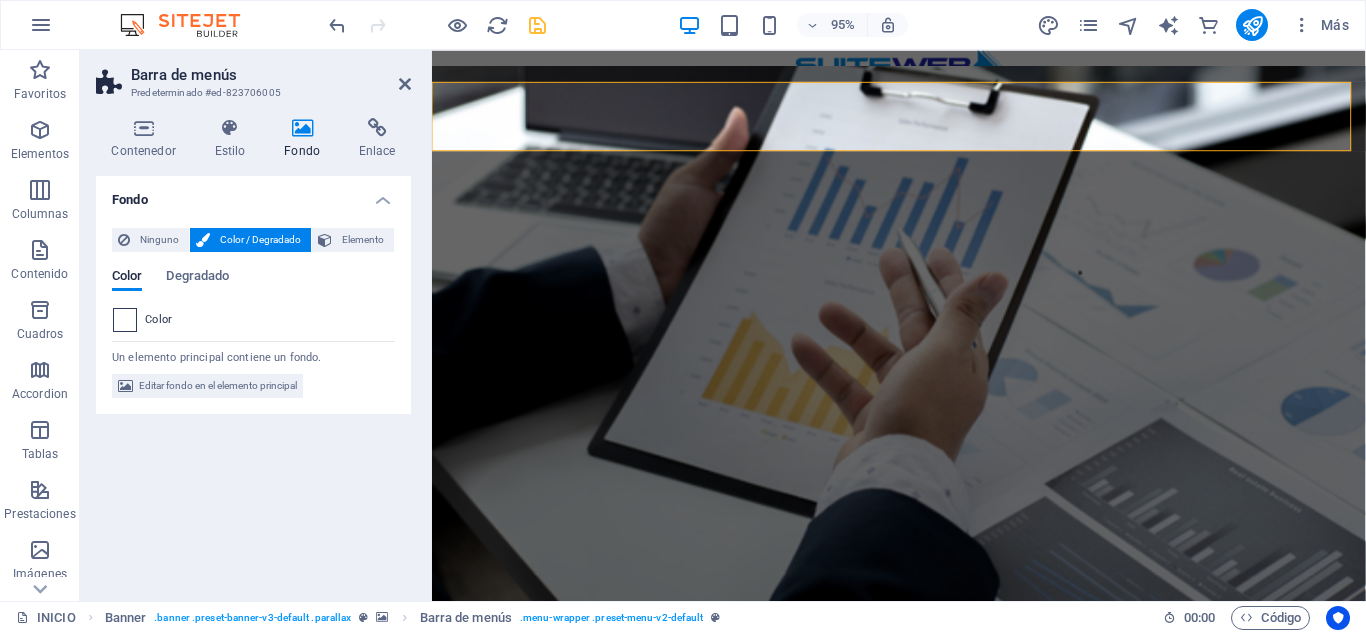 click at bounding box center (125, 320) 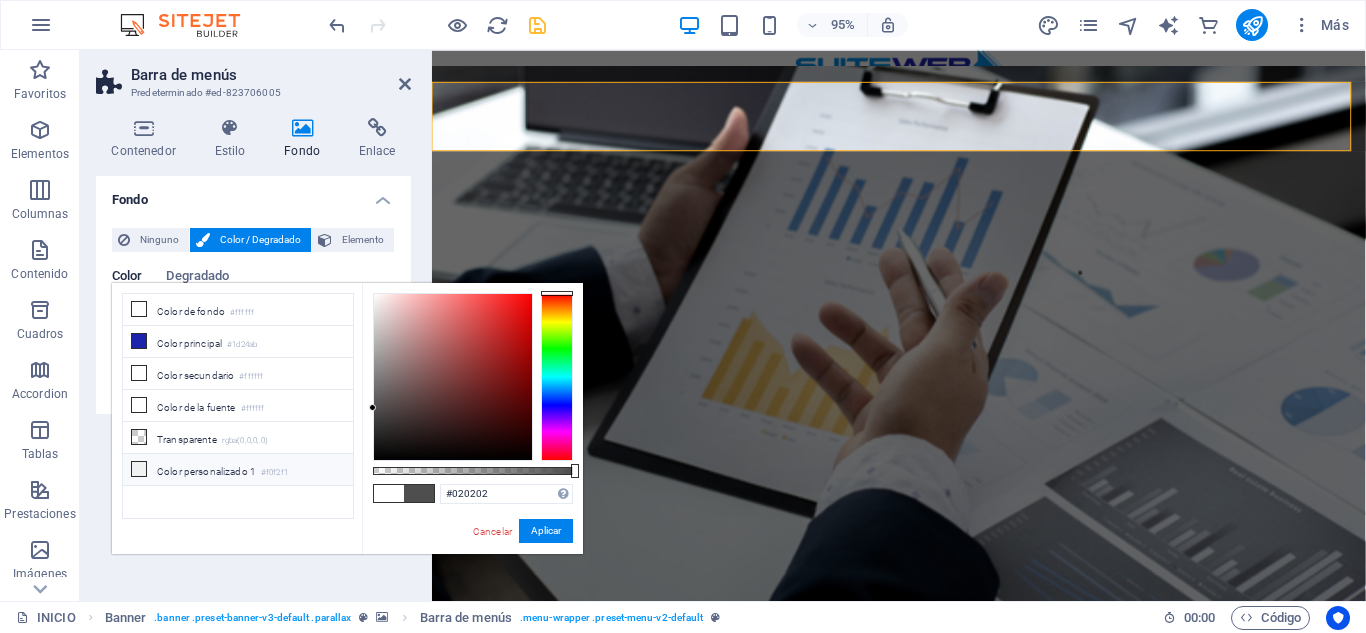 type on "#000000" 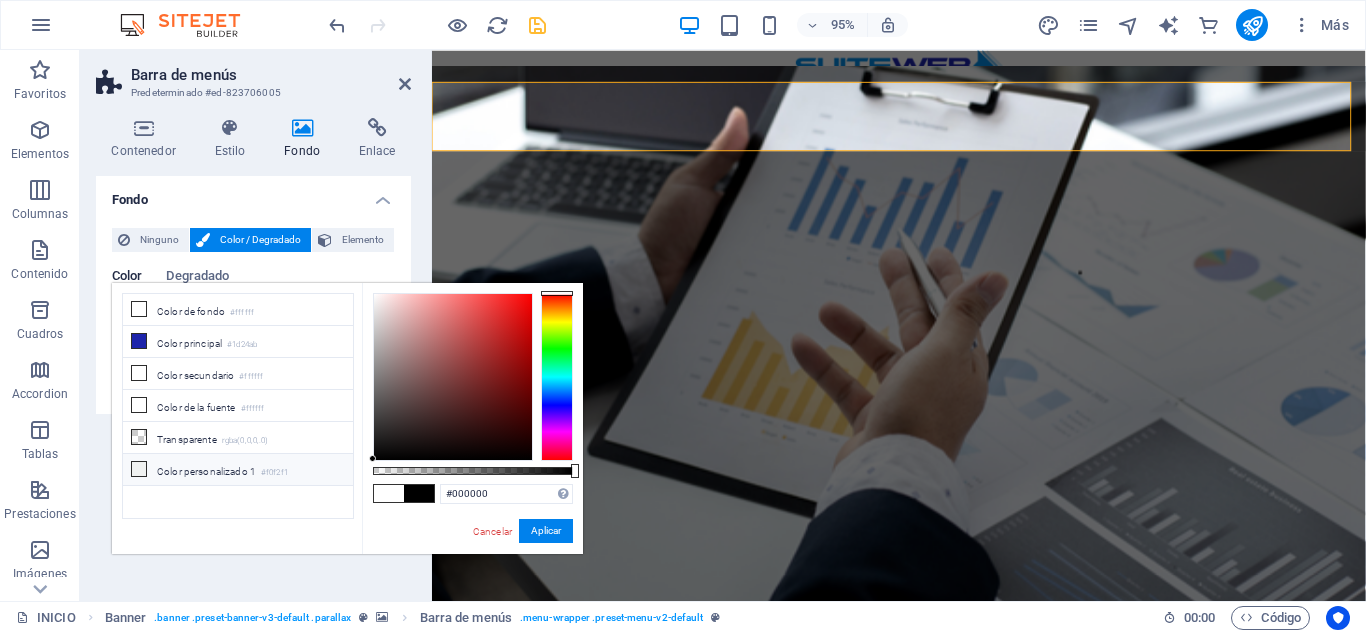 drag, startPoint x: 372, startPoint y: 293, endPoint x: 349, endPoint y: 477, distance: 185.43193 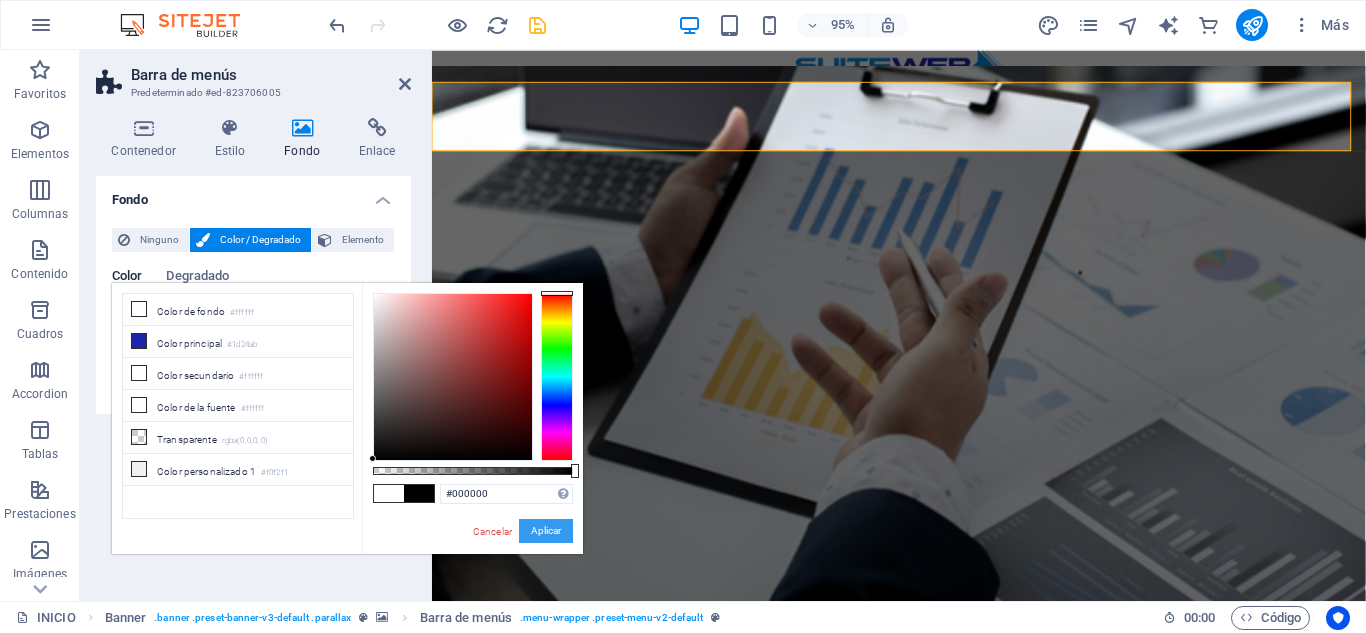 click on "Aplicar" at bounding box center [546, 531] 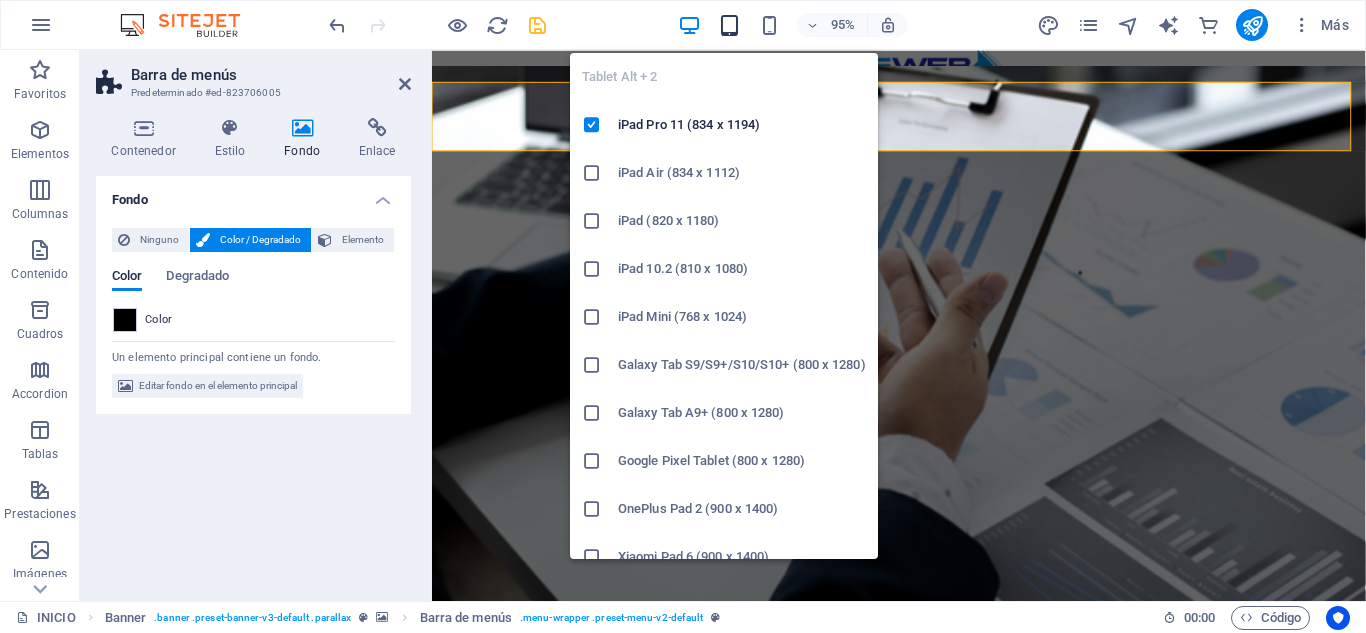 click at bounding box center [729, 25] 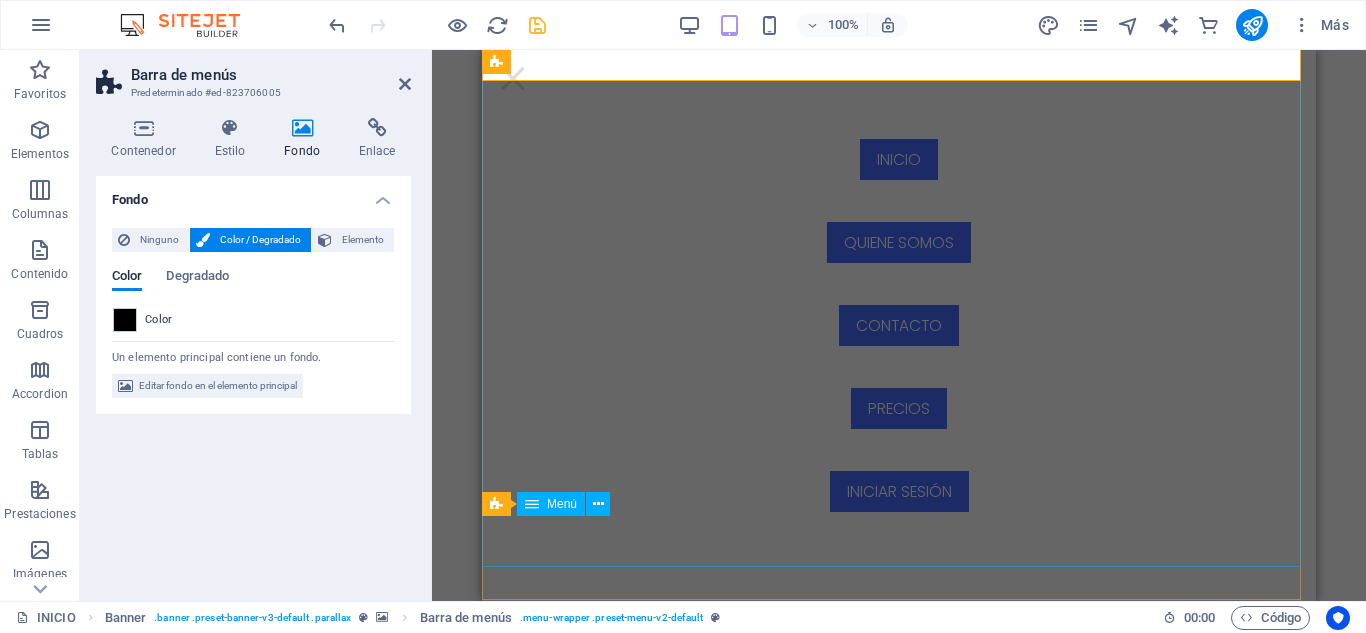 scroll, scrollTop: 0, scrollLeft: 0, axis: both 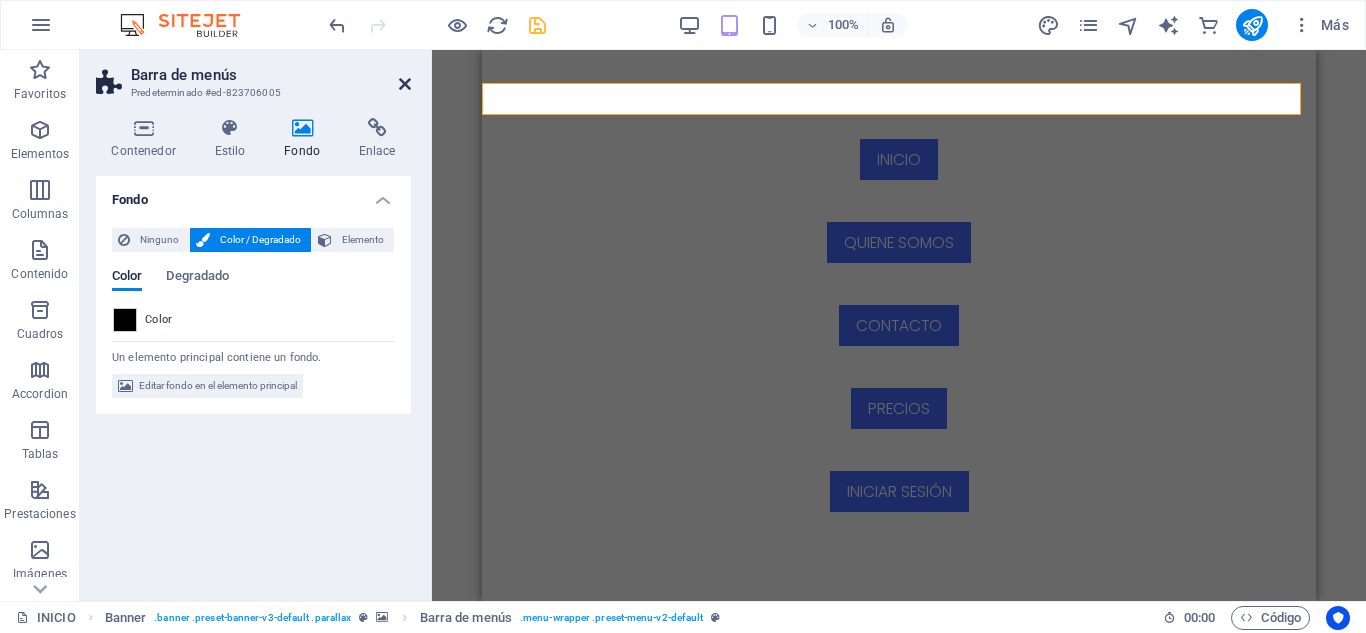 click at bounding box center (405, 84) 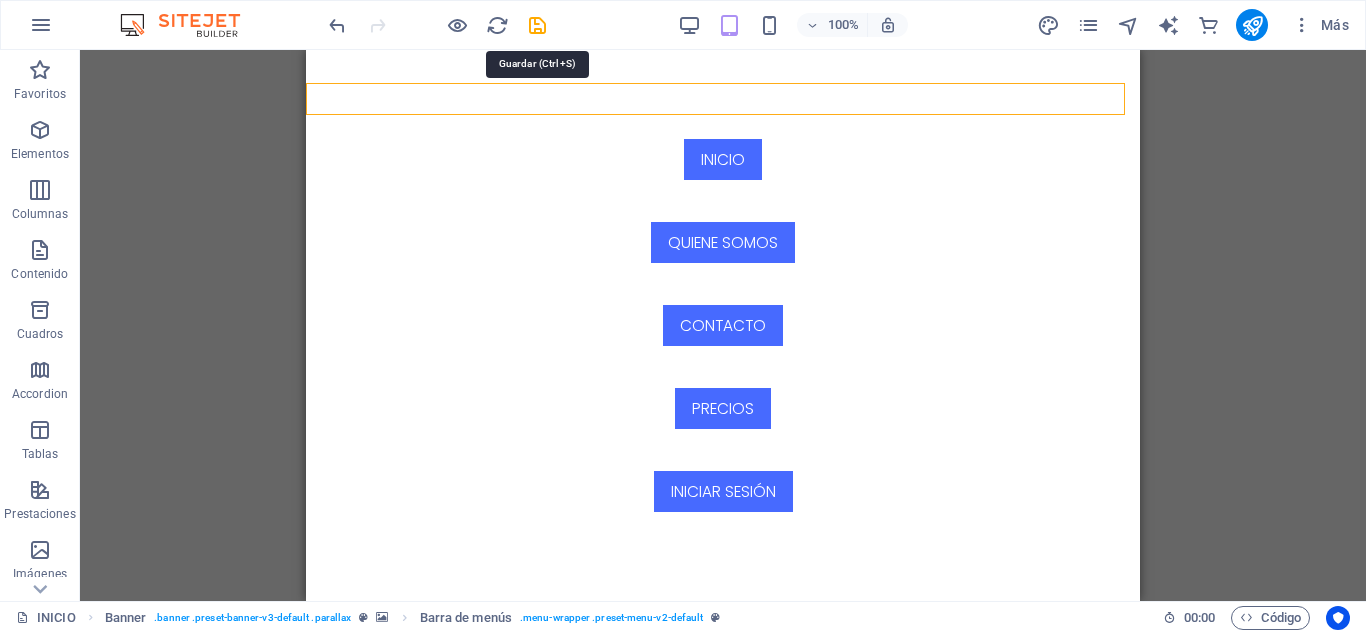 click at bounding box center (537, 25) 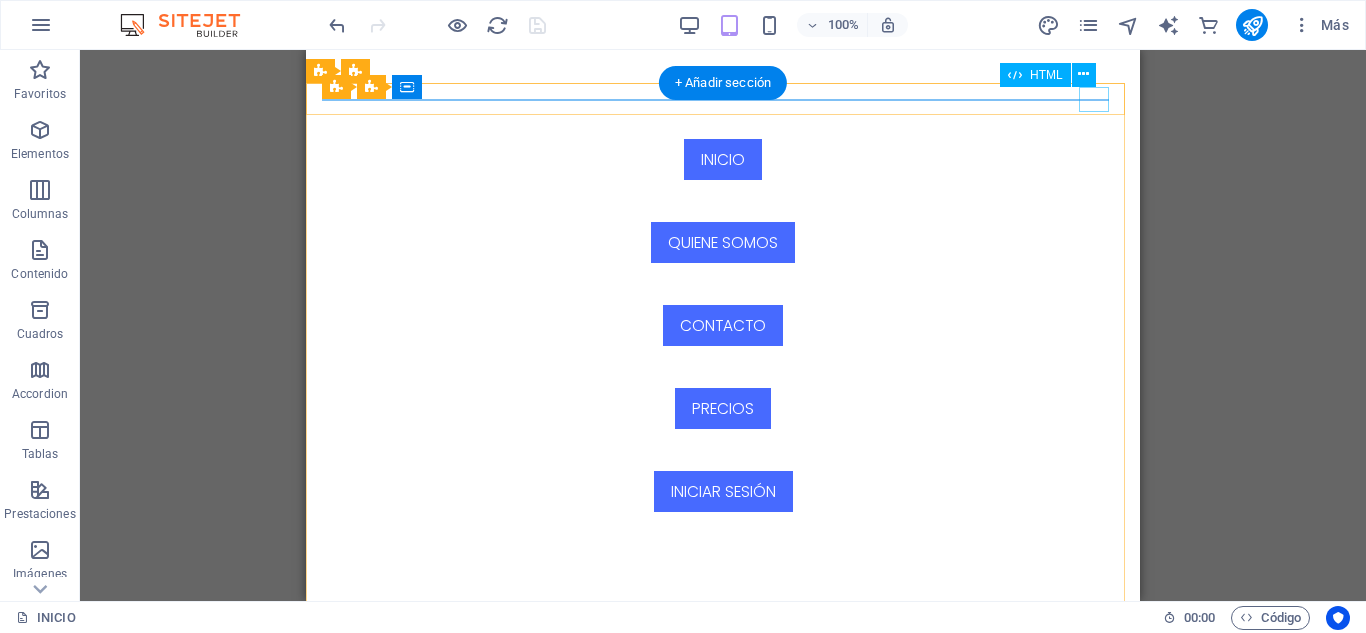 click at bounding box center (337, 662) 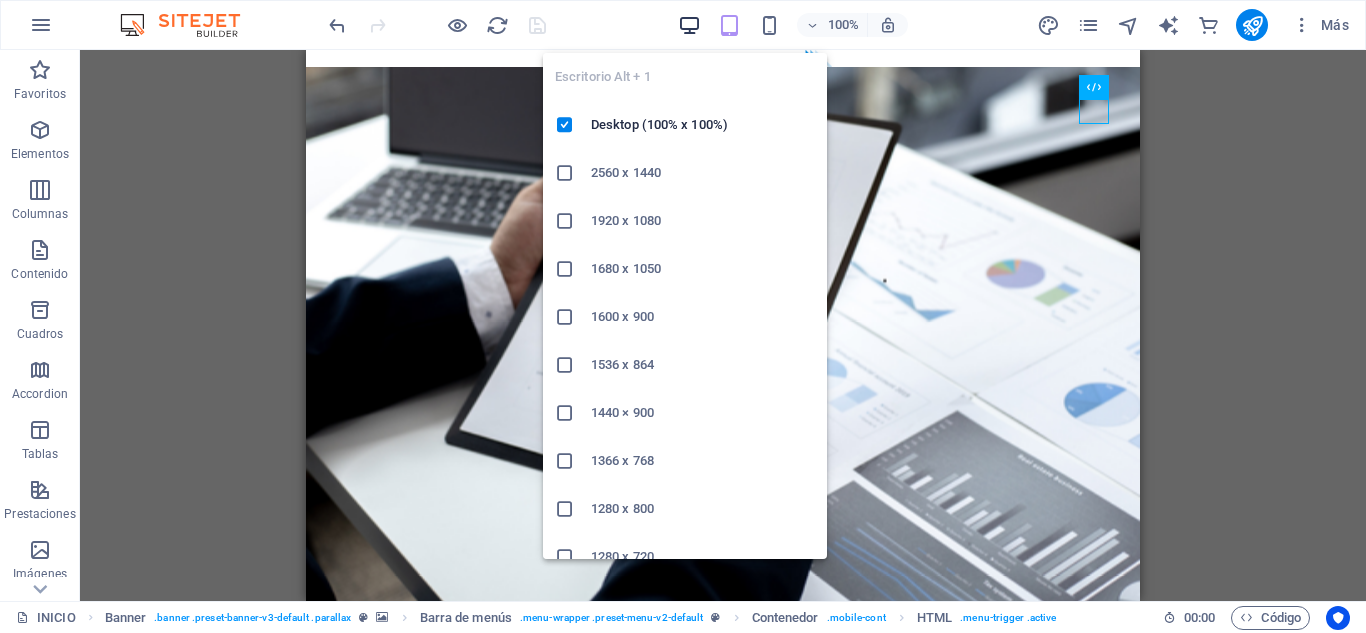 click at bounding box center [689, 25] 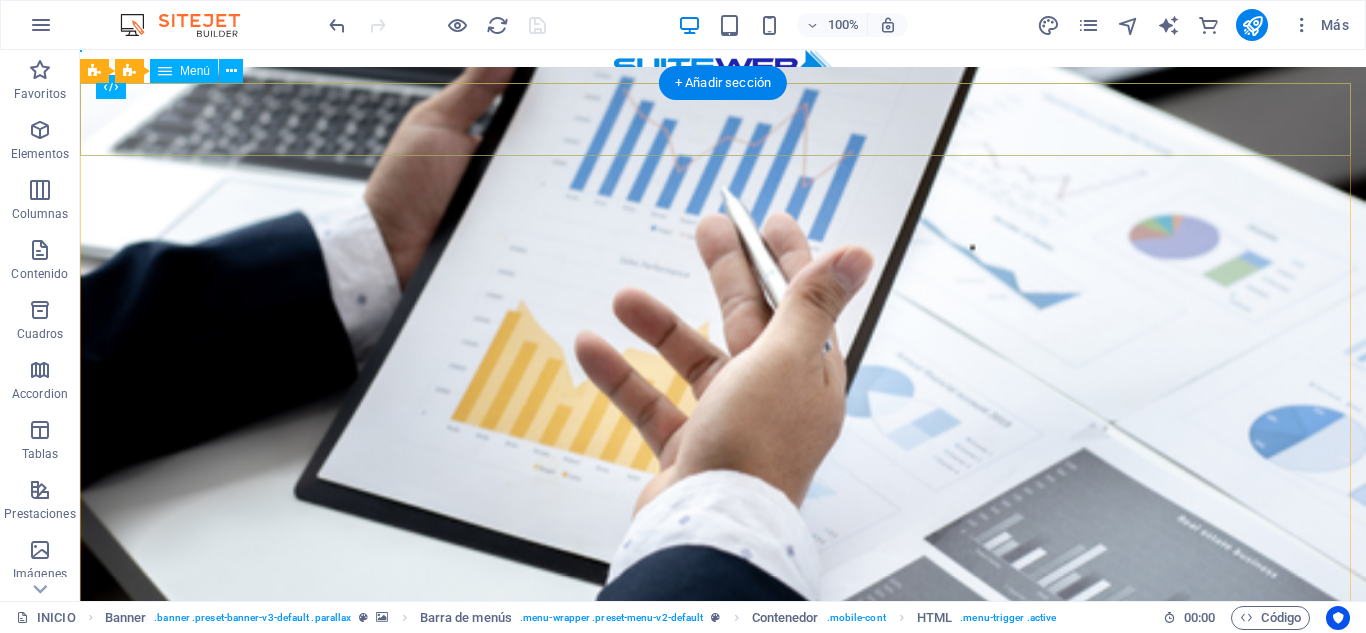 click on "INICIO QUIENE SOMOS CONTACTO PRECIOS INICIAR SESIÓN" at bounding box center (723, 670) 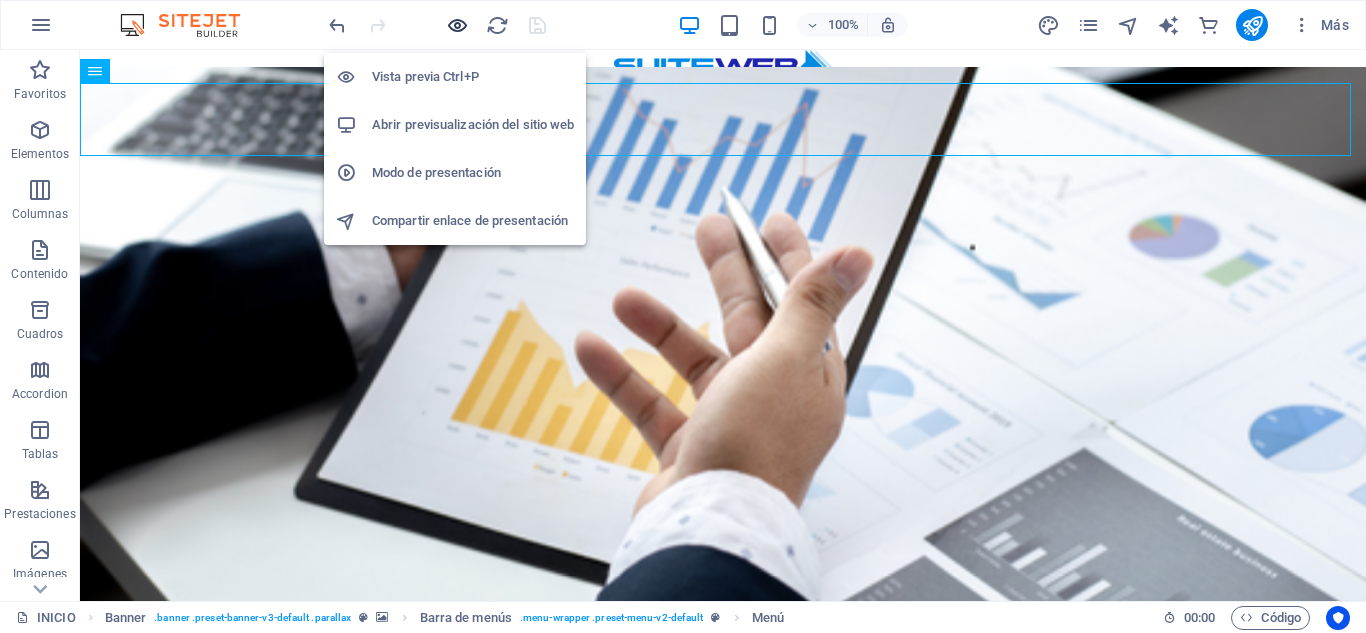 click at bounding box center [457, 25] 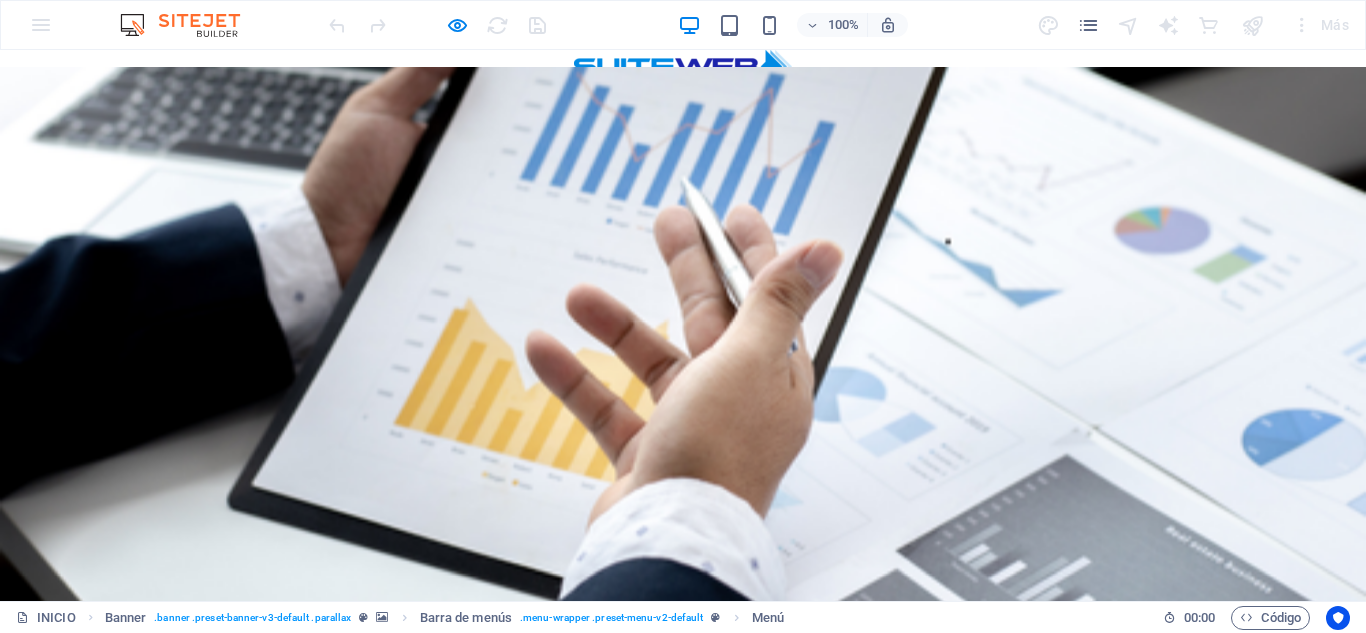 click on "INICIO" at bounding box center [55, 670] 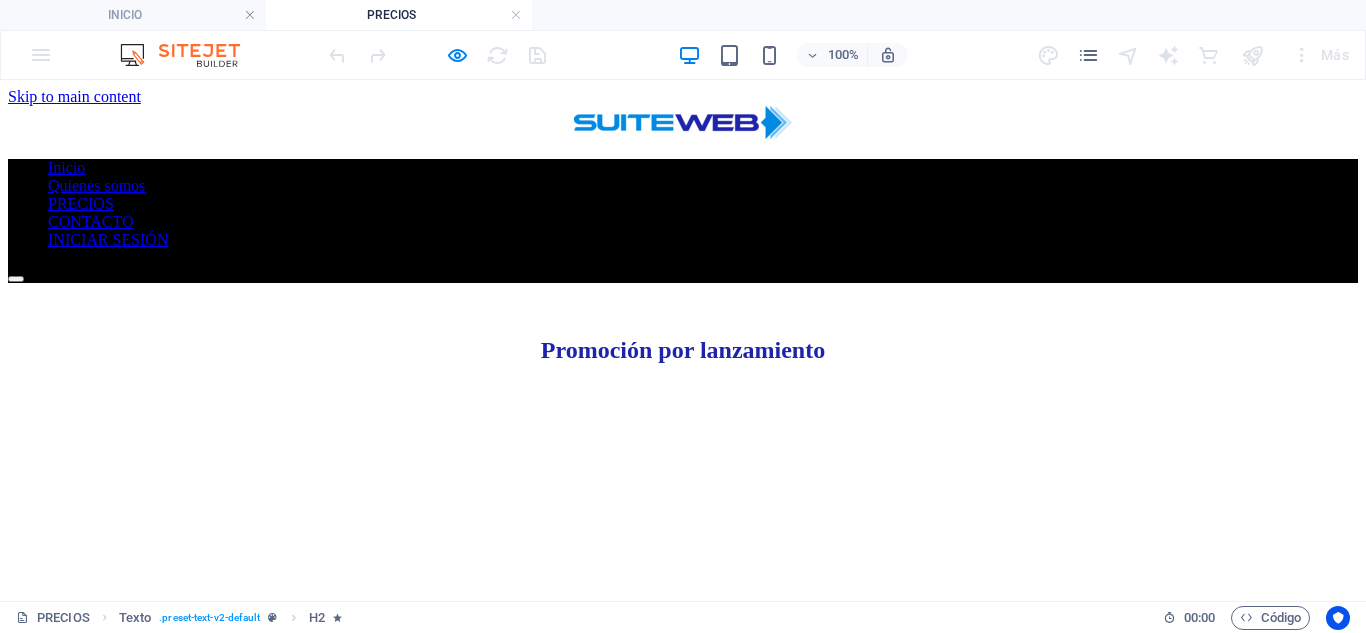scroll, scrollTop: 0, scrollLeft: 0, axis: both 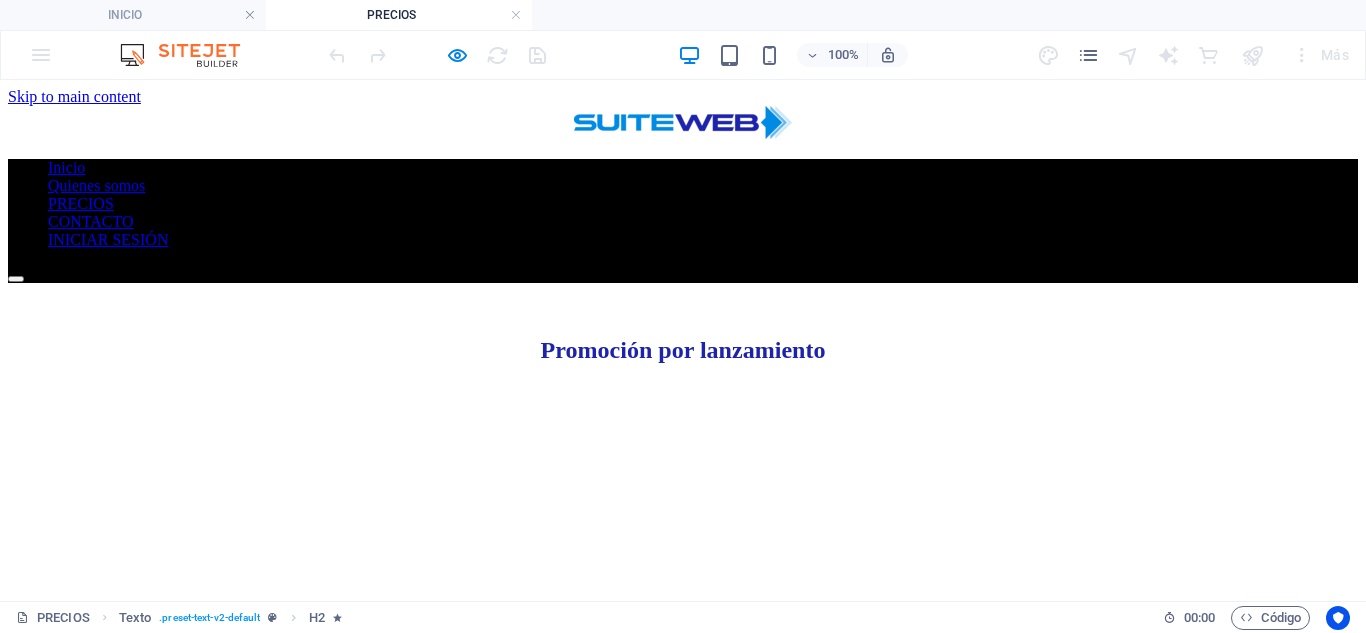 click on "Inicio Quienes somos PRECIOS CONTACTO INICIAR SESIÓN" at bounding box center (683, 204) 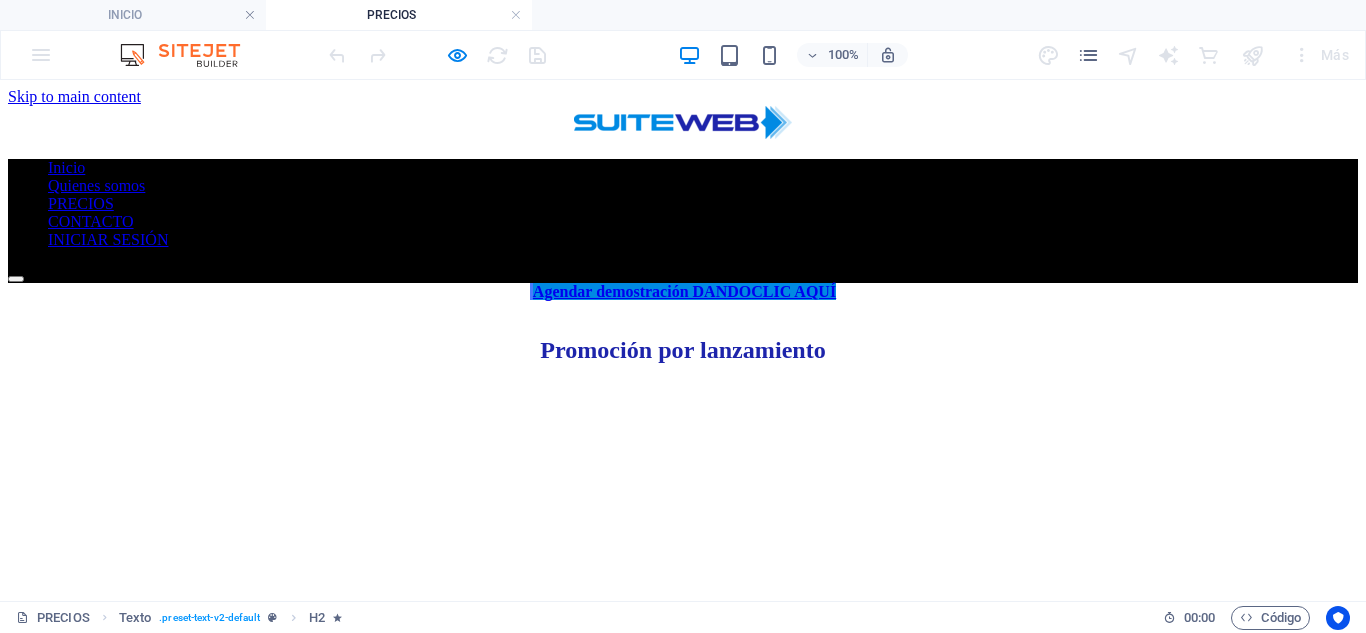 click on "Inicio Quienes somos PRECIOS CONTACTO INICIAR SESIÓN" at bounding box center (683, 204) 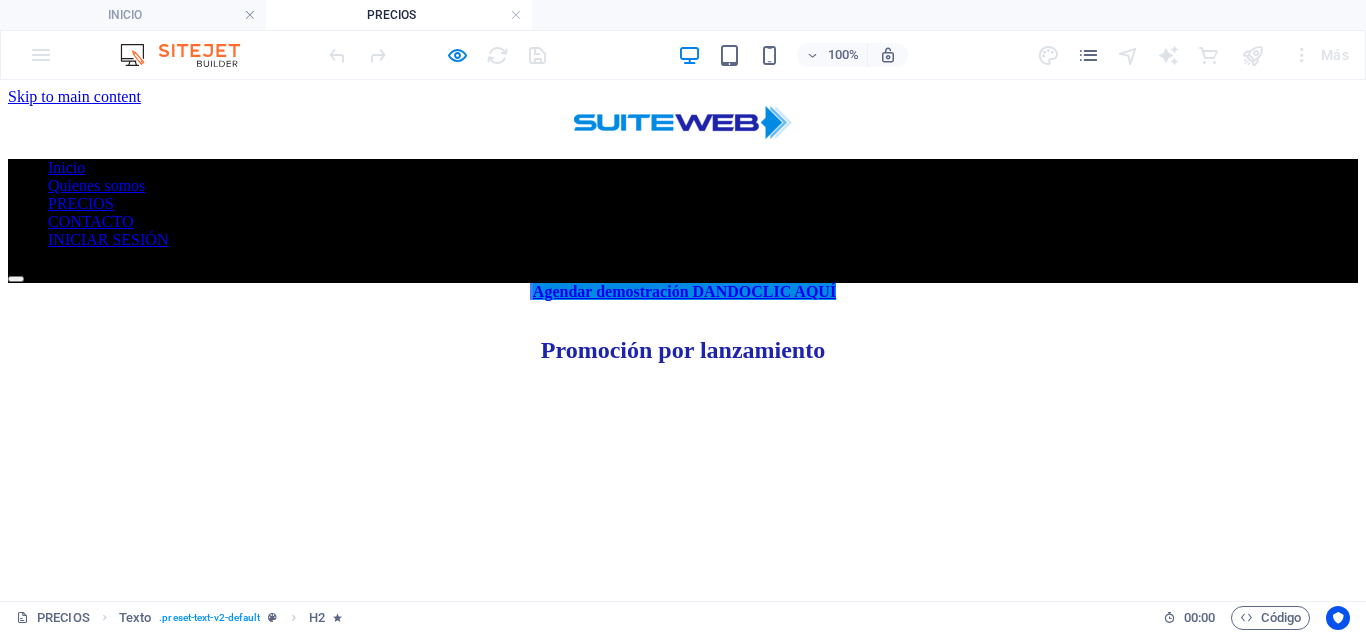 click on "Inicio Quienes somos PRECIOS CONTACTO INICIAR SESIÓN" at bounding box center (683, 204) 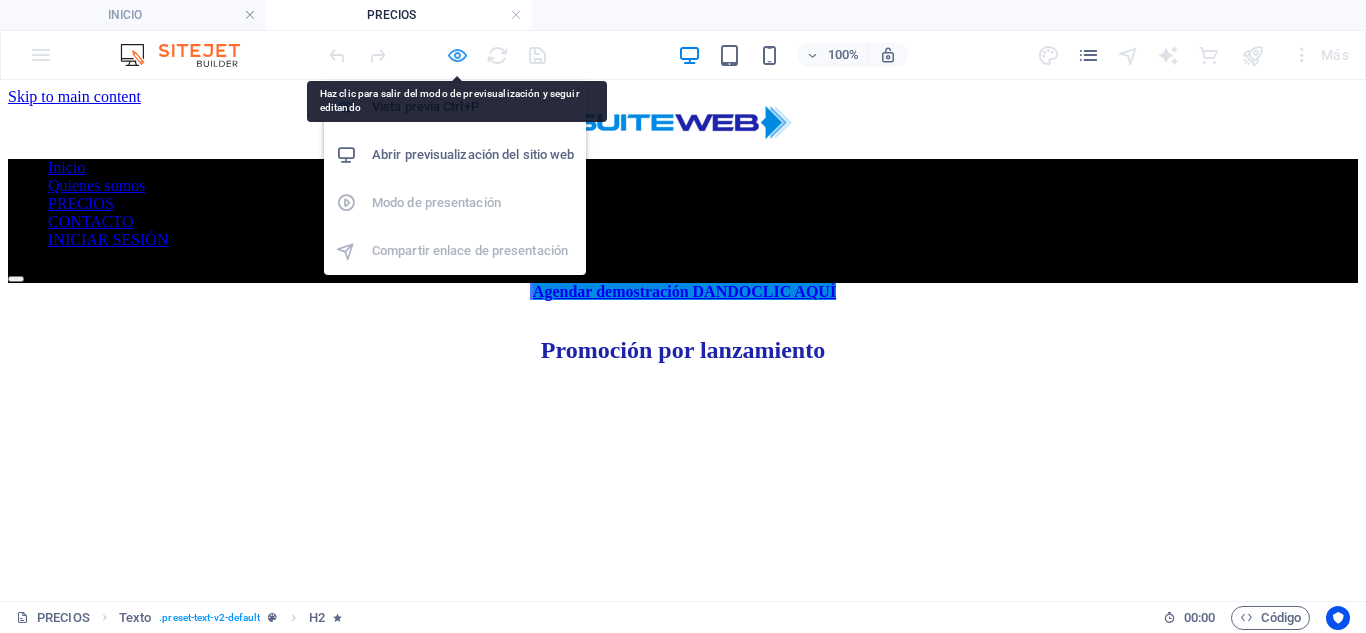 click at bounding box center (457, 55) 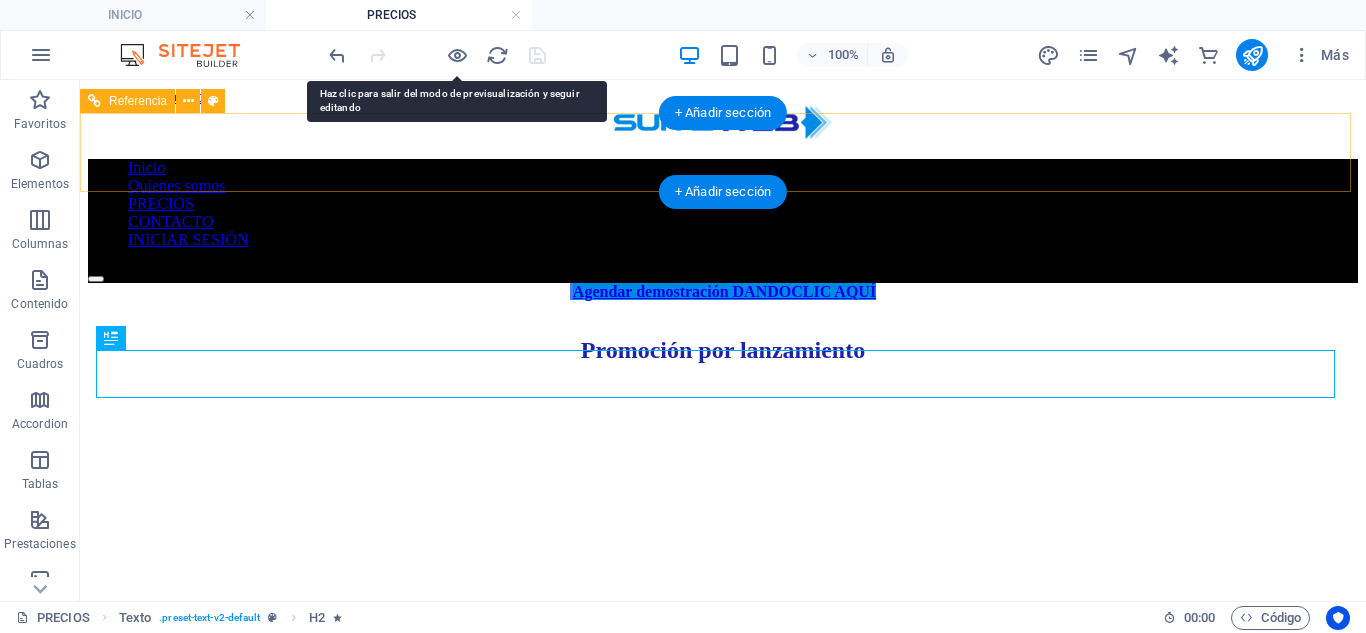 click on "Inicio Quienes somos PRECIOS CONTACTO INICIAR SESIÓN" at bounding box center (723, 204) 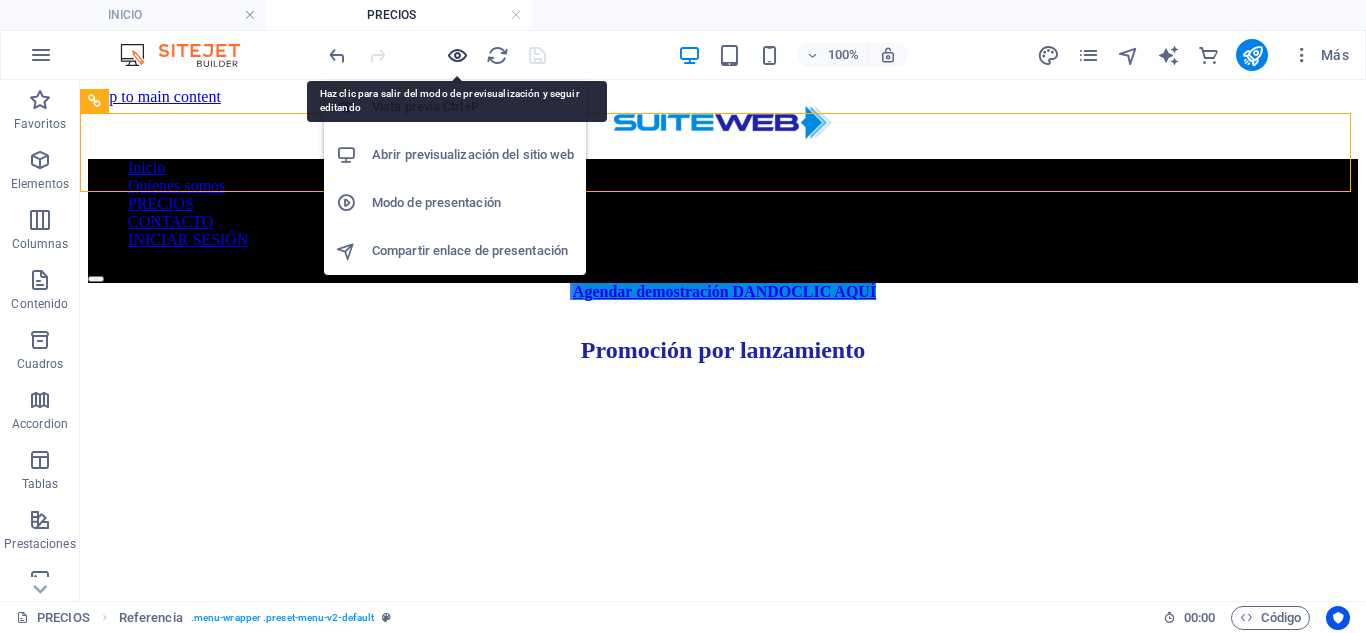 click at bounding box center [457, 55] 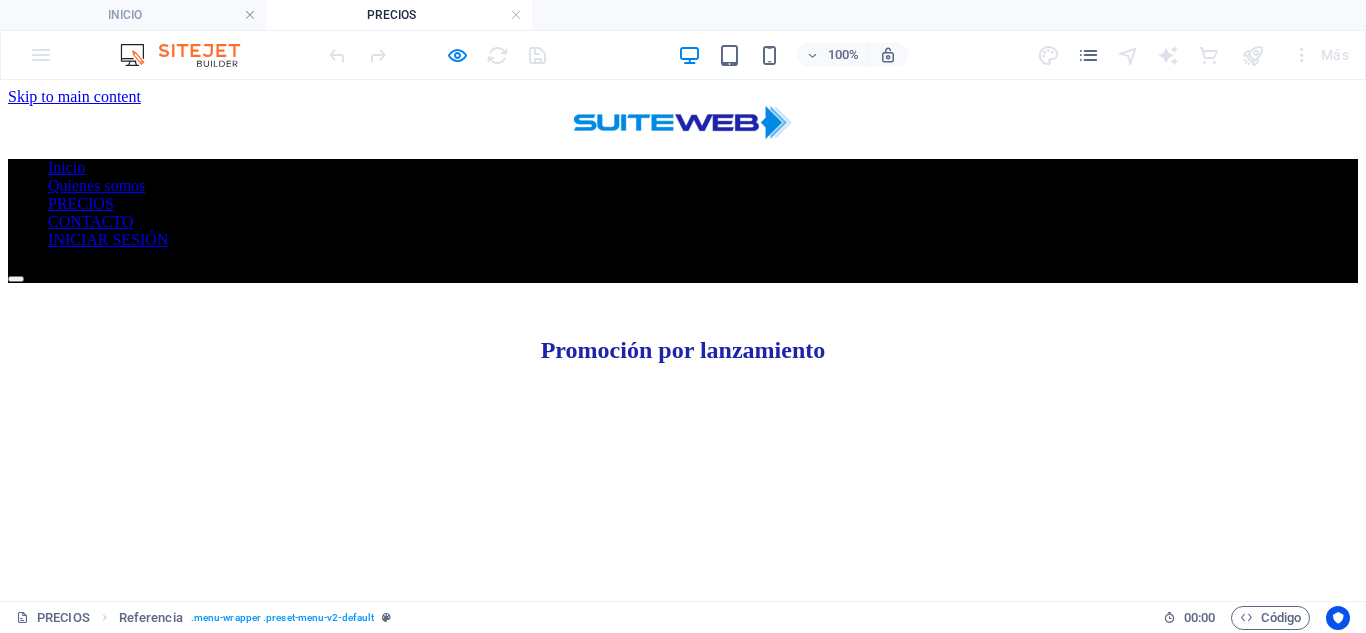 click on "Inicio" at bounding box center (66, 167) 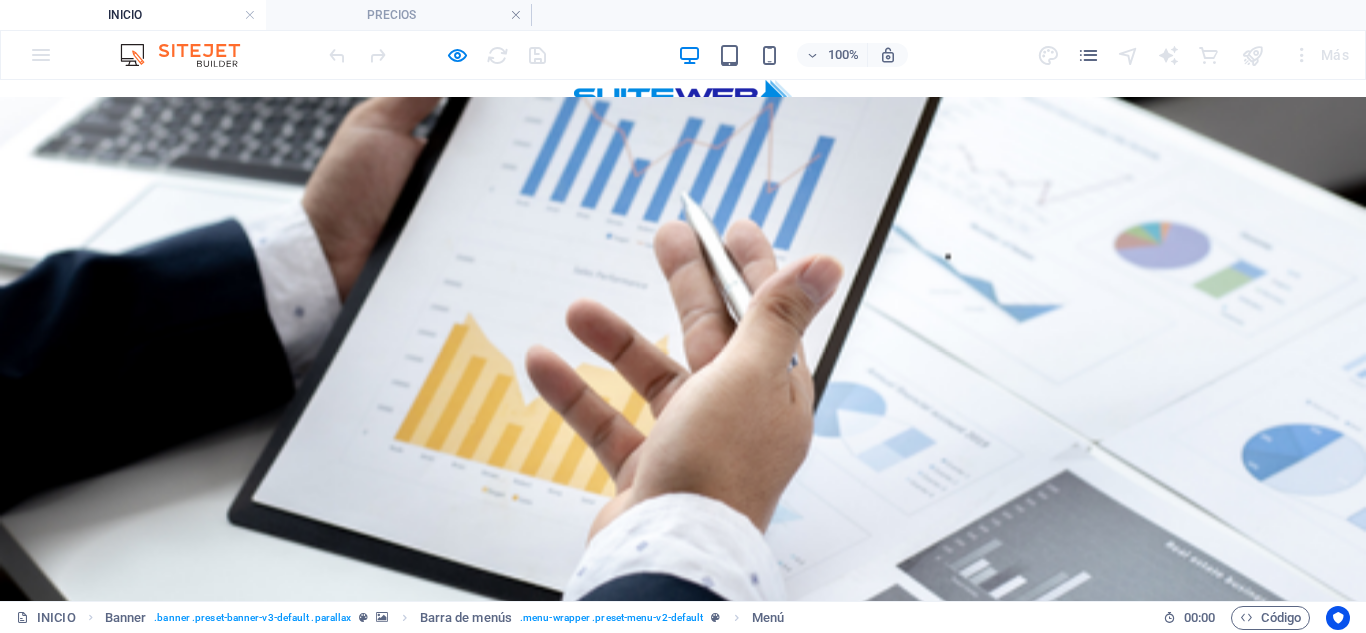 click on "QUIENE SOMOS" at bounding box center (198, 670) 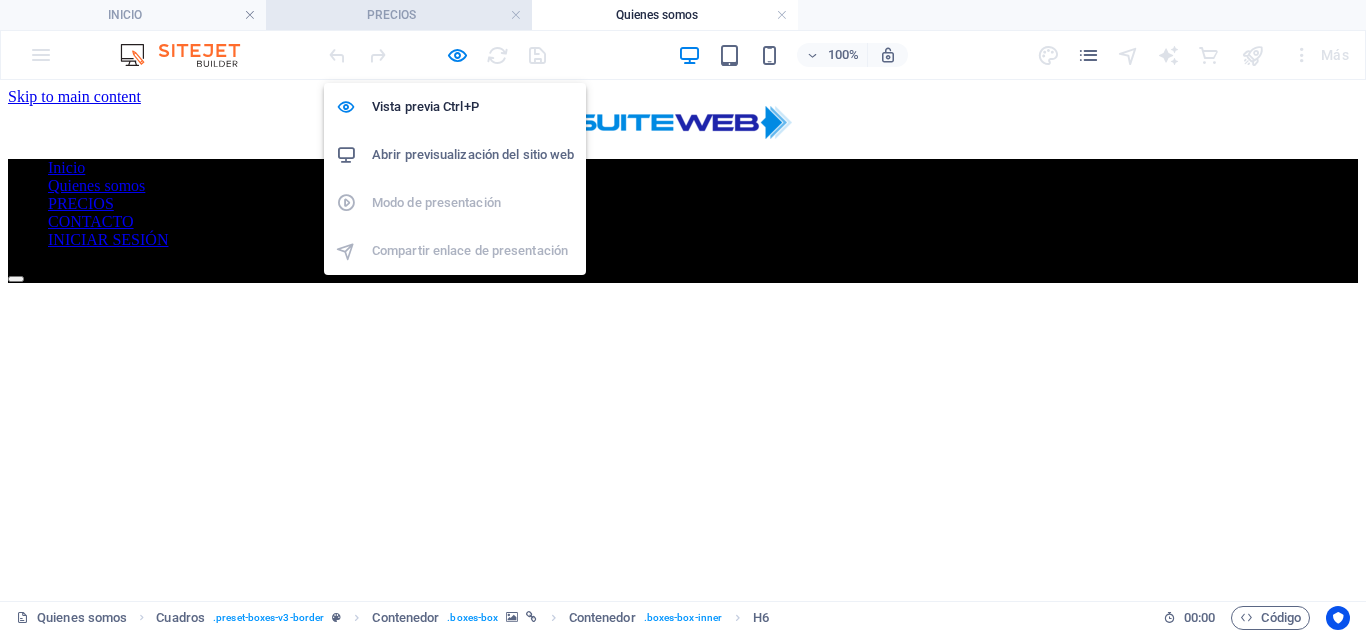 scroll, scrollTop: 762, scrollLeft: 0, axis: vertical 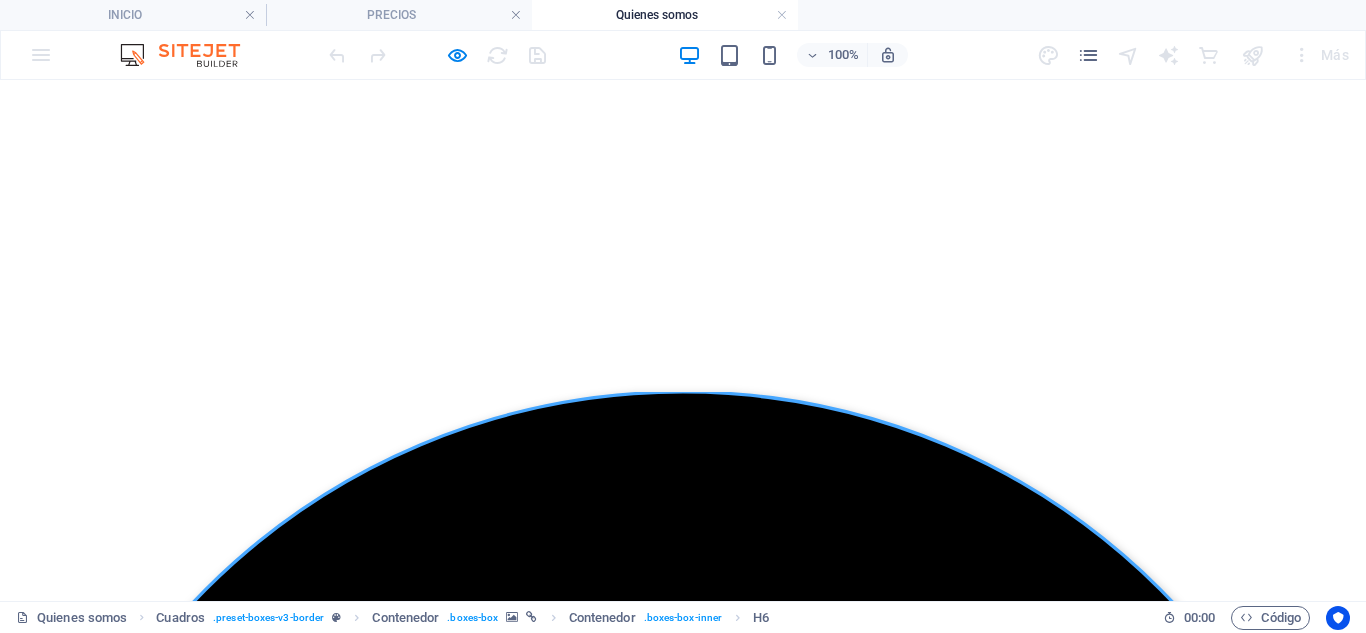 click on "Inicio Quienes somos PRECIOS CONTACTO INICIAR SESIÓN" at bounding box center [683, -558] 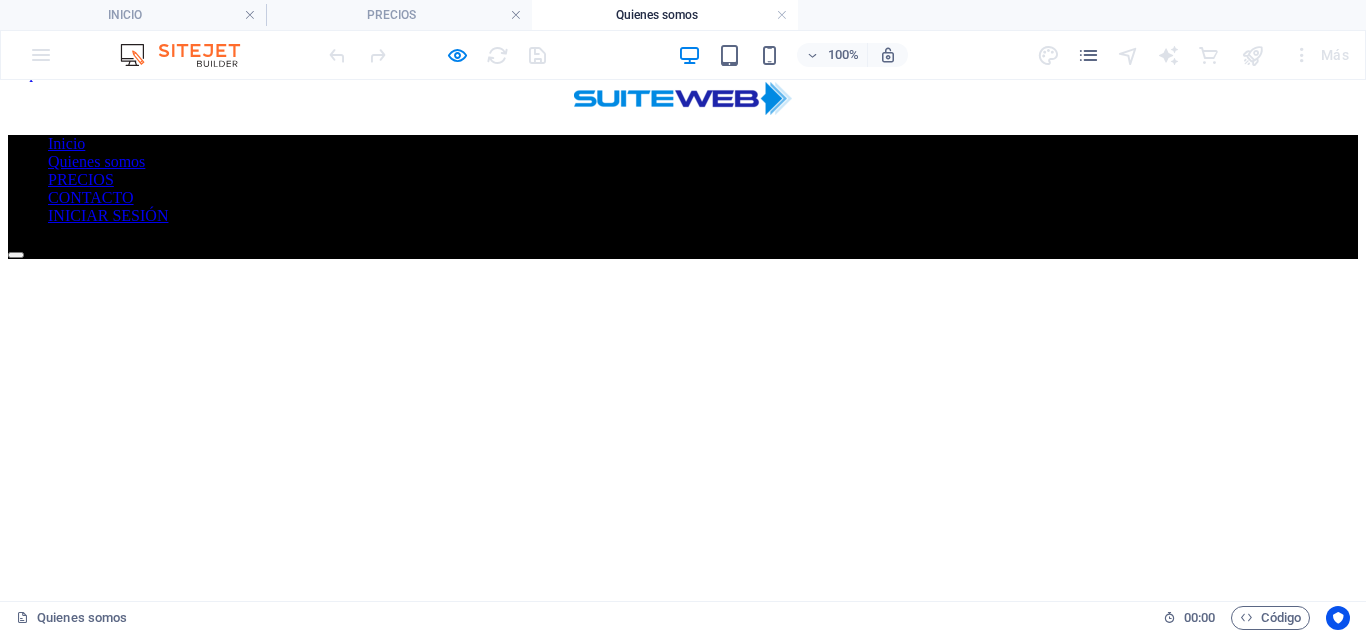 scroll, scrollTop: 0, scrollLeft: 0, axis: both 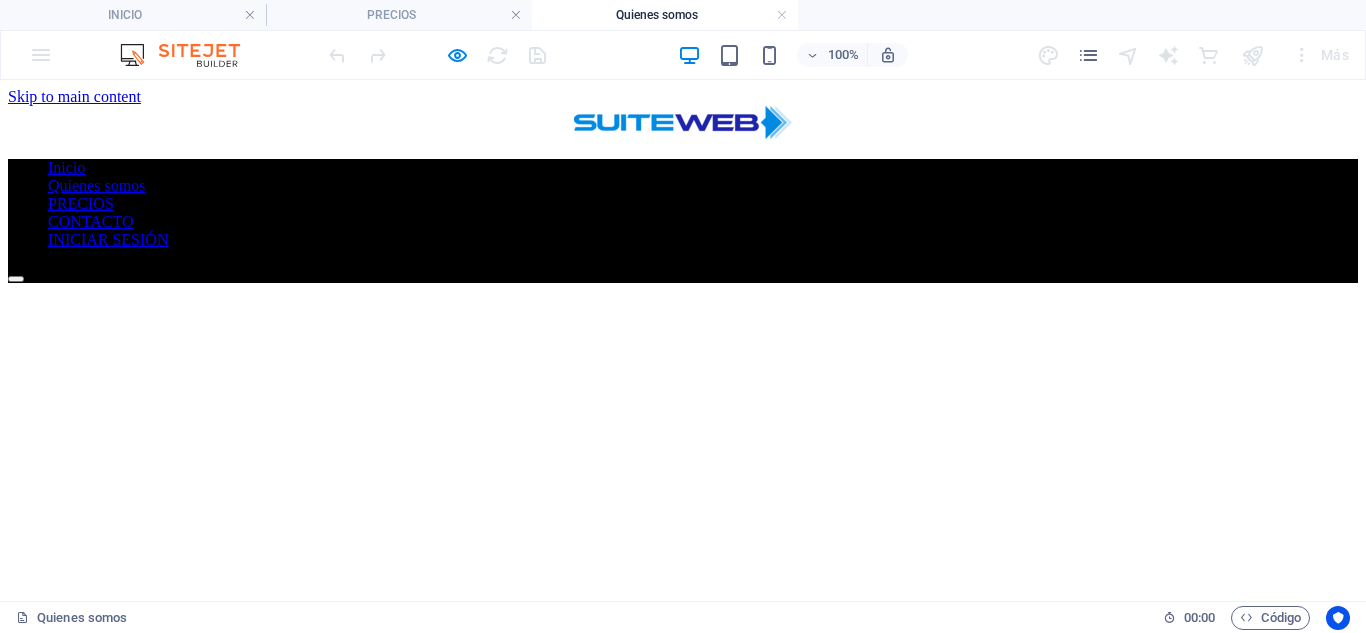 click on "Inicio Quienes somos PRECIOS CONTACTO INICIAR SESIÓN" at bounding box center [683, 204] 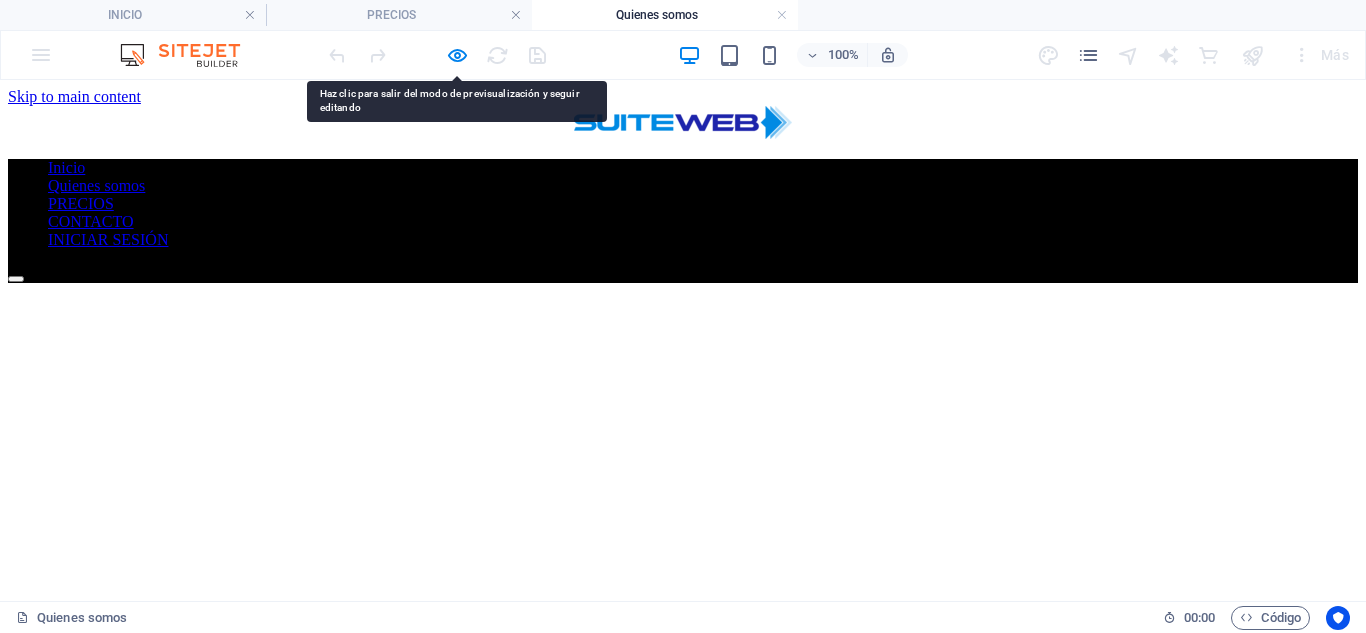 click on "Inicio Quienes somos PRECIOS CONTACTO INICIAR SESIÓN" at bounding box center (683, 204) 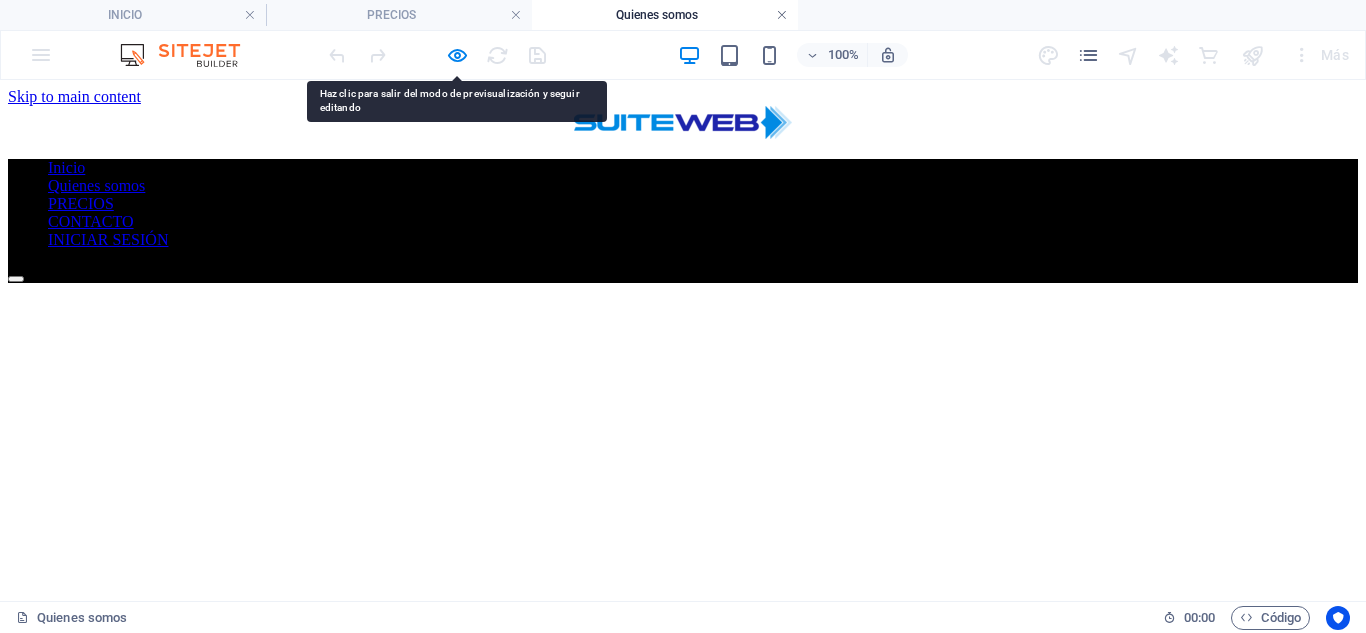 click at bounding box center [782, 15] 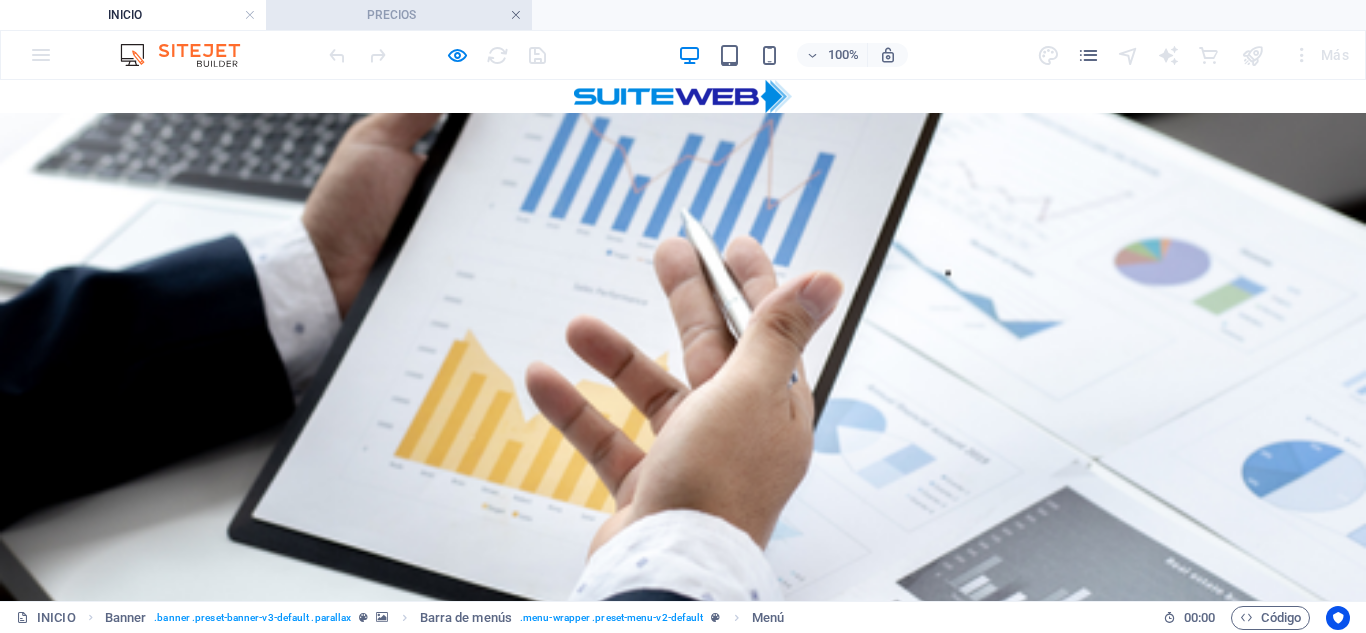 click at bounding box center (516, 15) 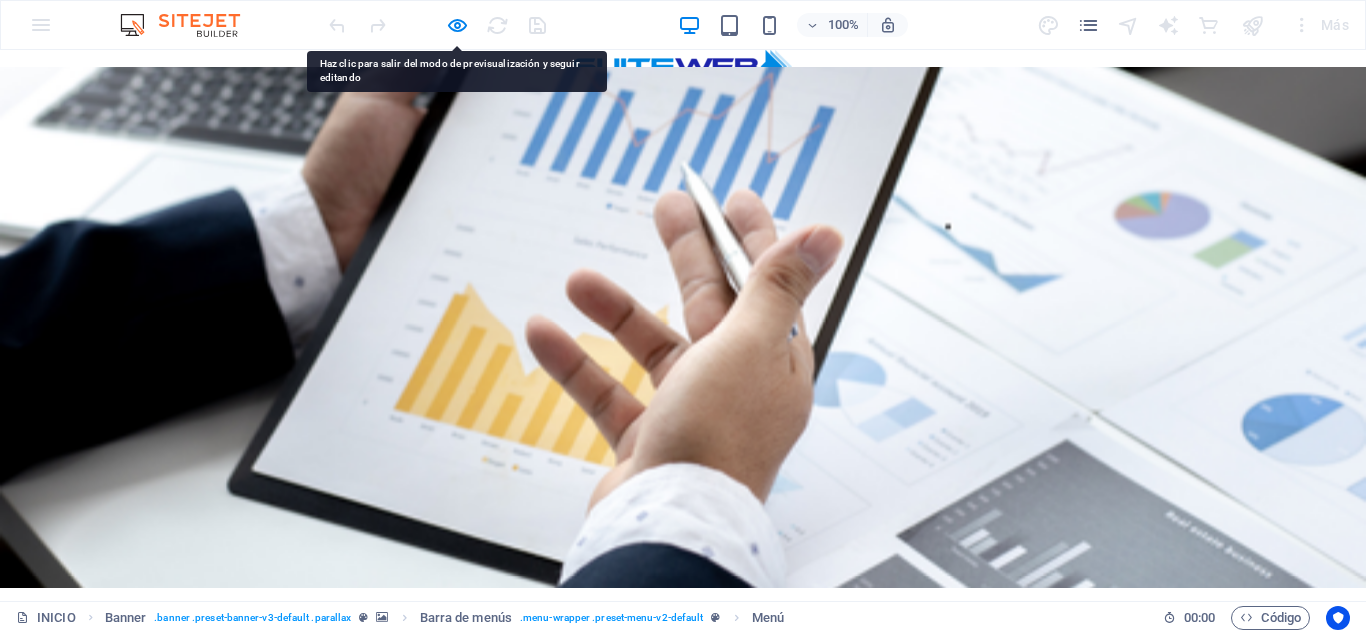 drag, startPoint x: 817, startPoint y: 126, endPoint x: 765, endPoint y: 125, distance: 52.009613 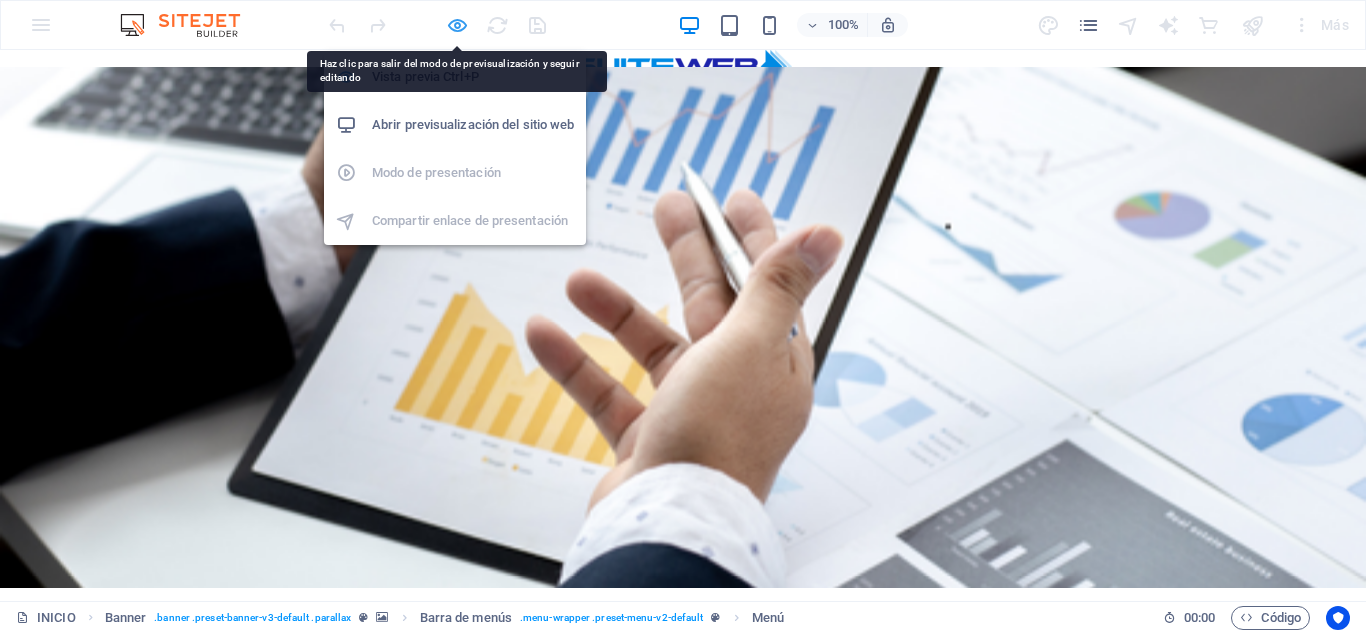 click at bounding box center [457, 25] 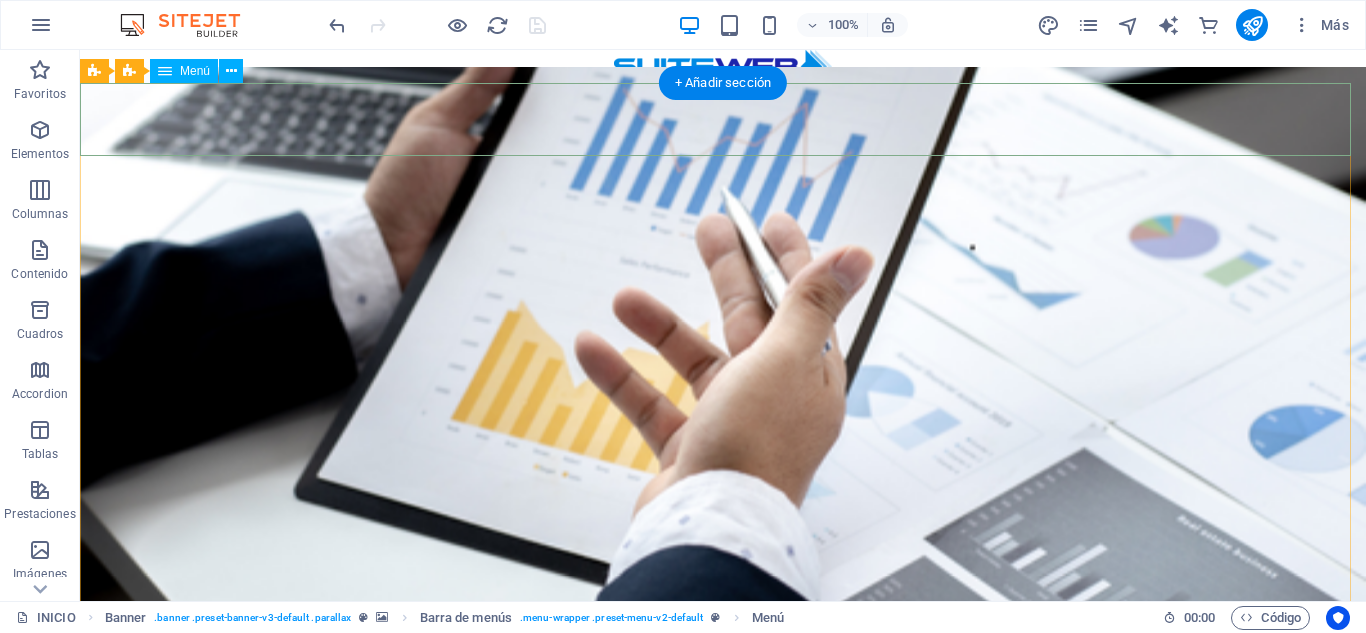 click on "INICIO QUIENE SOMOS CONTACTO PRECIOS INICIAR SESIÓN" at bounding box center (723, 670) 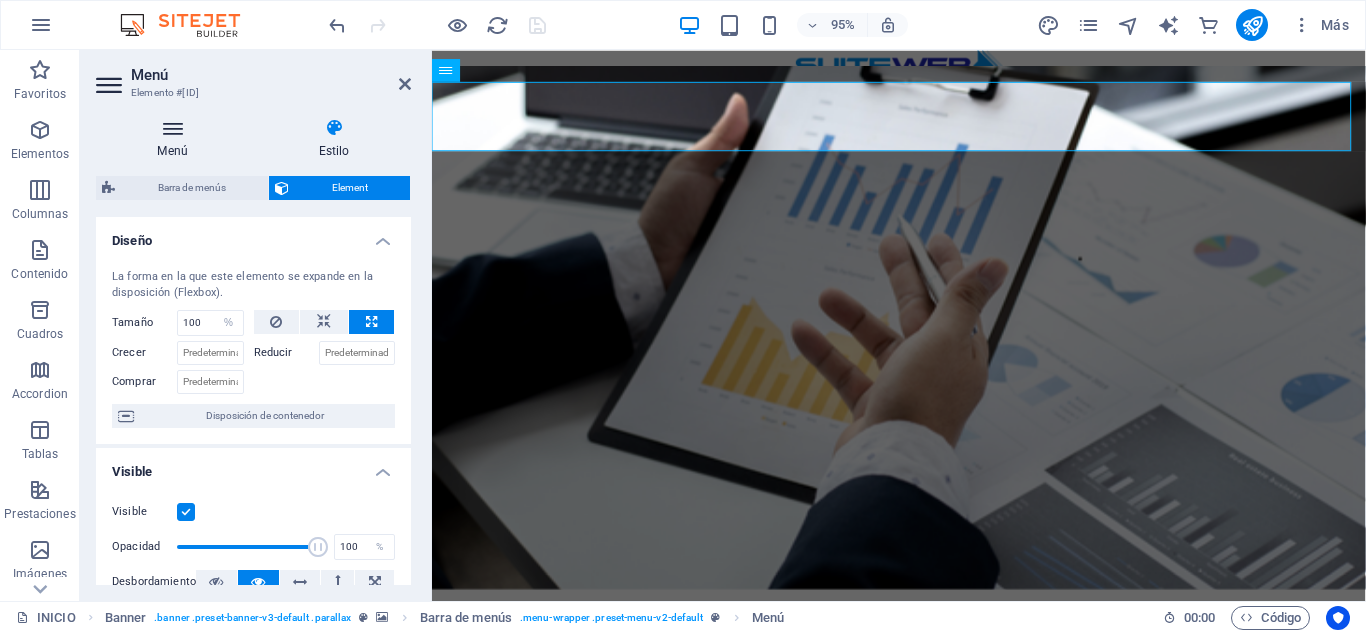 click on "Menú" at bounding box center [176, 139] 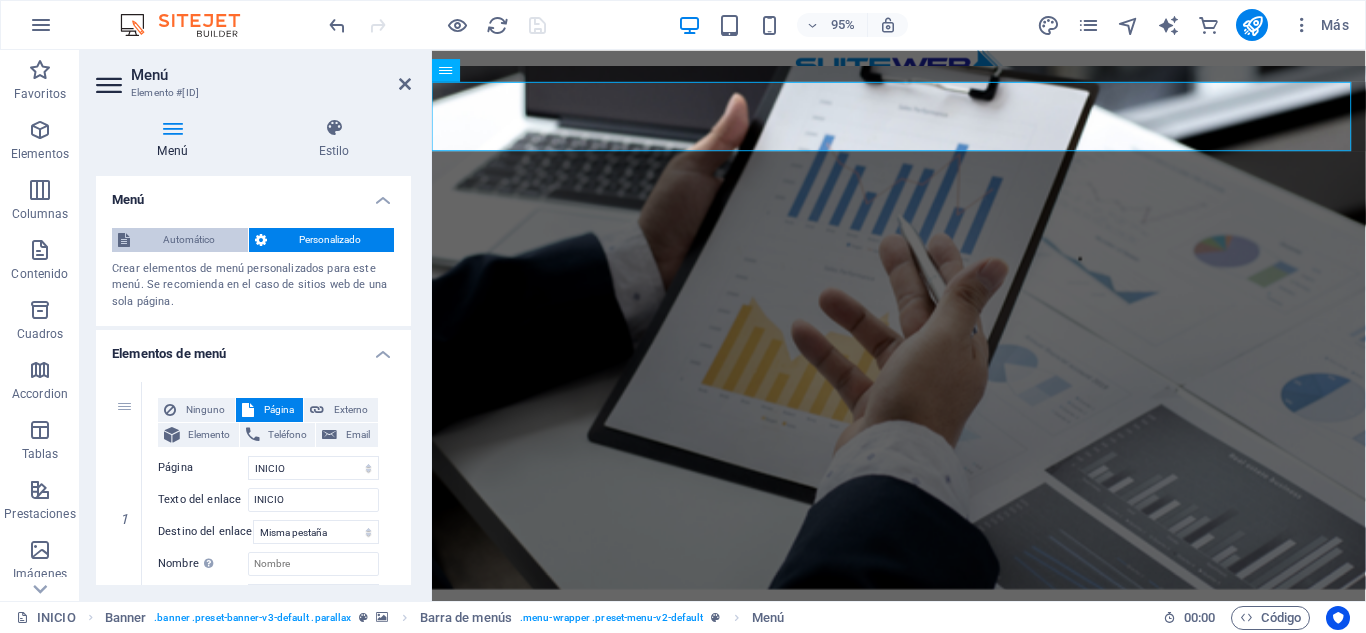 click on "Automático" at bounding box center (189, 240) 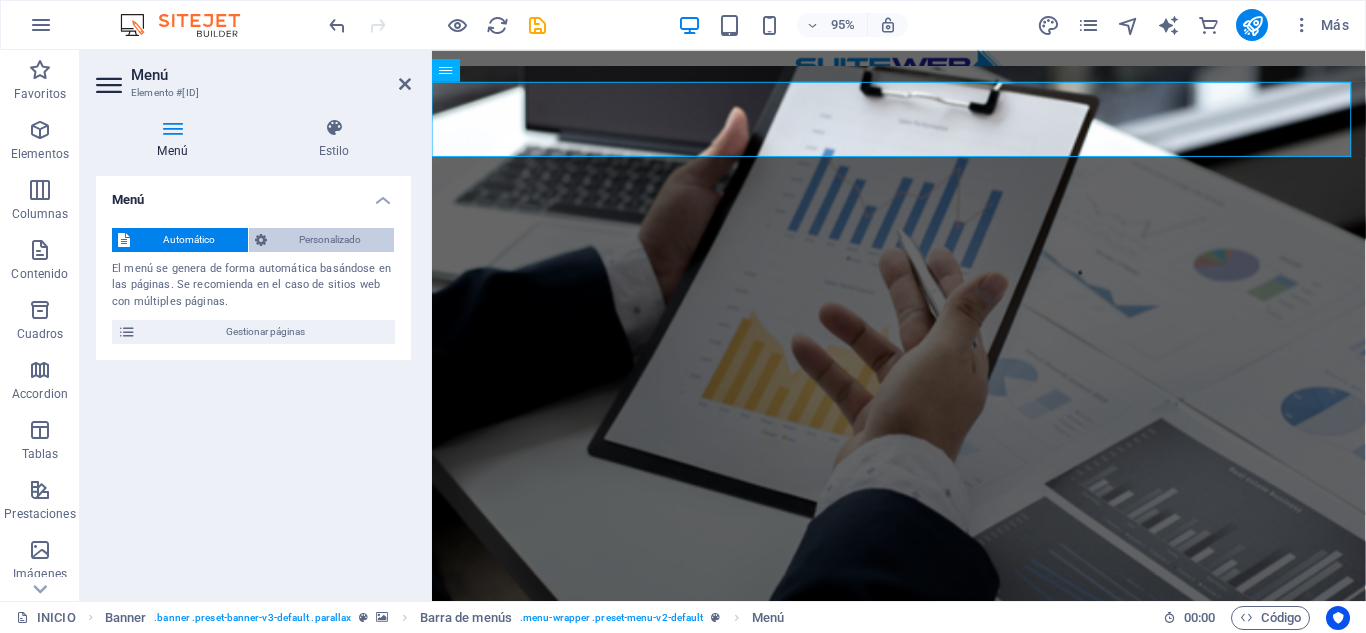 click on "Personalizado" at bounding box center (331, 240) 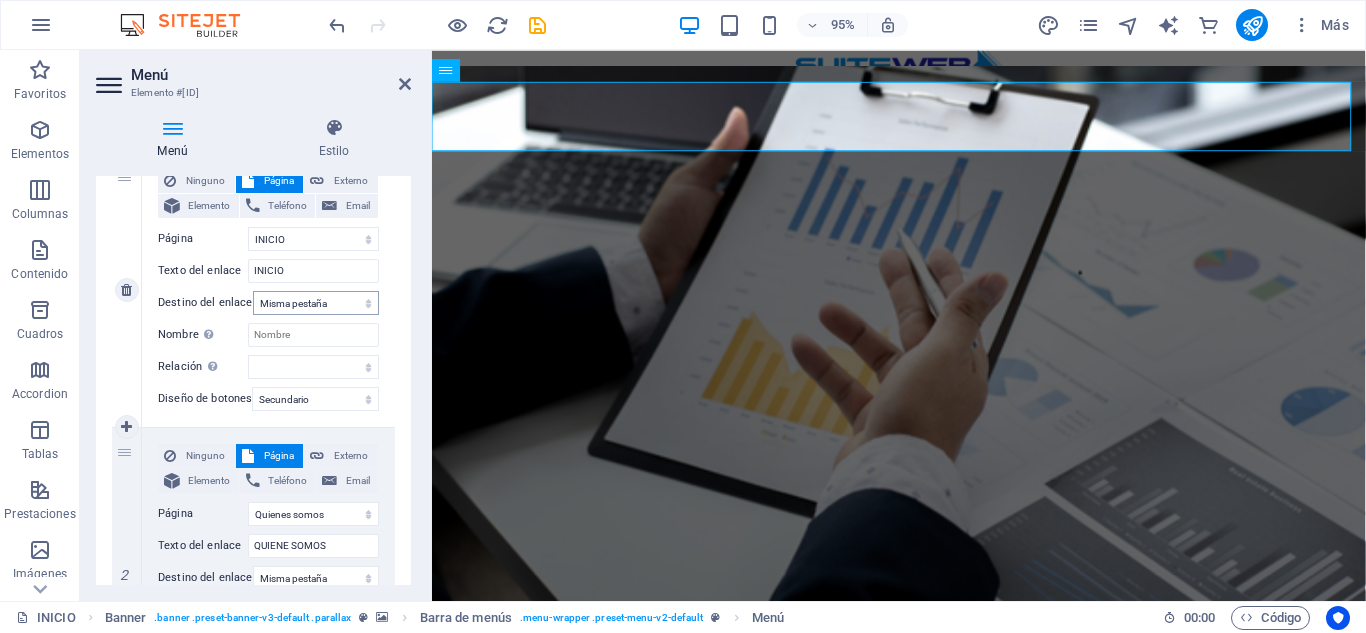 scroll, scrollTop: 0, scrollLeft: 0, axis: both 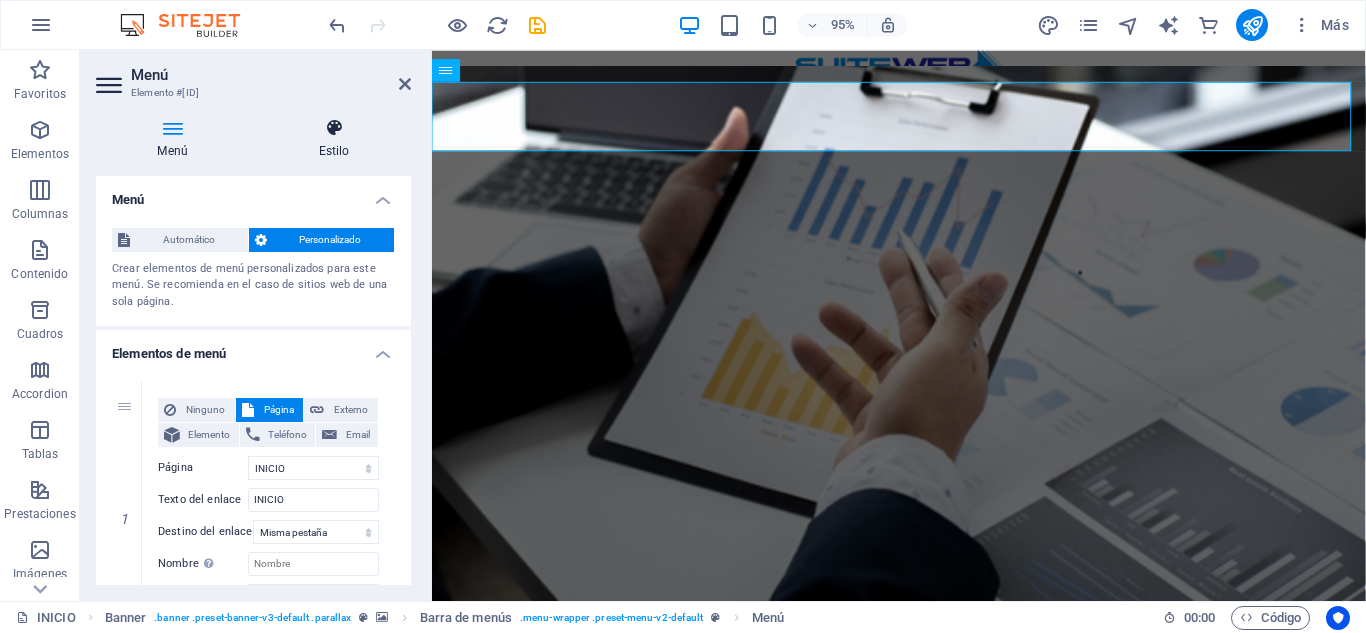 click at bounding box center (334, 128) 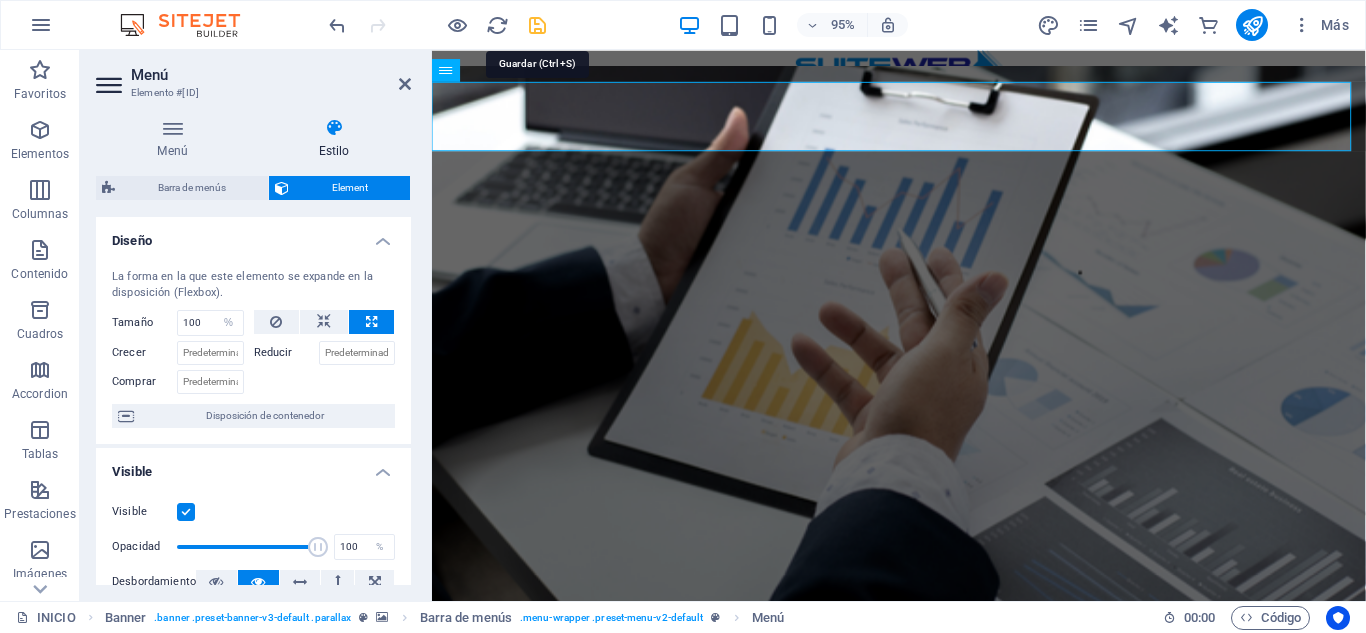 click at bounding box center (537, 25) 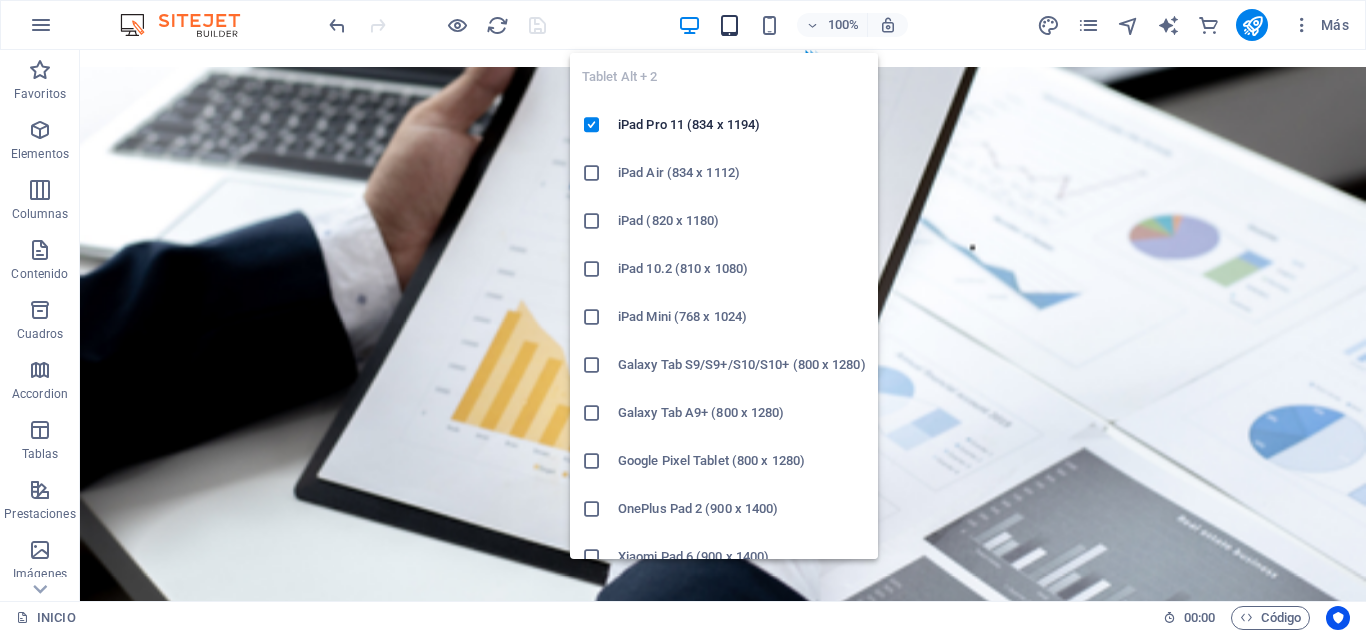click at bounding box center (729, 25) 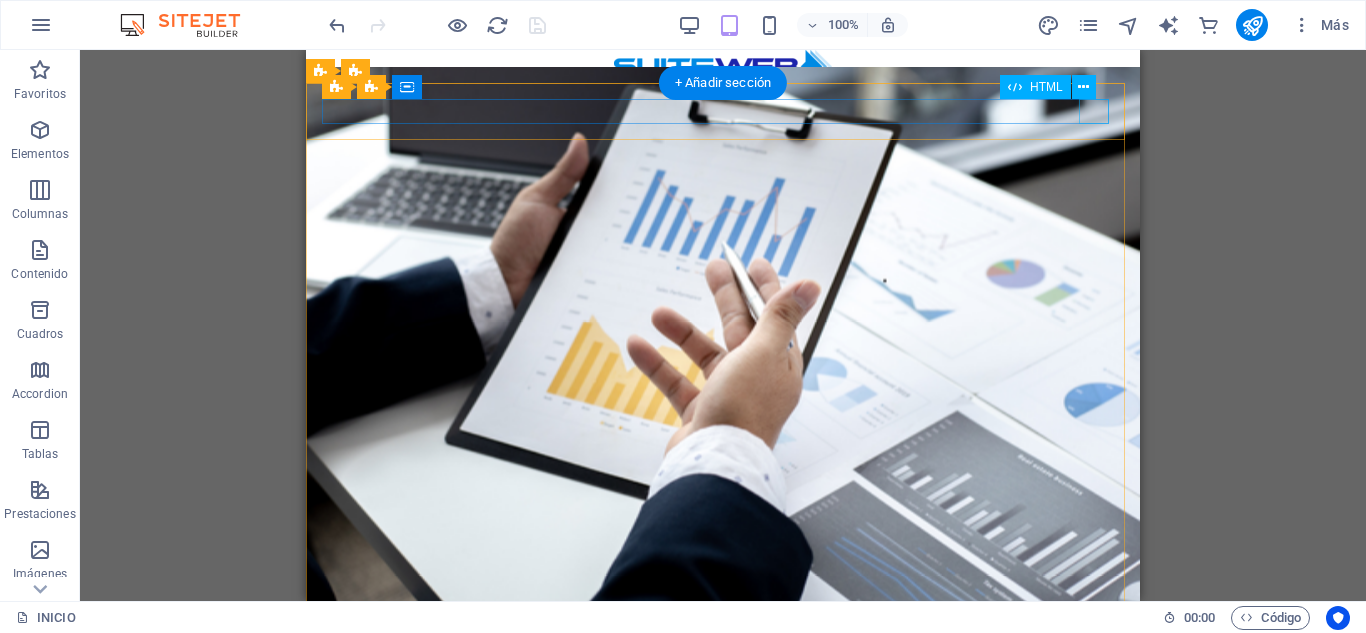 click at bounding box center [723, 662] 